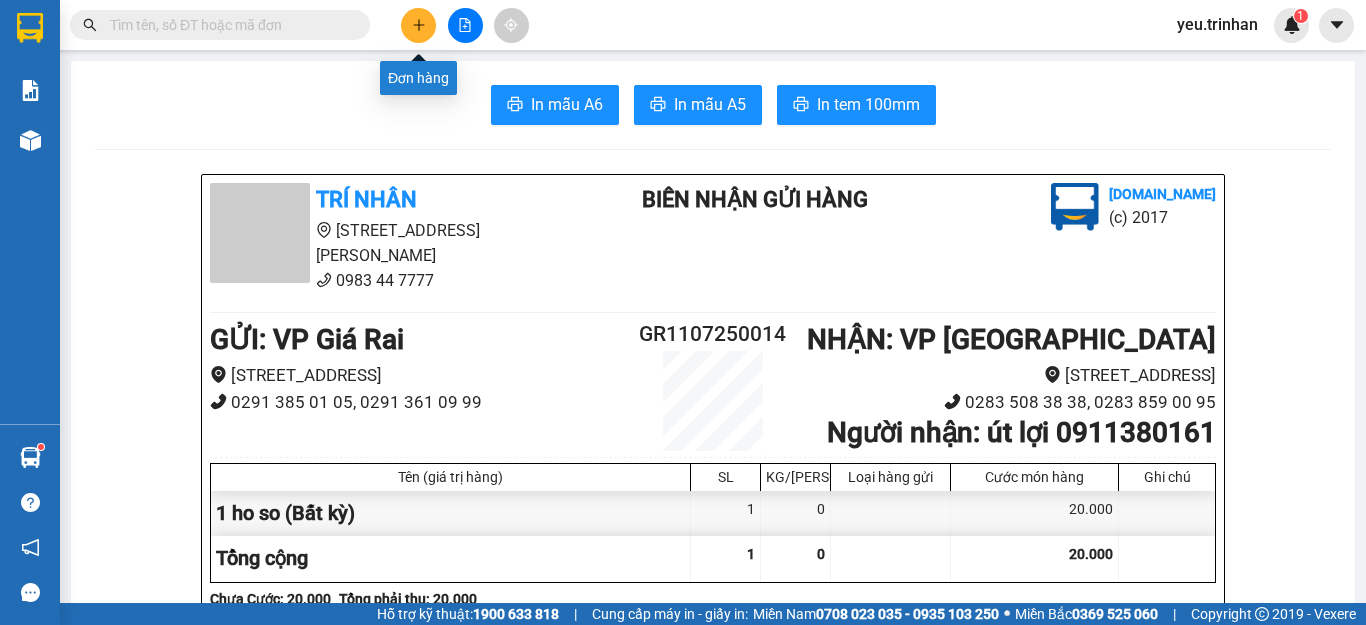 scroll, scrollTop: 0, scrollLeft: 0, axis: both 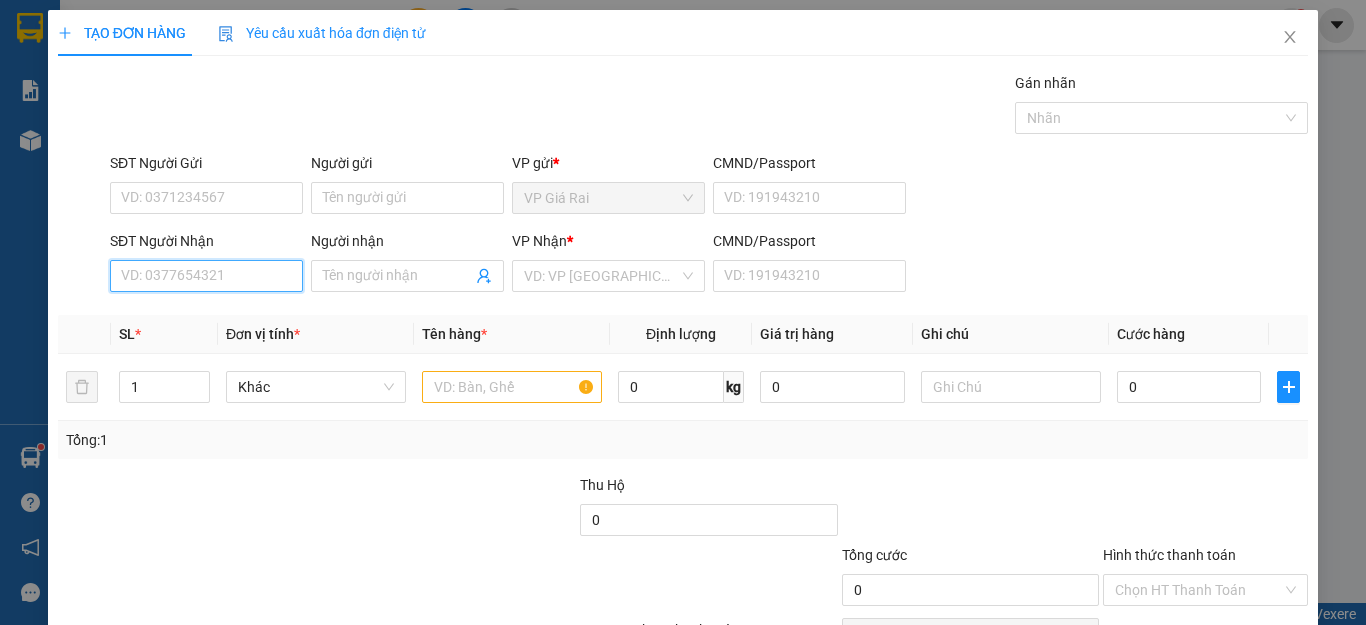 click on "SĐT Người Nhận" at bounding box center [206, 276] 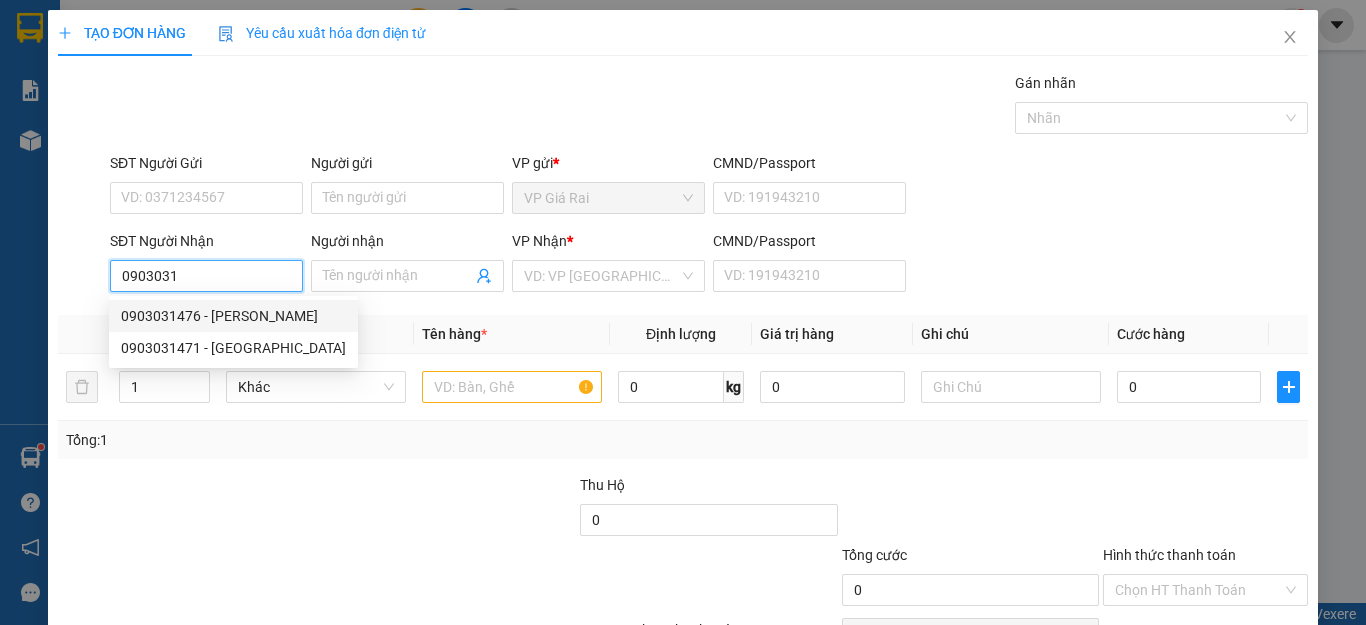 click on "0903031476 - [PERSON_NAME]" at bounding box center (233, 316) 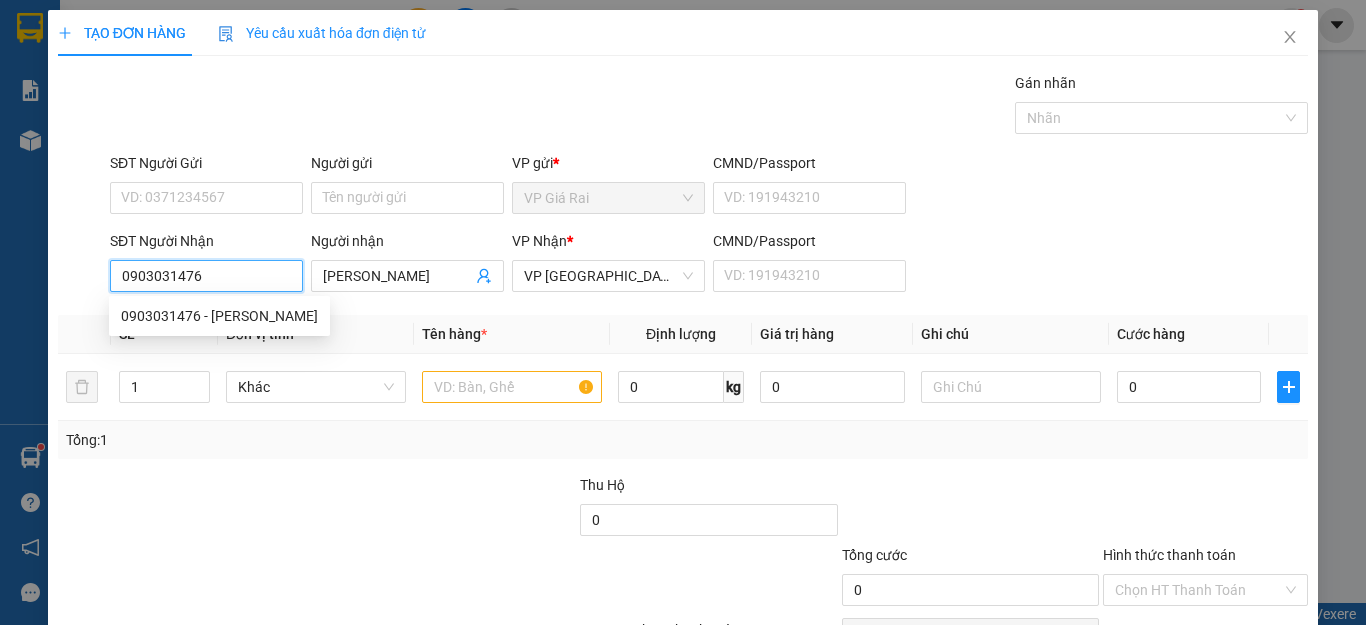 type on "60.000" 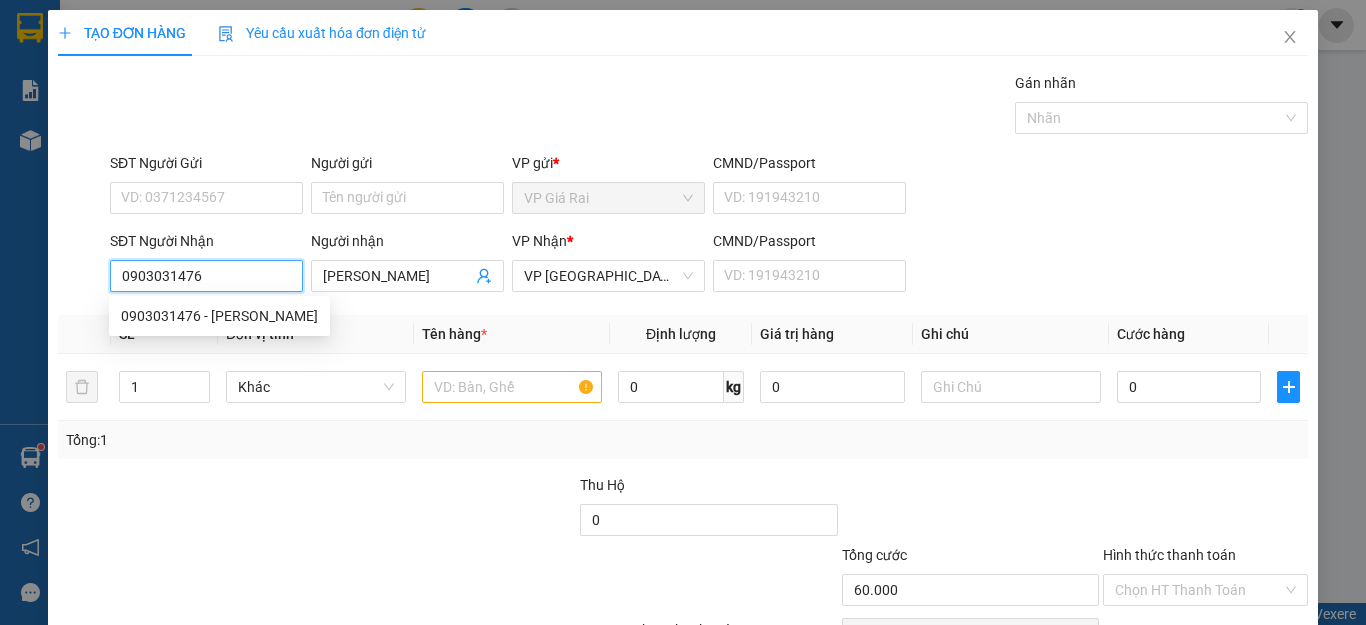 type on "60.000" 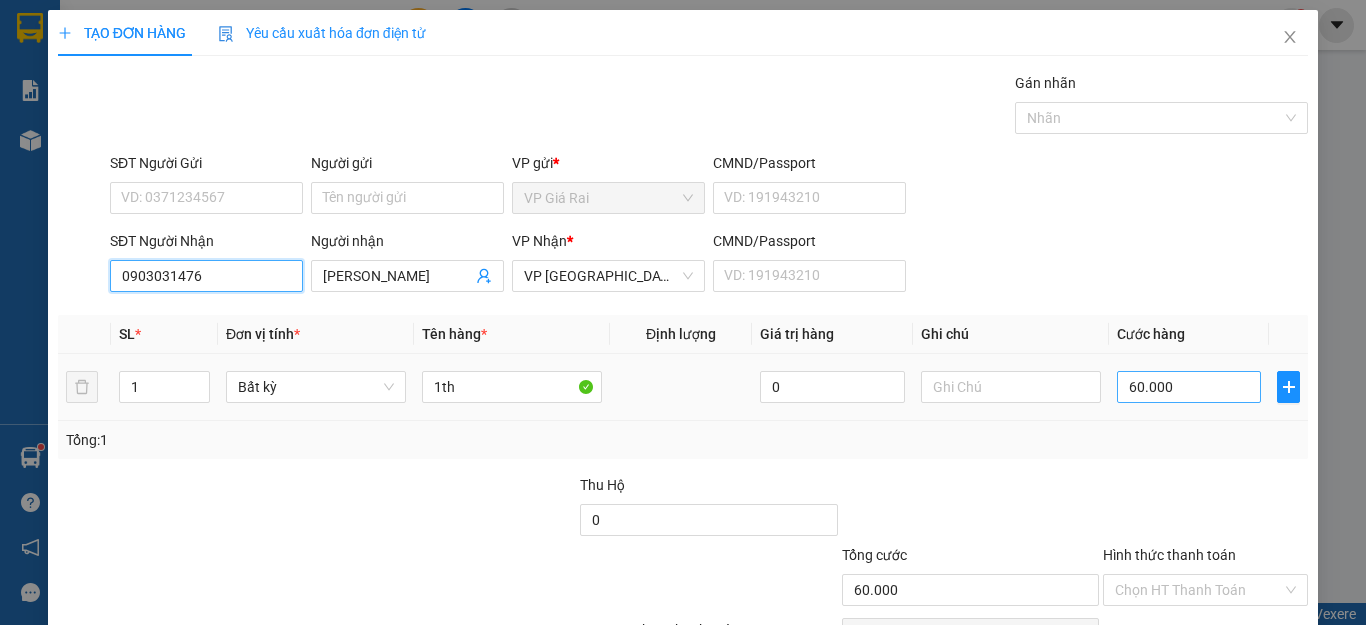 type on "0903031476" 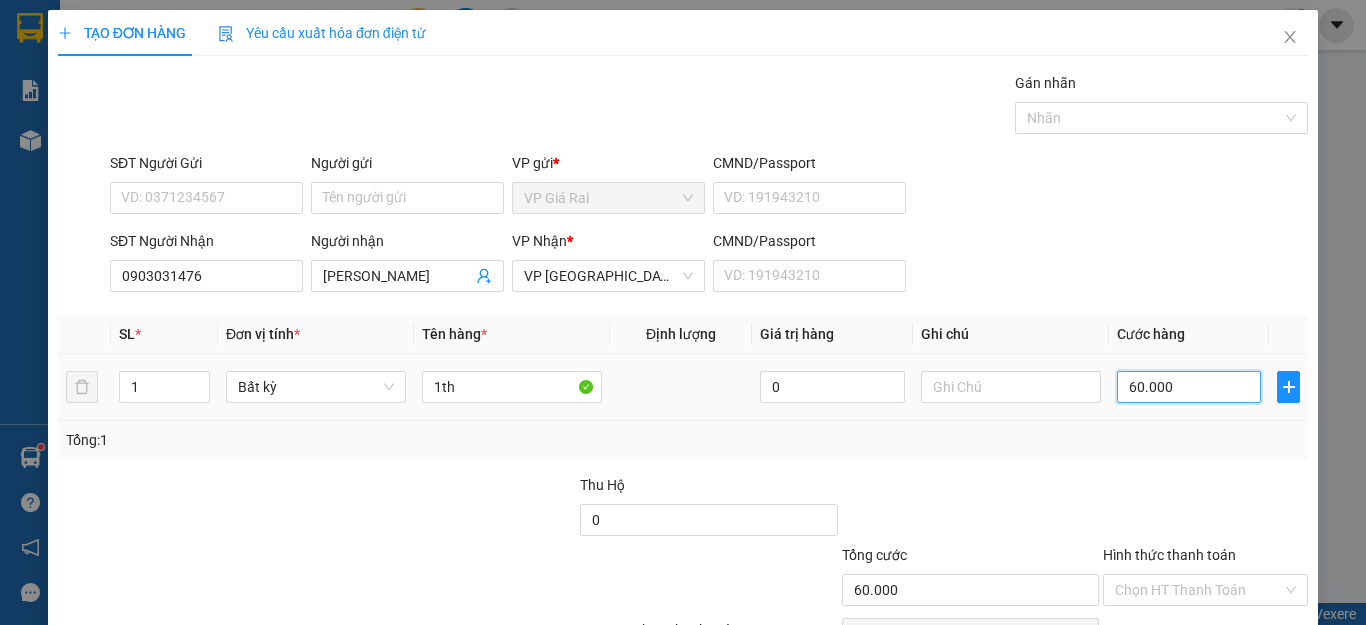 click on "60.000" at bounding box center [1189, 387] 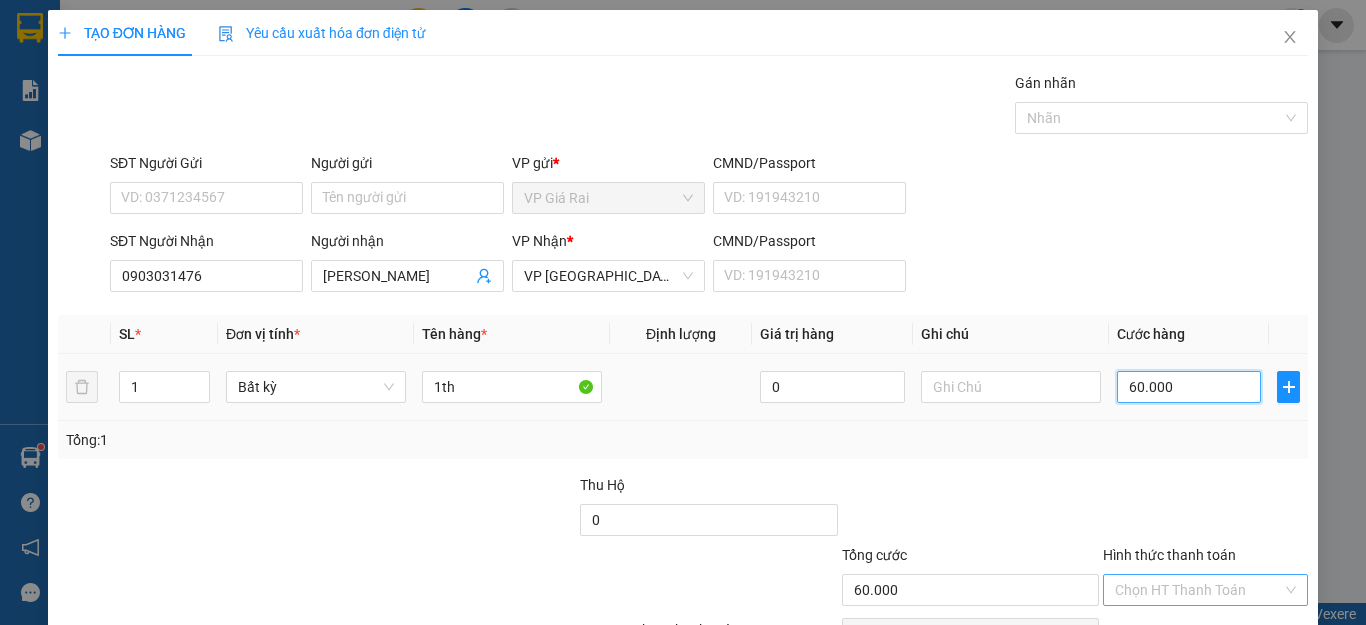 scroll, scrollTop: 115, scrollLeft: 0, axis: vertical 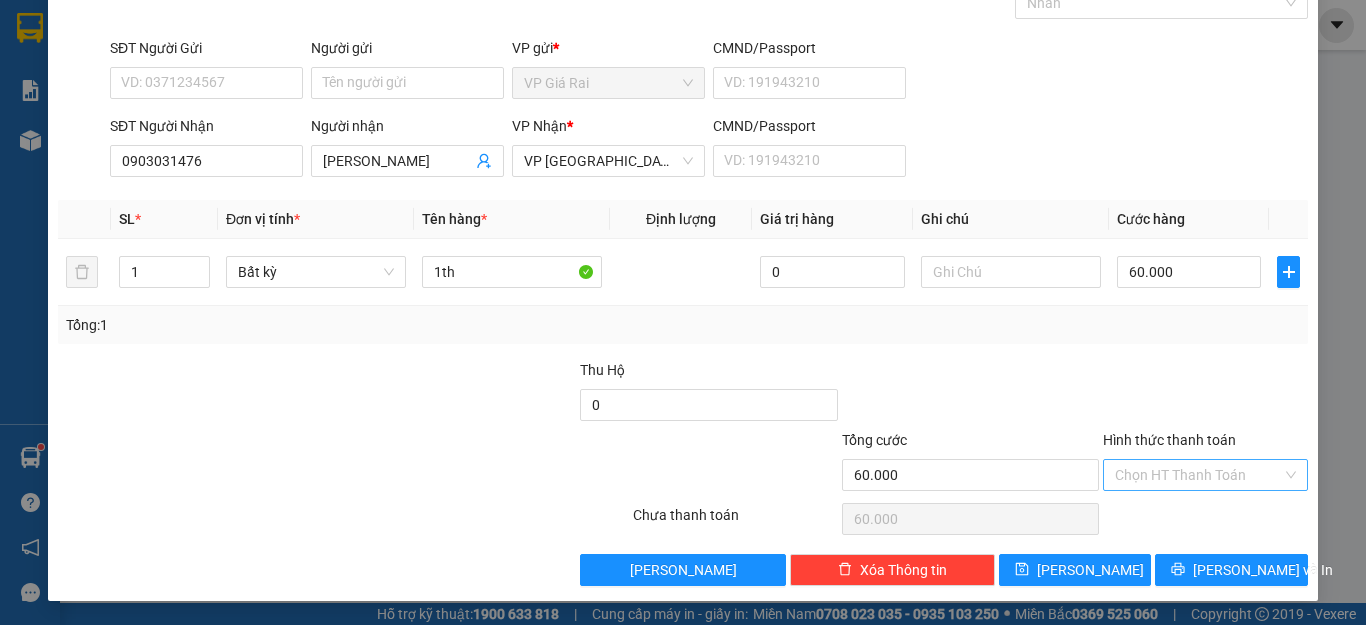 click on "Hình thức thanh toán" at bounding box center (1198, 475) 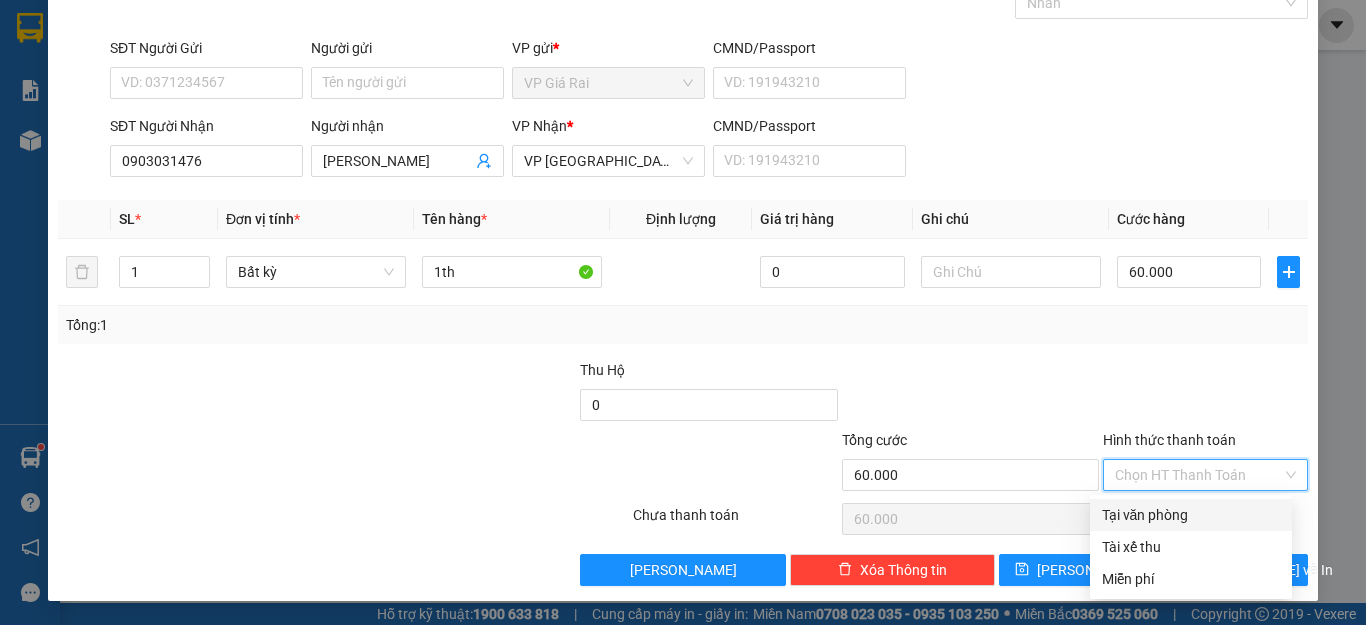 click on "Tại văn phòng" at bounding box center (1191, 515) 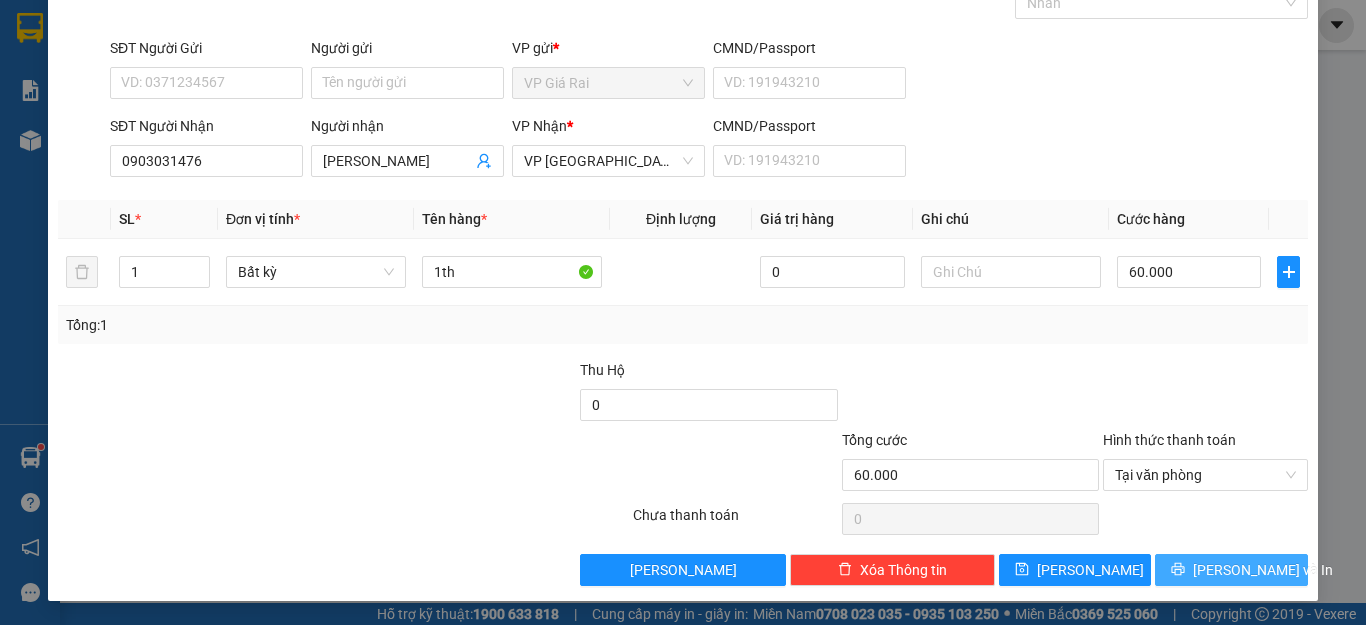 click on "[PERSON_NAME] và In" at bounding box center (1231, 570) 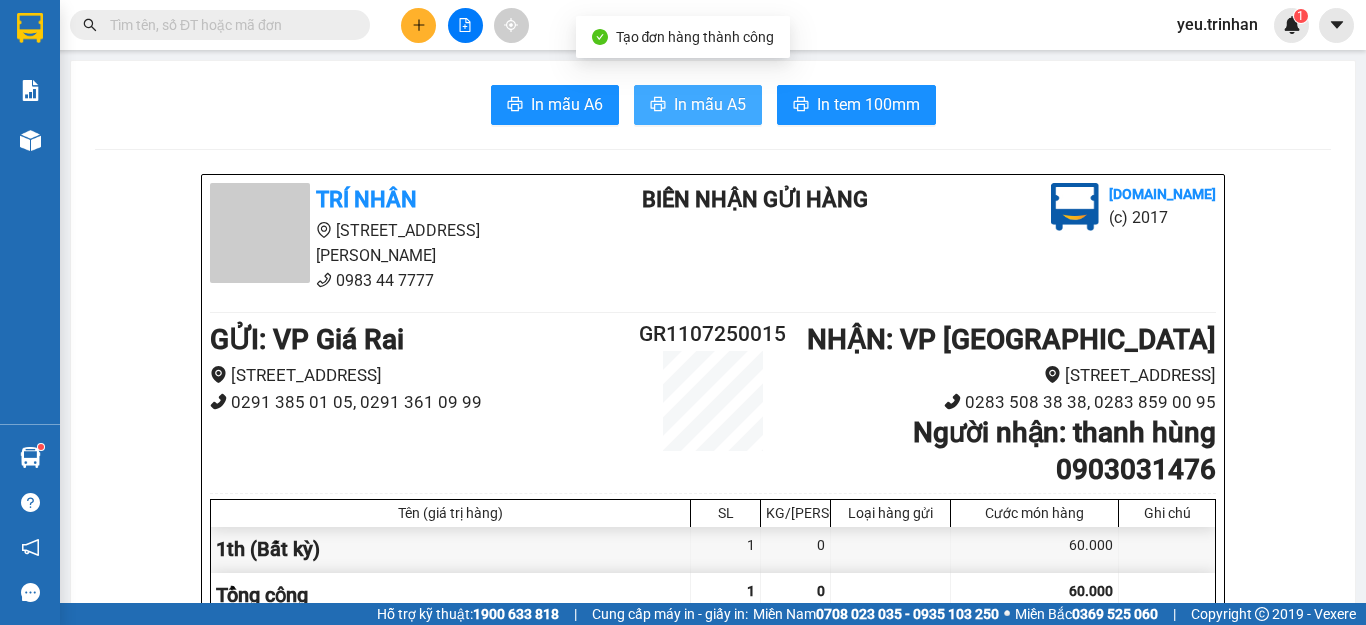 click 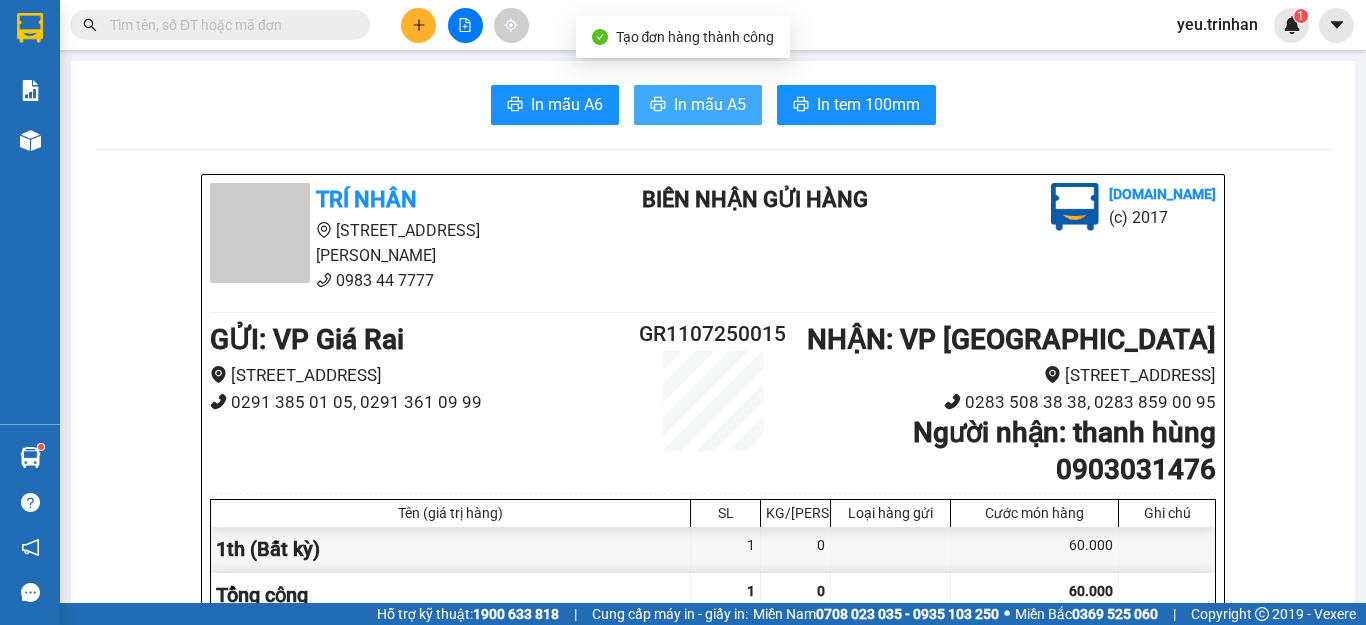scroll, scrollTop: 0, scrollLeft: 0, axis: both 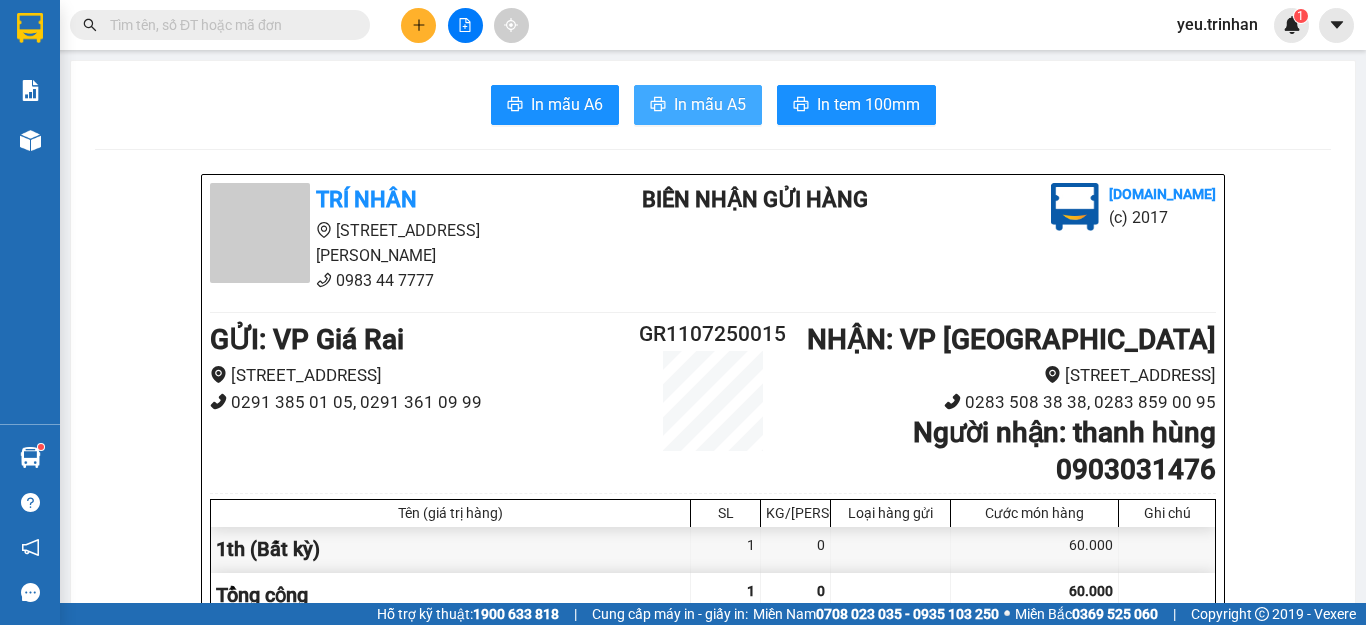 click on "In mẫu A5" at bounding box center (710, 104) 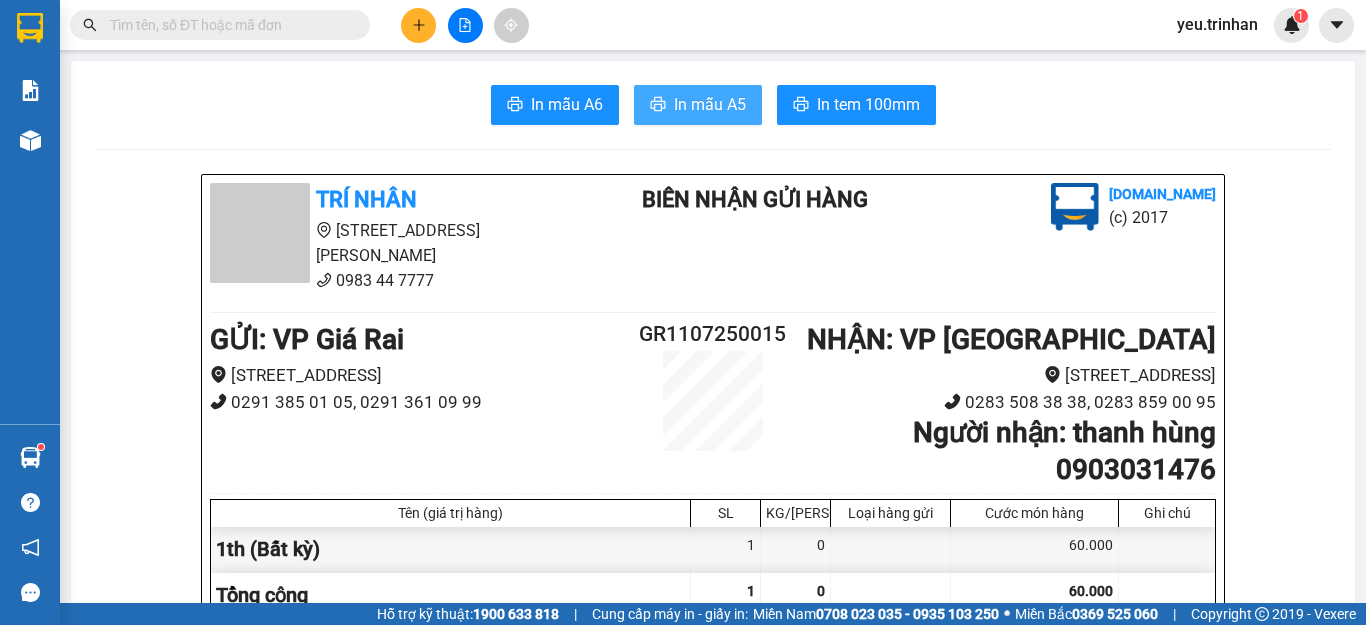 scroll, scrollTop: 0, scrollLeft: 0, axis: both 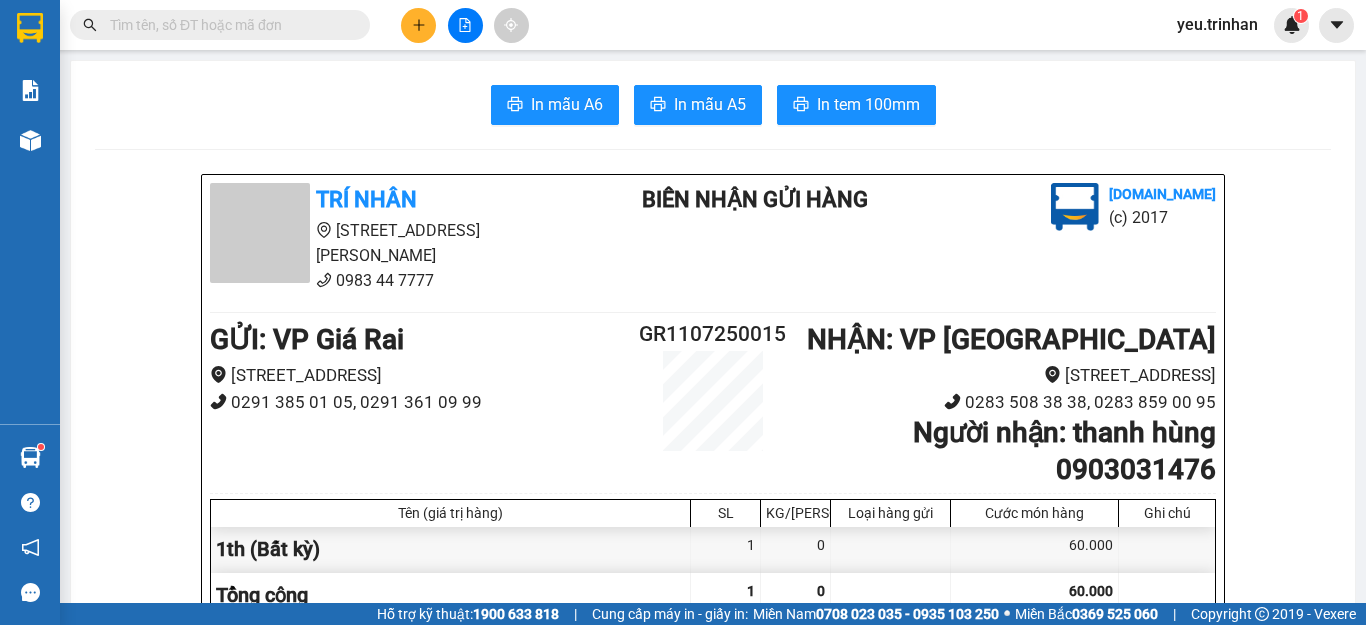 drag, startPoint x: 953, startPoint y: 363, endPoint x: 1078, endPoint y: 567, distance: 239.25092 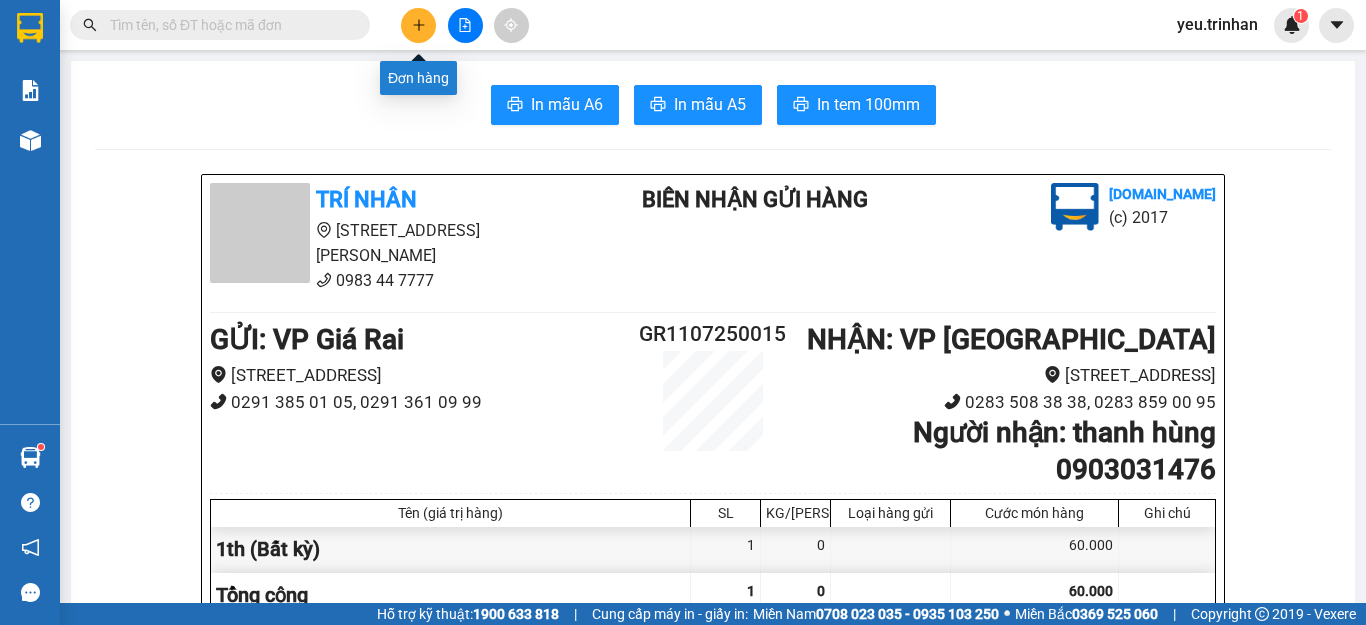 click 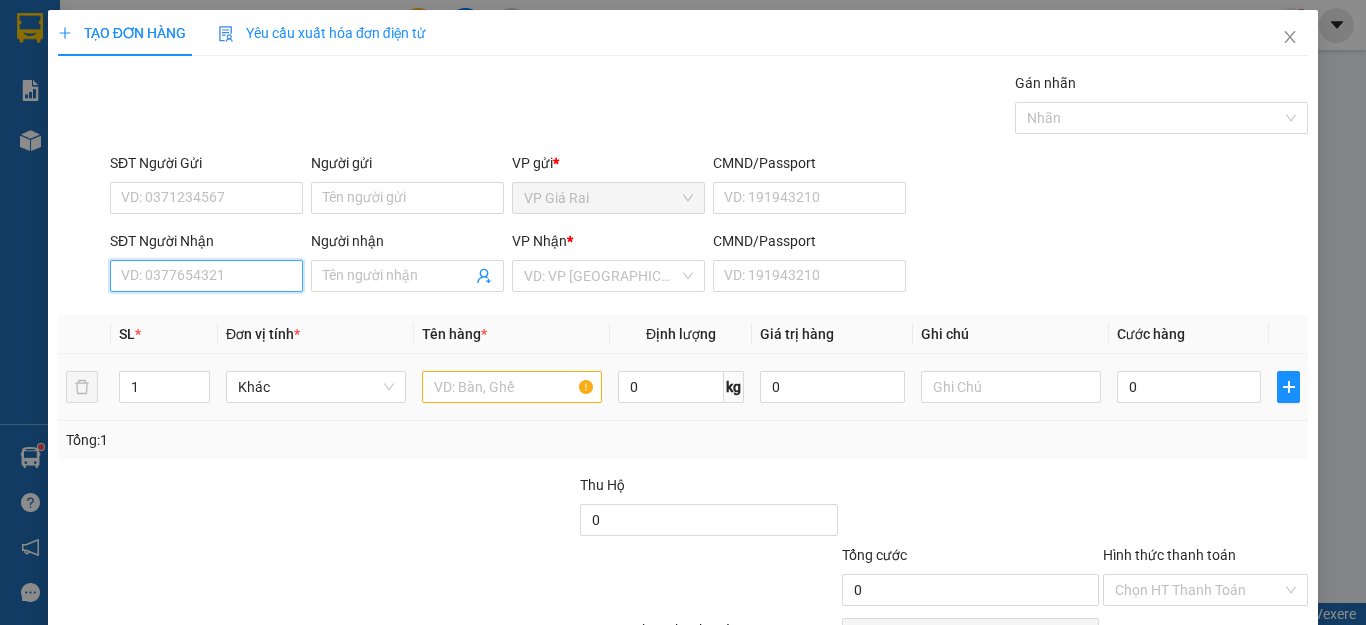 click on "SĐT Người Nhận" at bounding box center (206, 276) 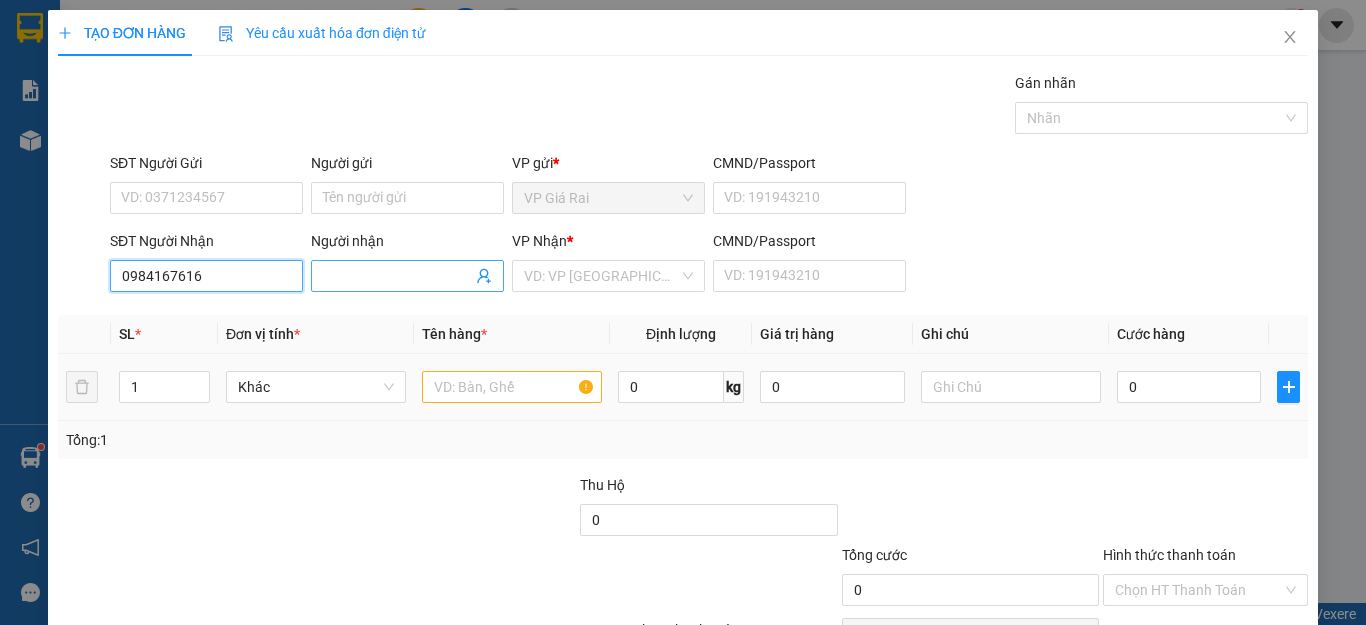 type on "0984167616" 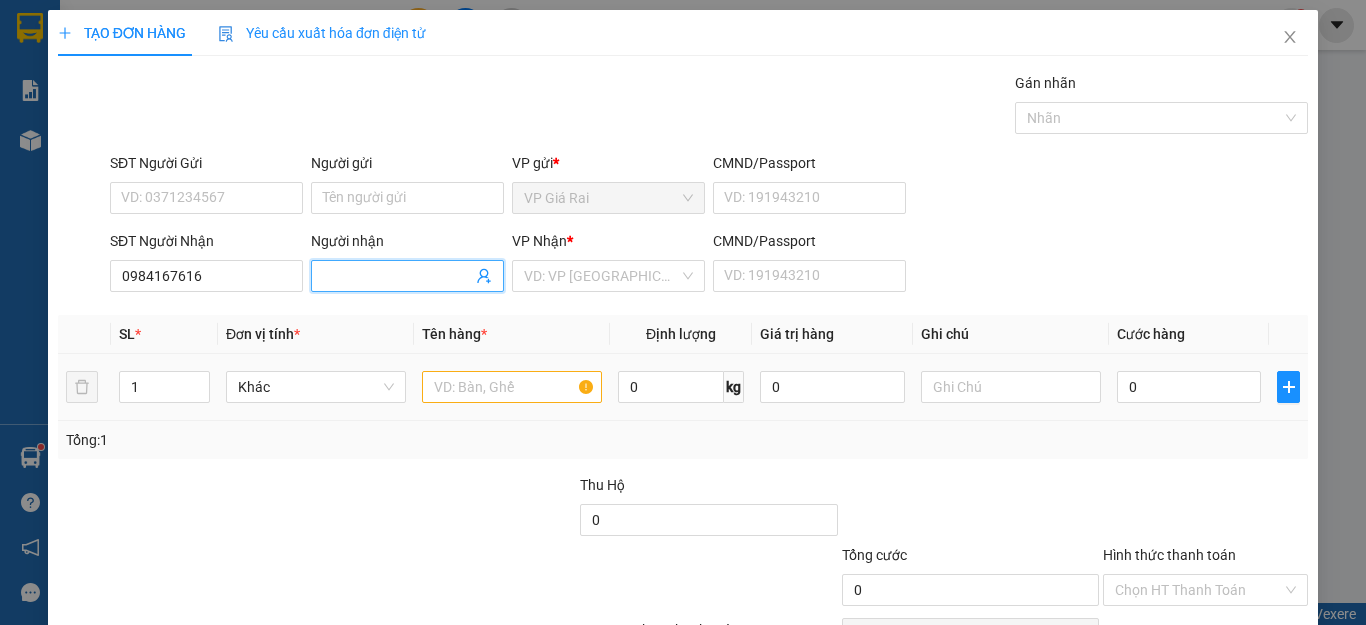 click on "Người nhận" at bounding box center [397, 276] 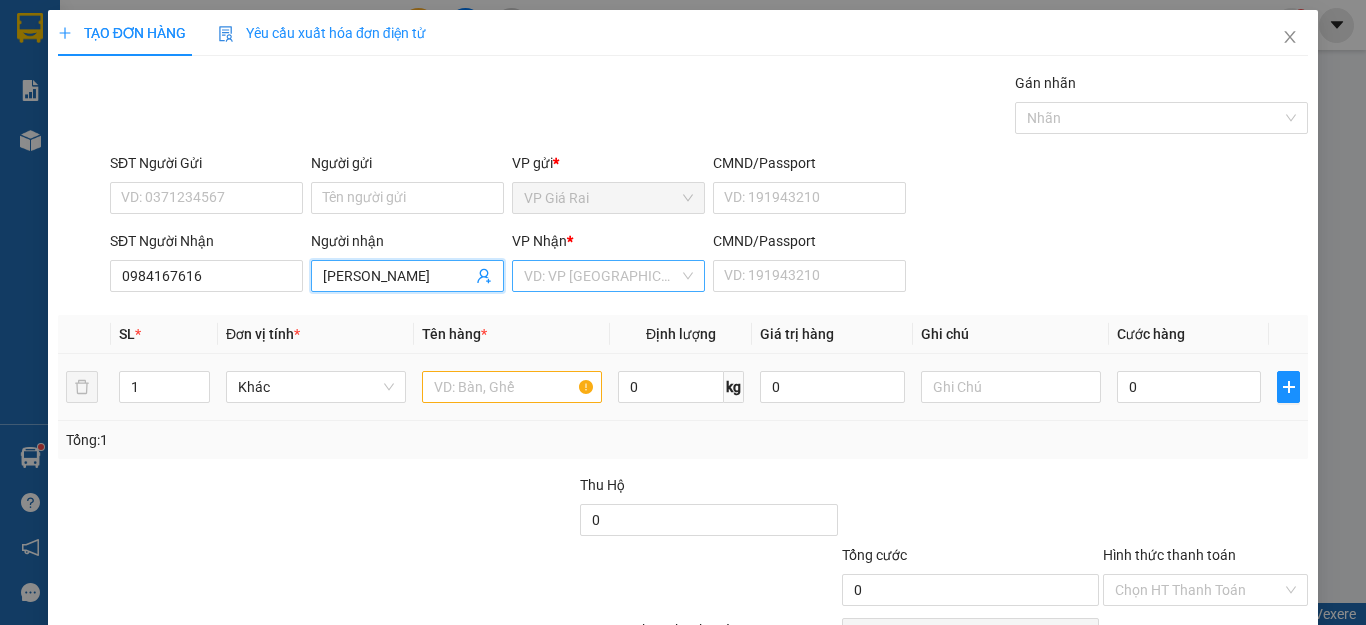 type on "[PERSON_NAME]" 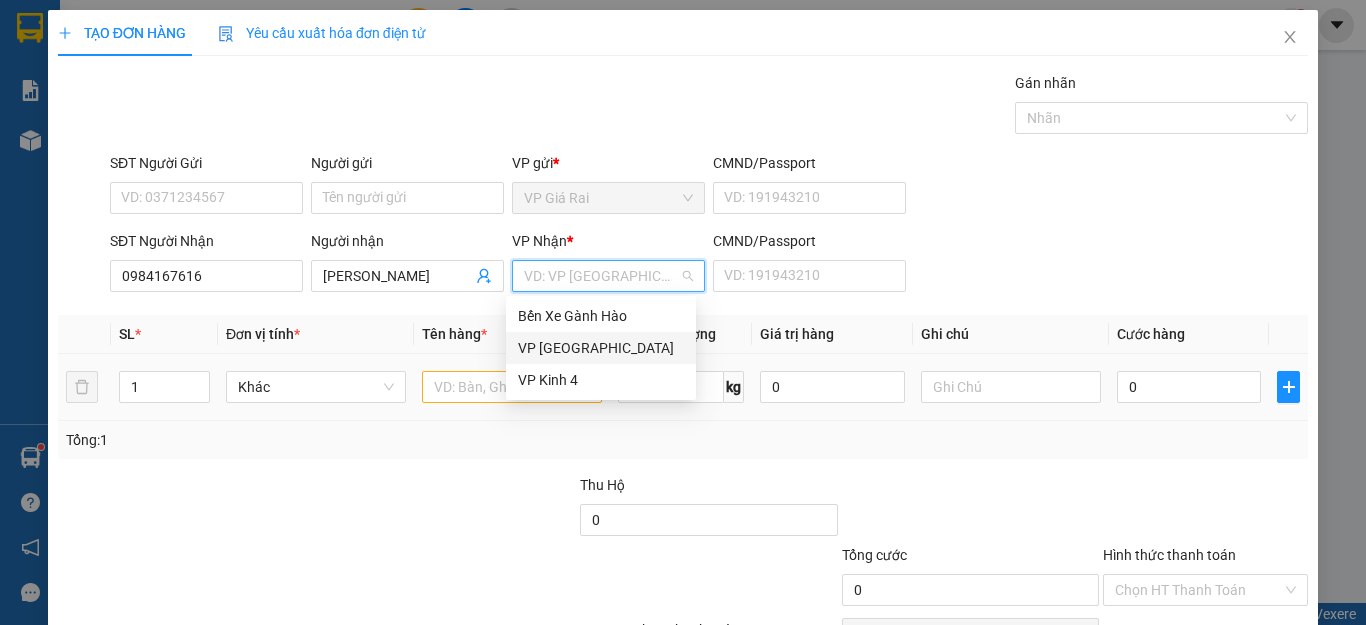 drag, startPoint x: 551, startPoint y: 353, endPoint x: 486, endPoint y: 383, distance: 71.5891 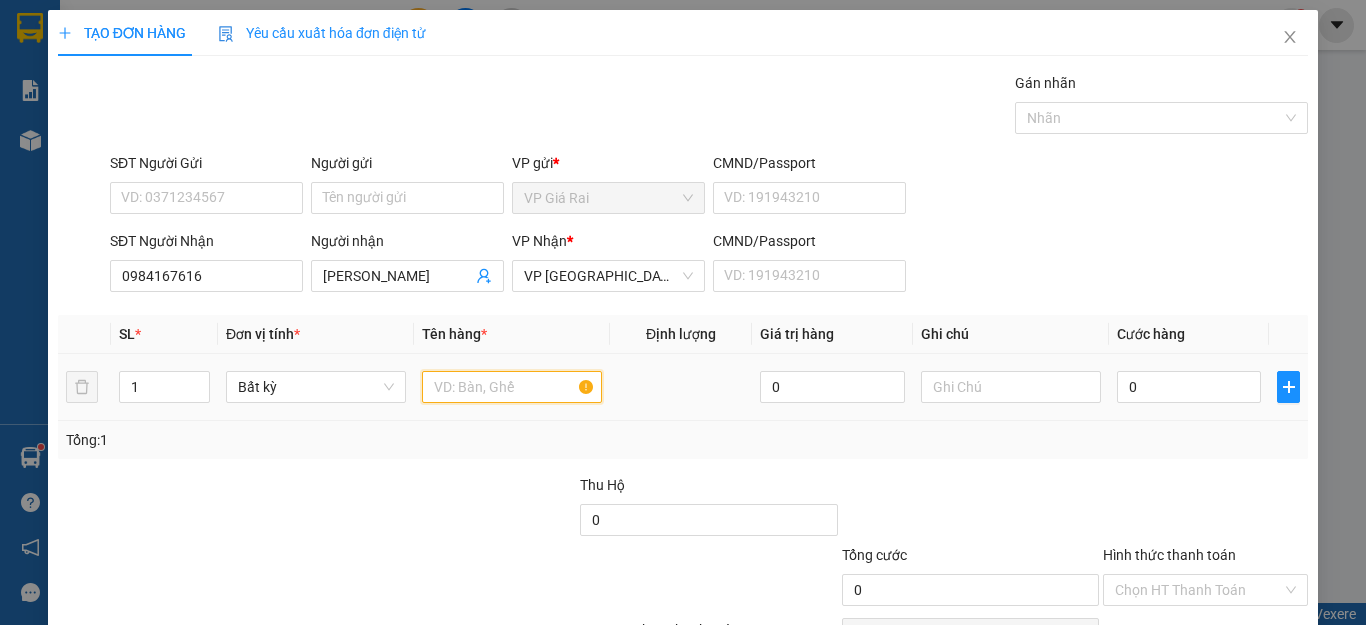 click at bounding box center (512, 387) 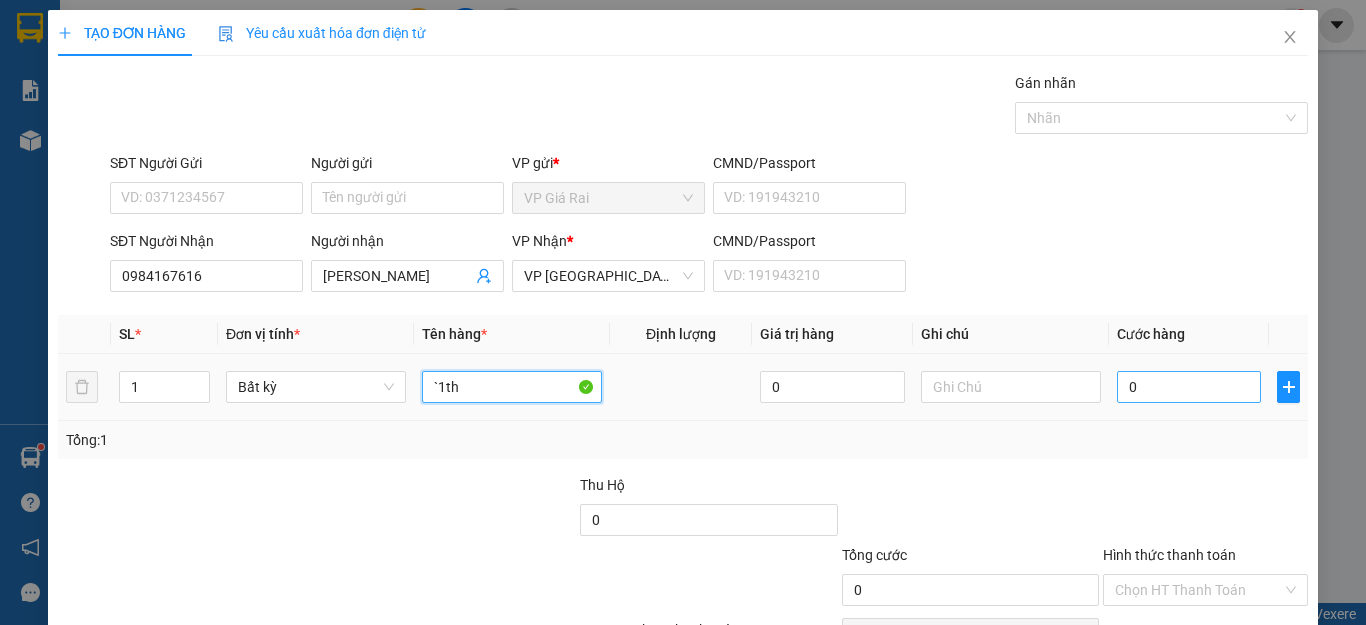 type on "`1th" 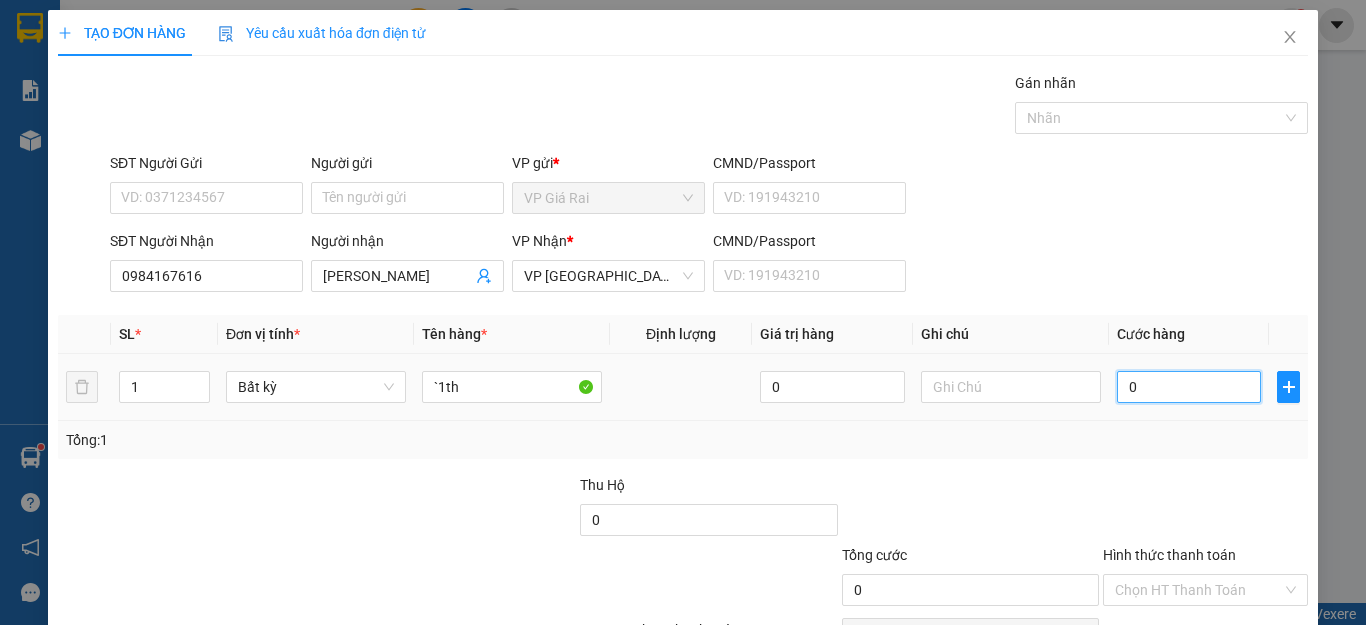 click on "0" at bounding box center (1189, 387) 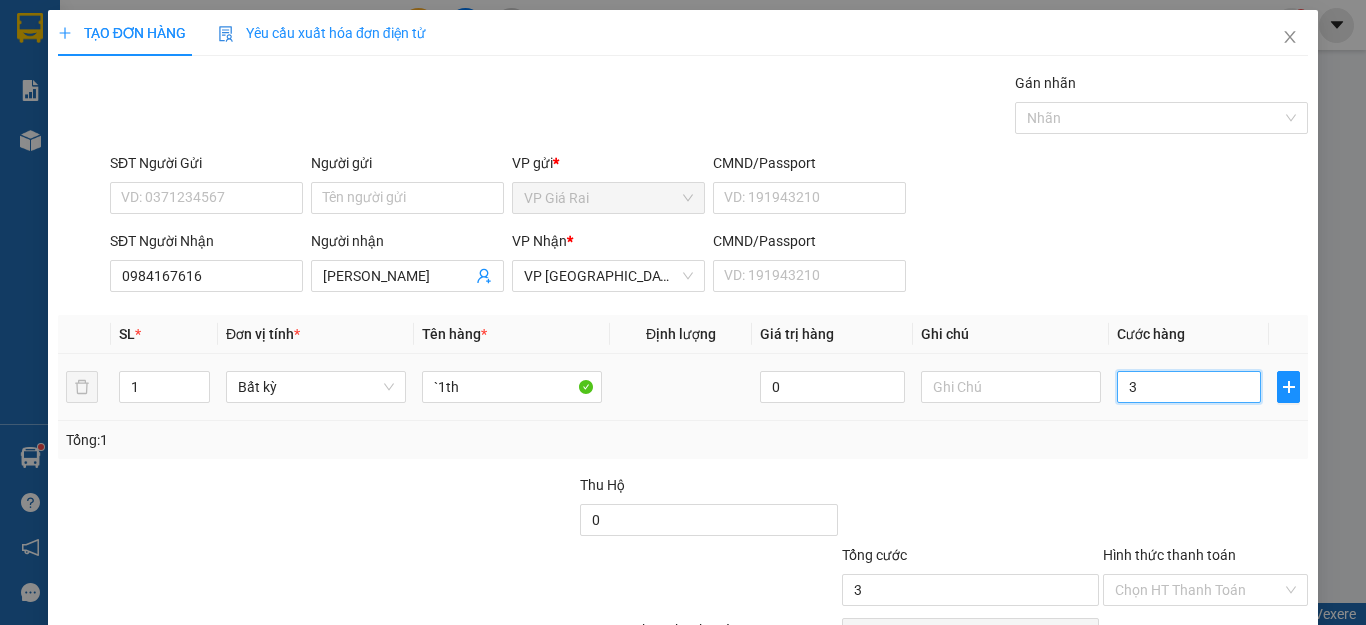 type on "30" 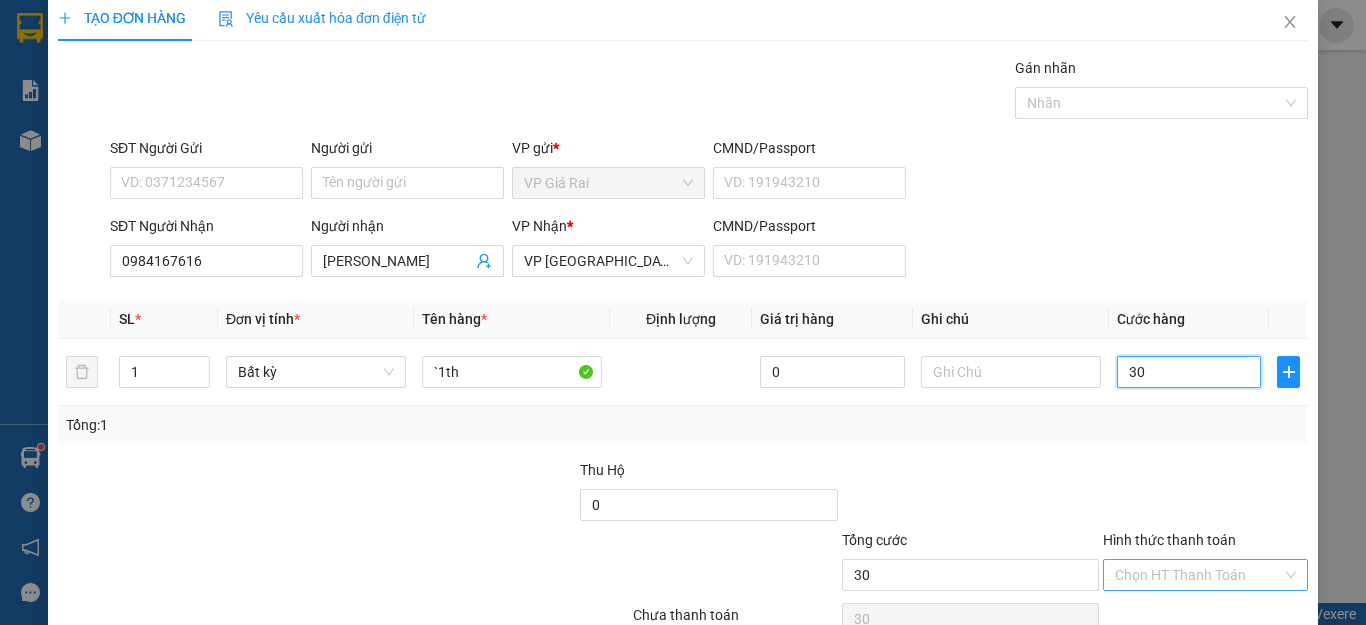 scroll, scrollTop: 115, scrollLeft: 0, axis: vertical 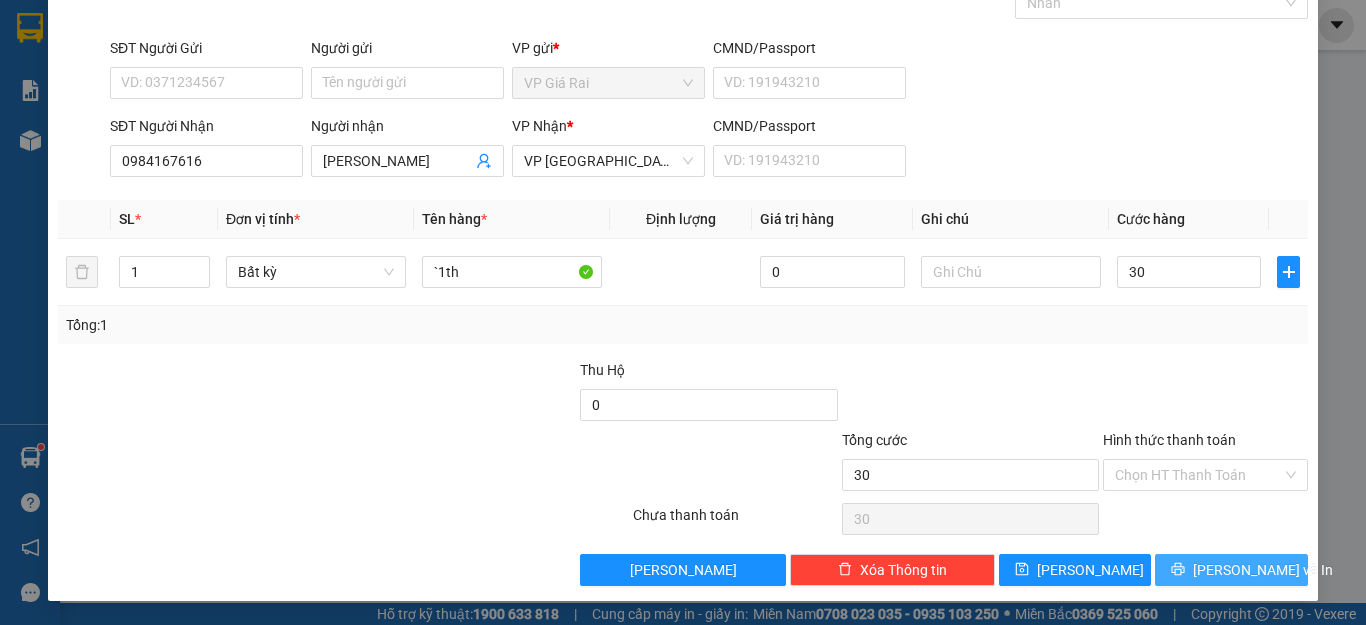 type on "30.000" 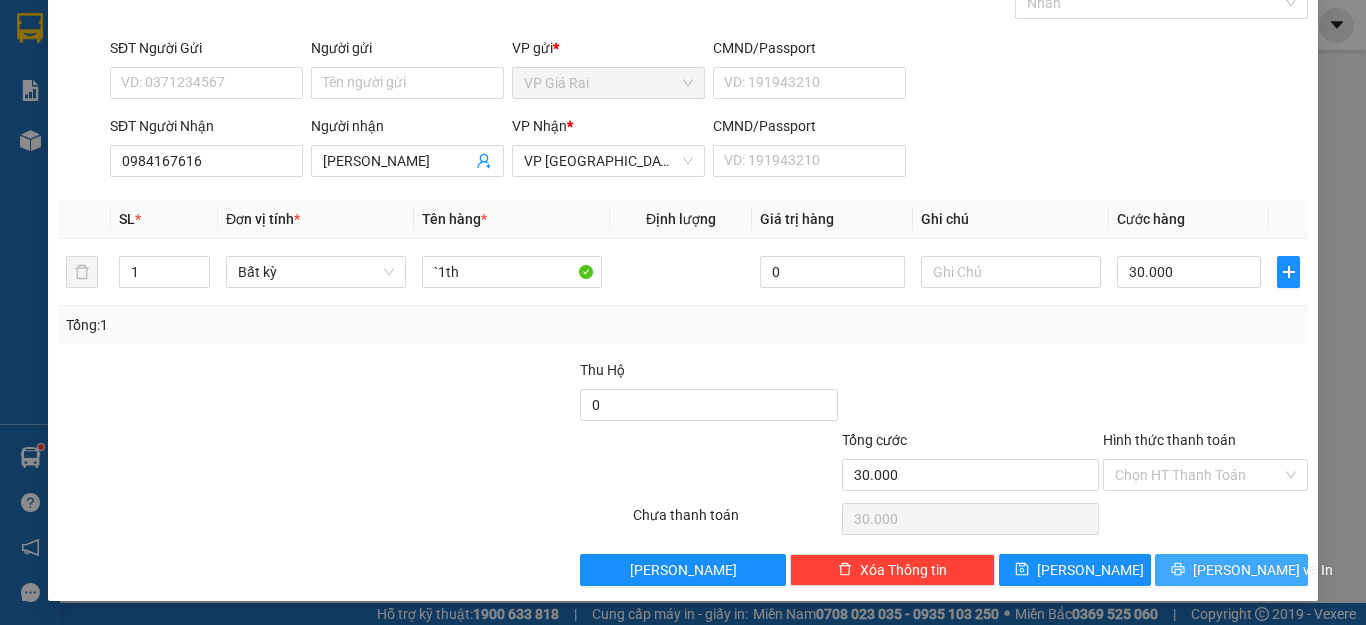 click on "[PERSON_NAME] và In" at bounding box center [1263, 570] 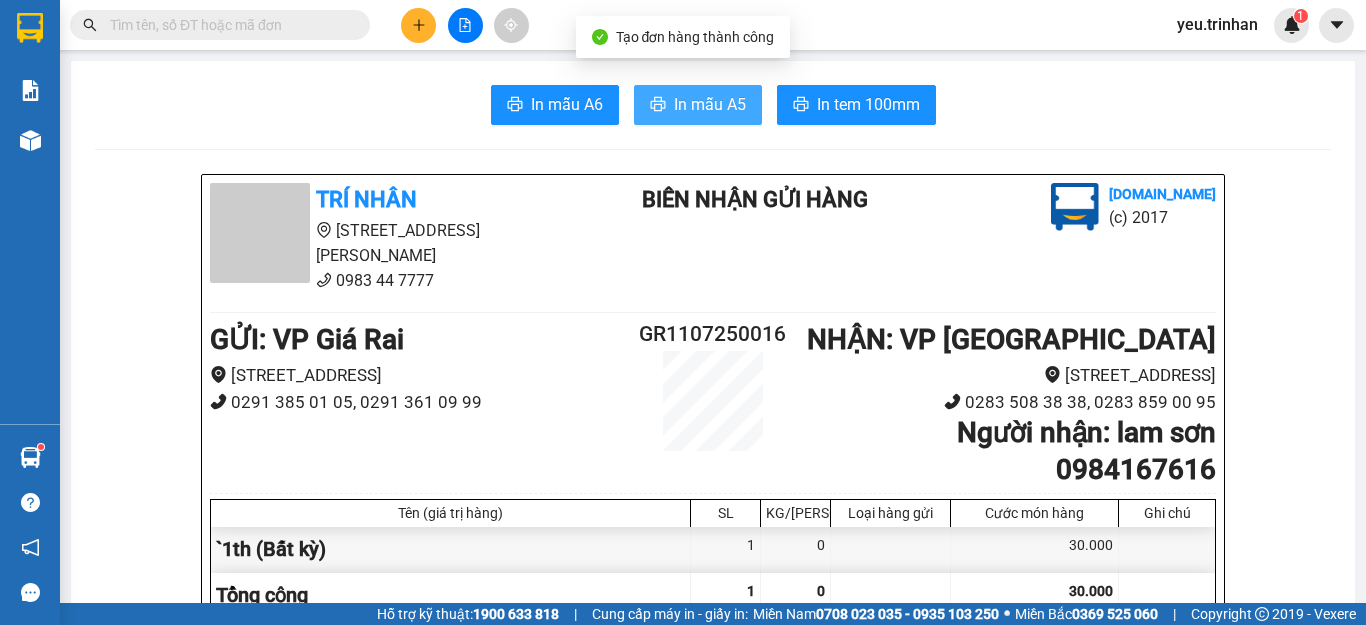 click on "In mẫu A5" at bounding box center [698, 105] 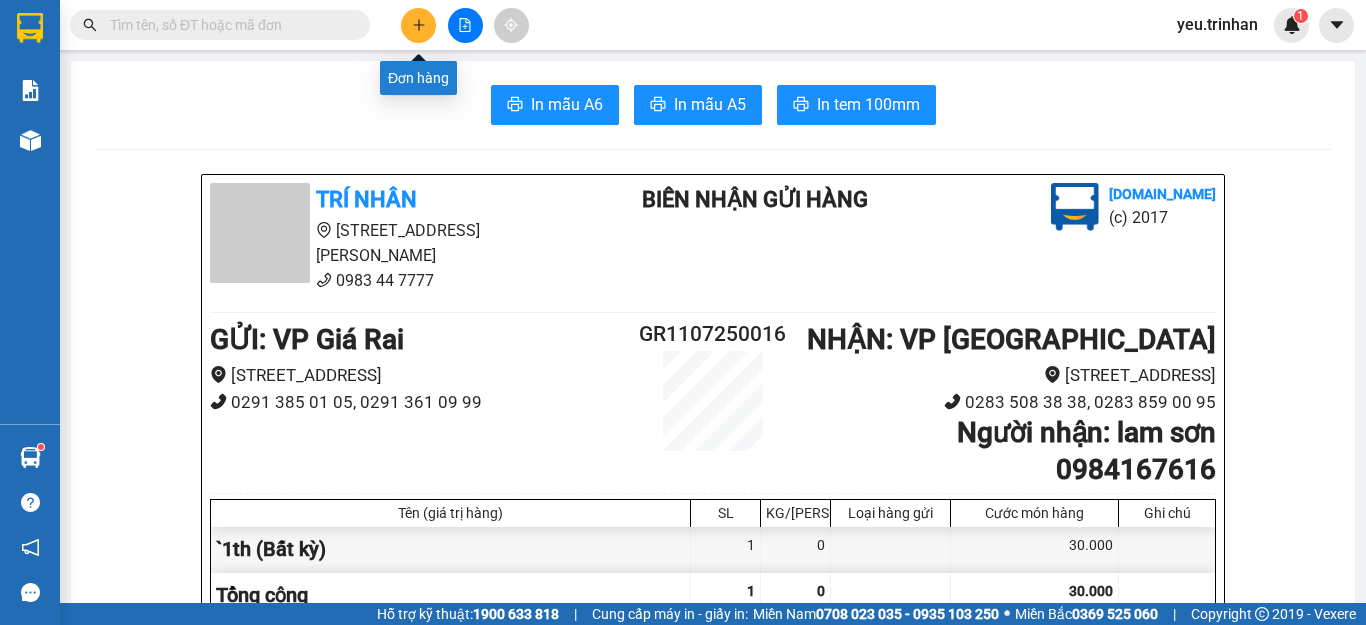 click 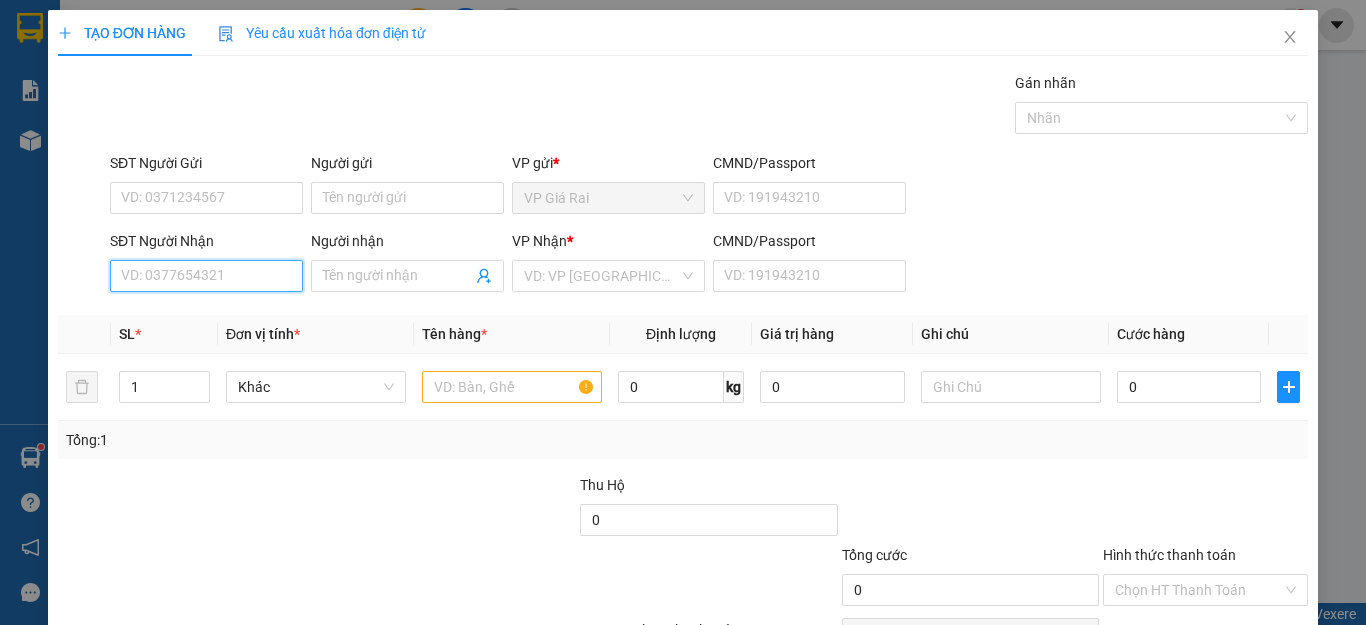click on "SĐT Người Nhận" at bounding box center (206, 276) 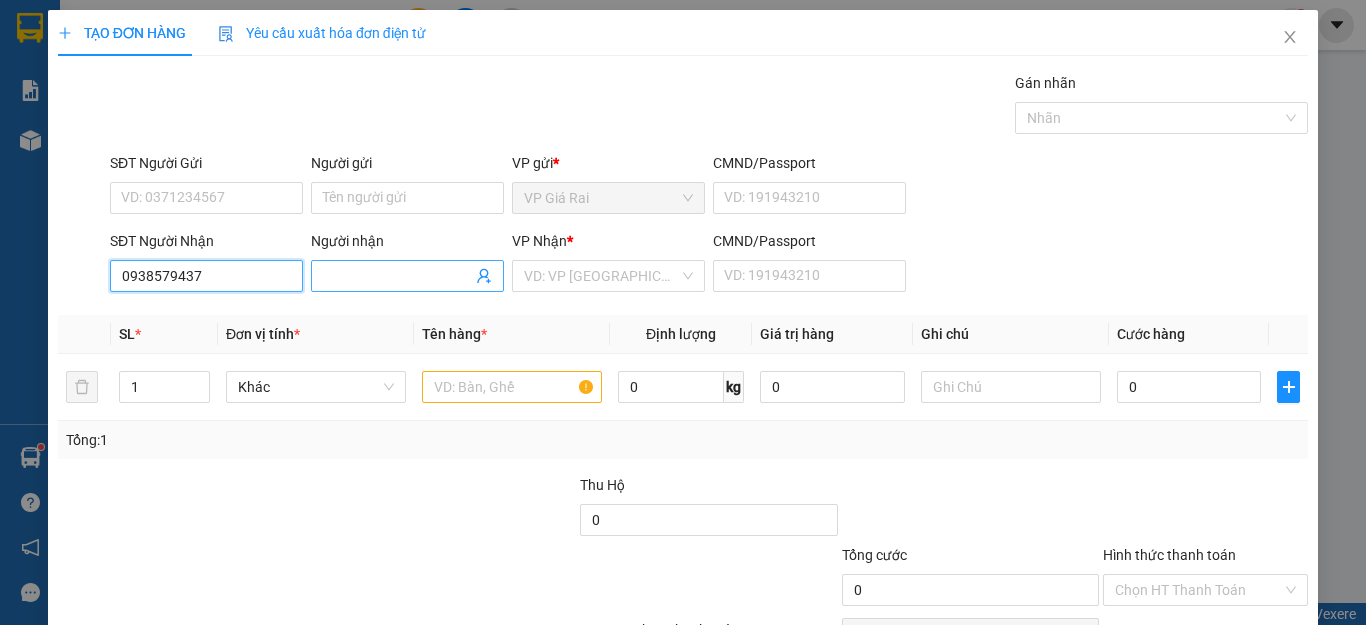 type on "0938579437" 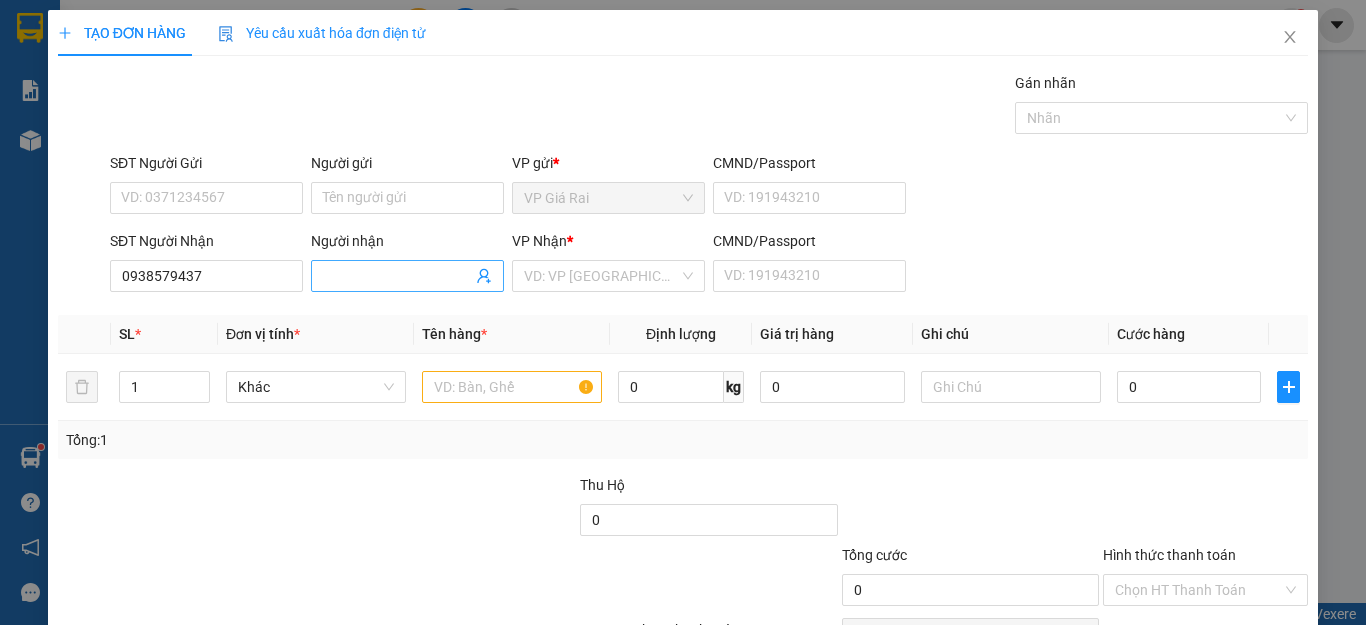click on "Người nhận" at bounding box center (397, 276) 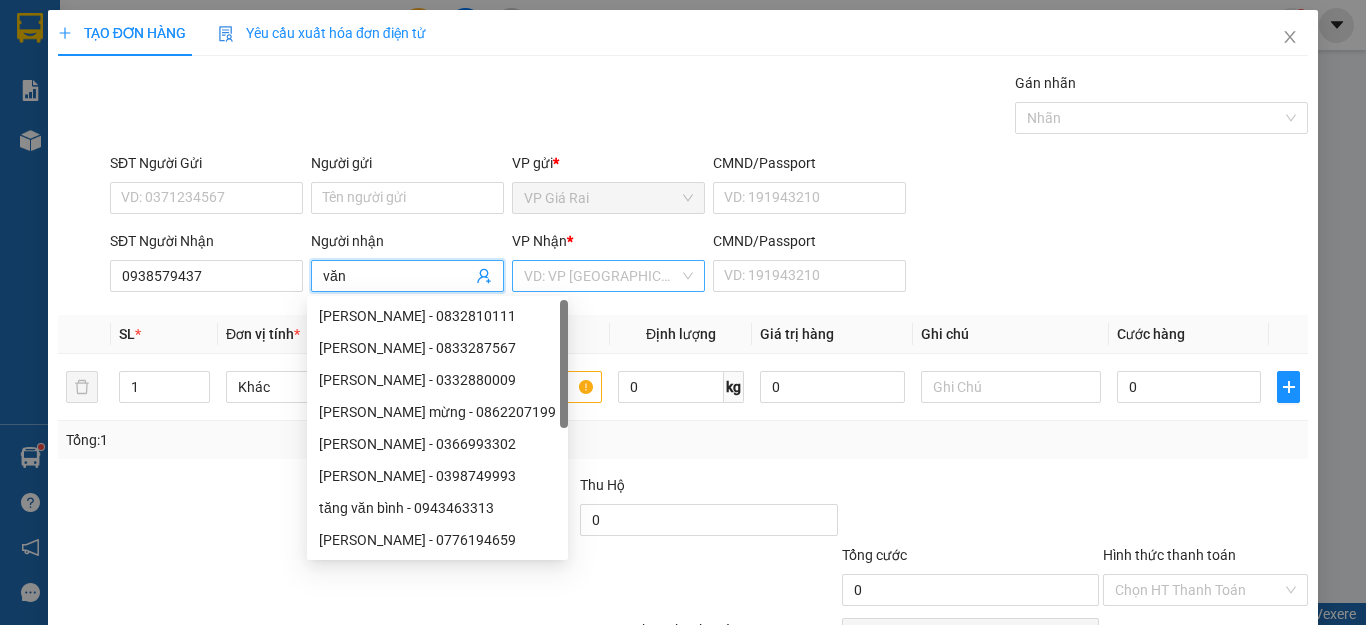 type on "văn" 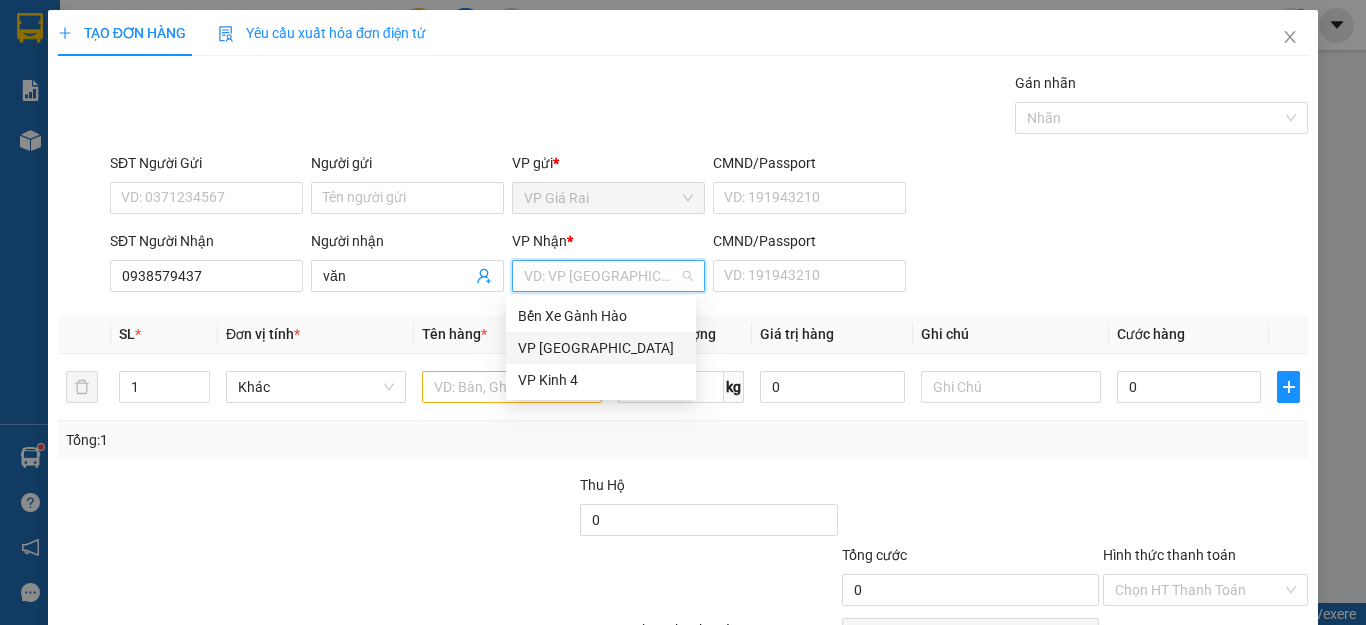 drag, startPoint x: 561, startPoint y: 334, endPoint x: 554, endPoint y: 353, distance: 20.248457 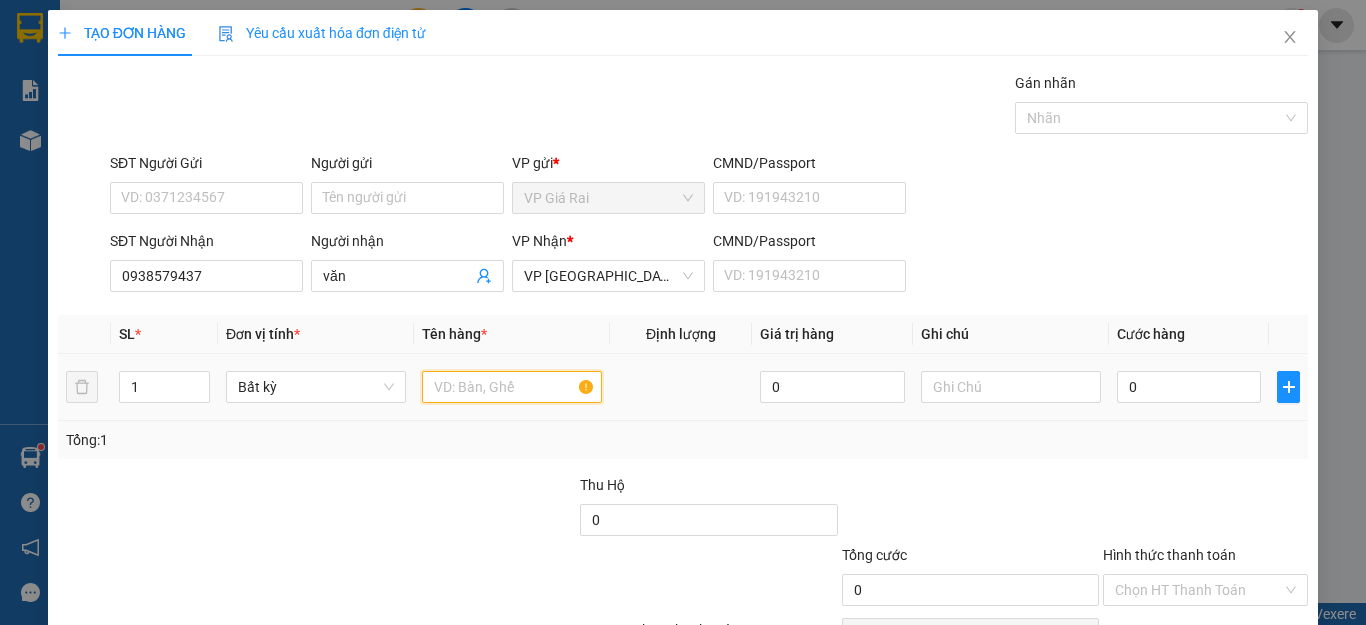 click at bounding box center (512, 387) 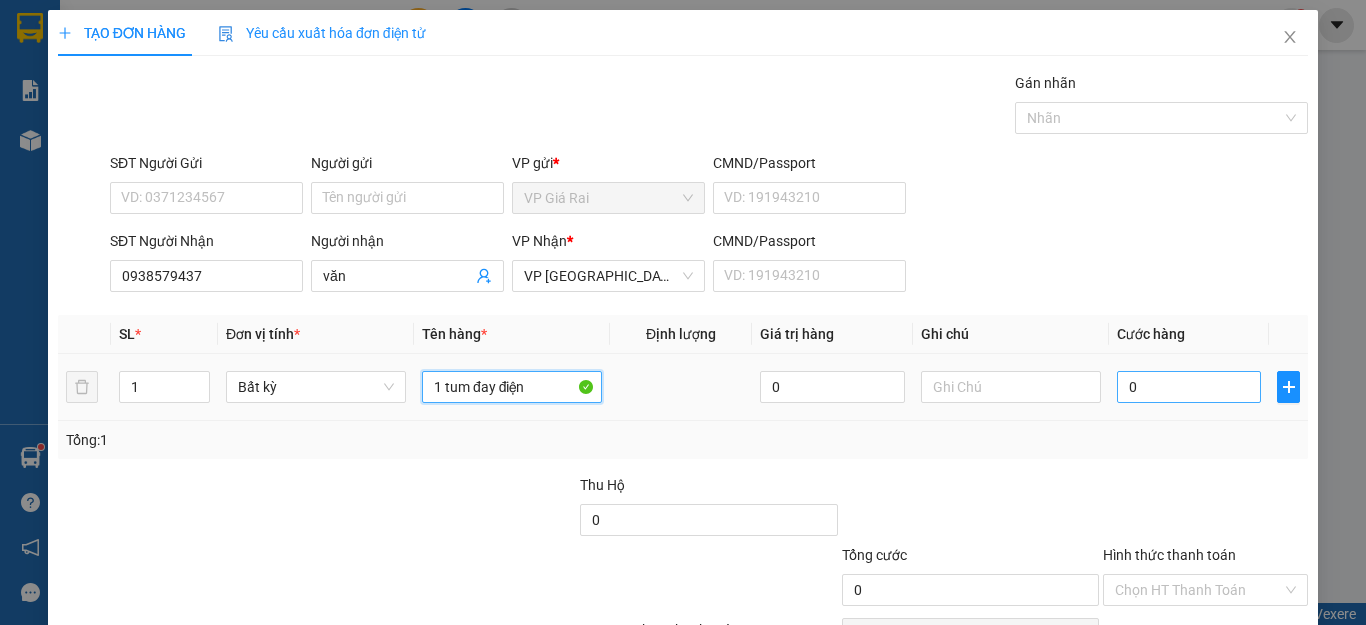 type on "1 tum đay điện" 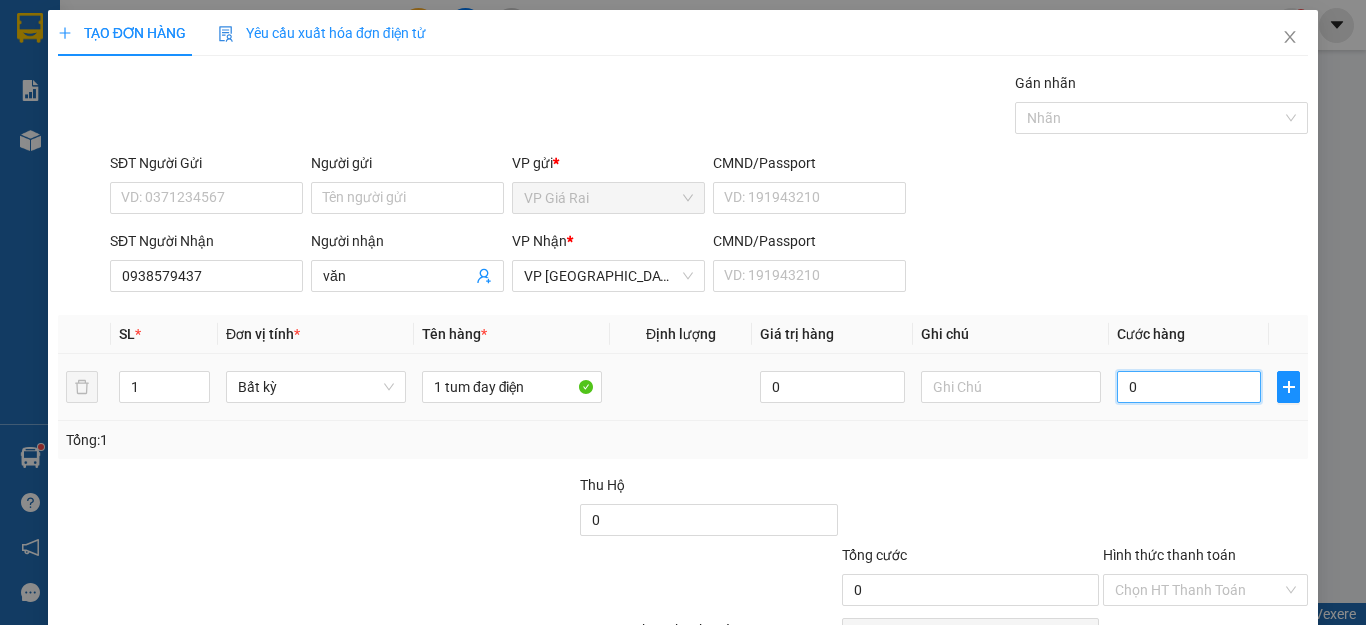 click on "0" at bounding box center [1189, 387] 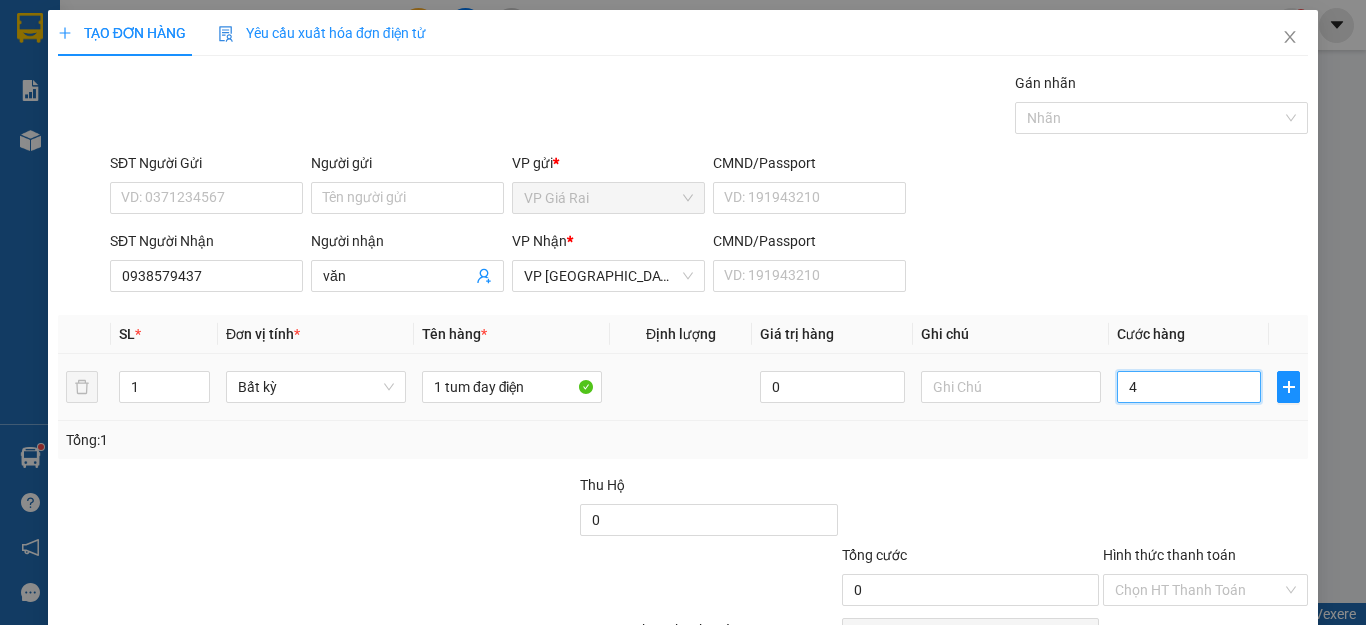 type on "4" 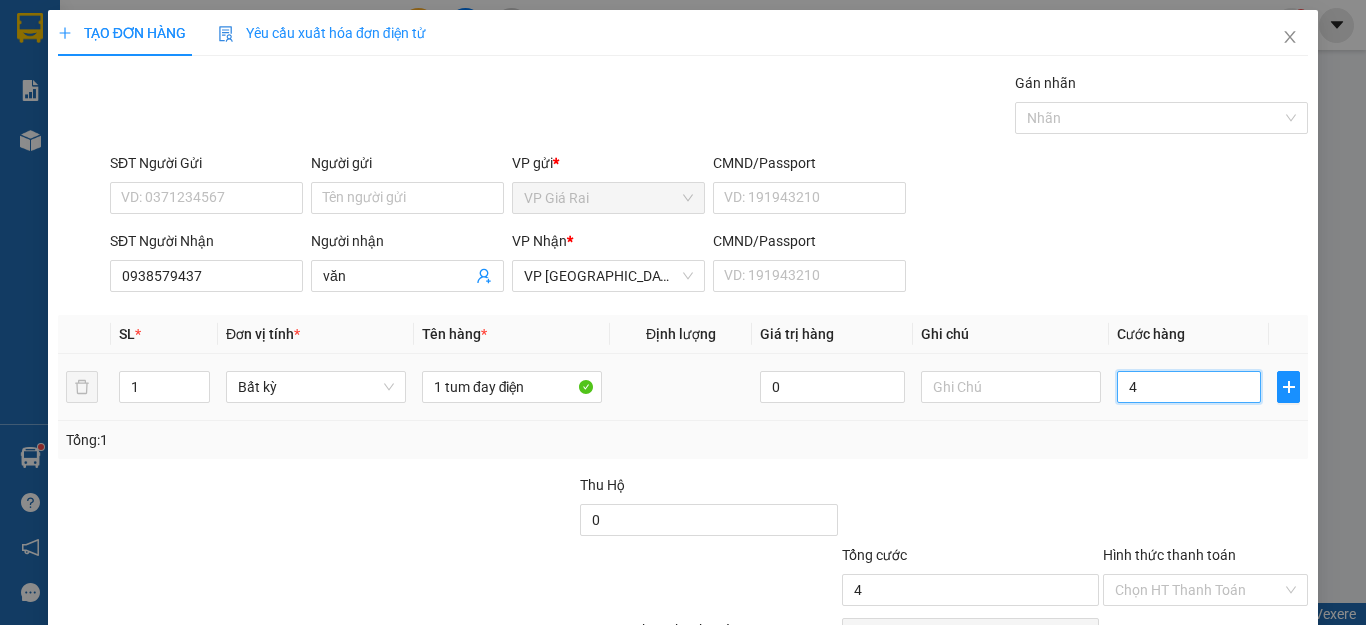 type on "4" 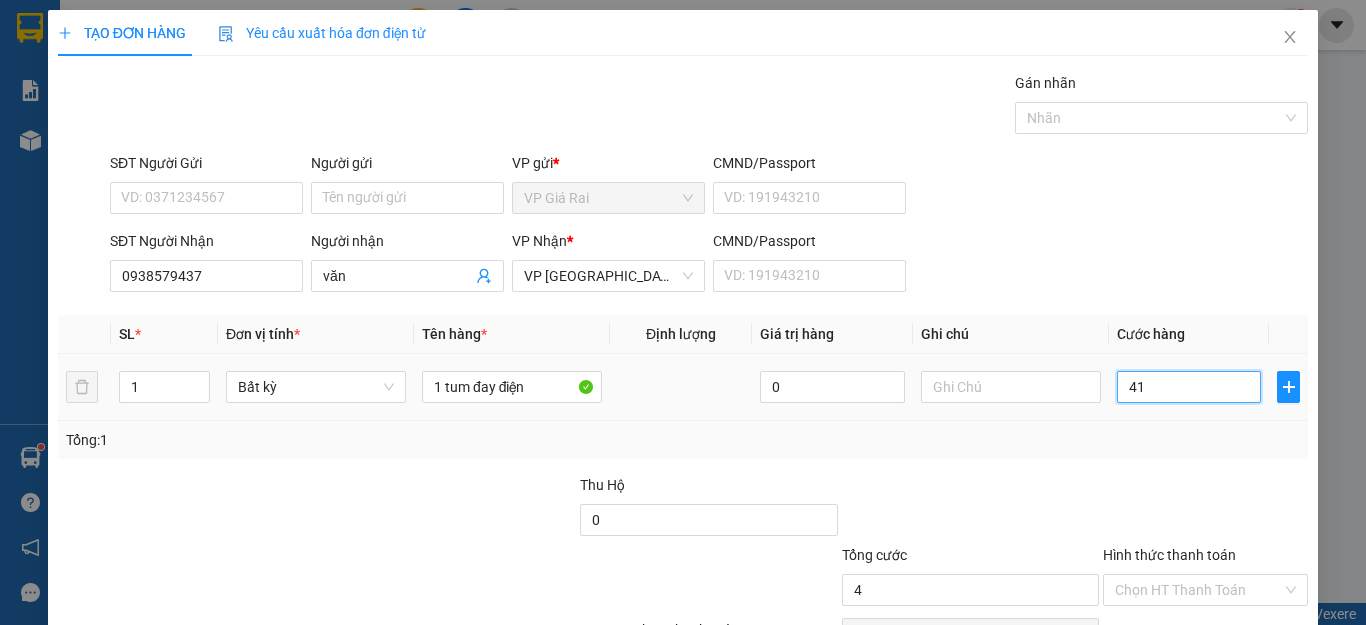 type on "410" 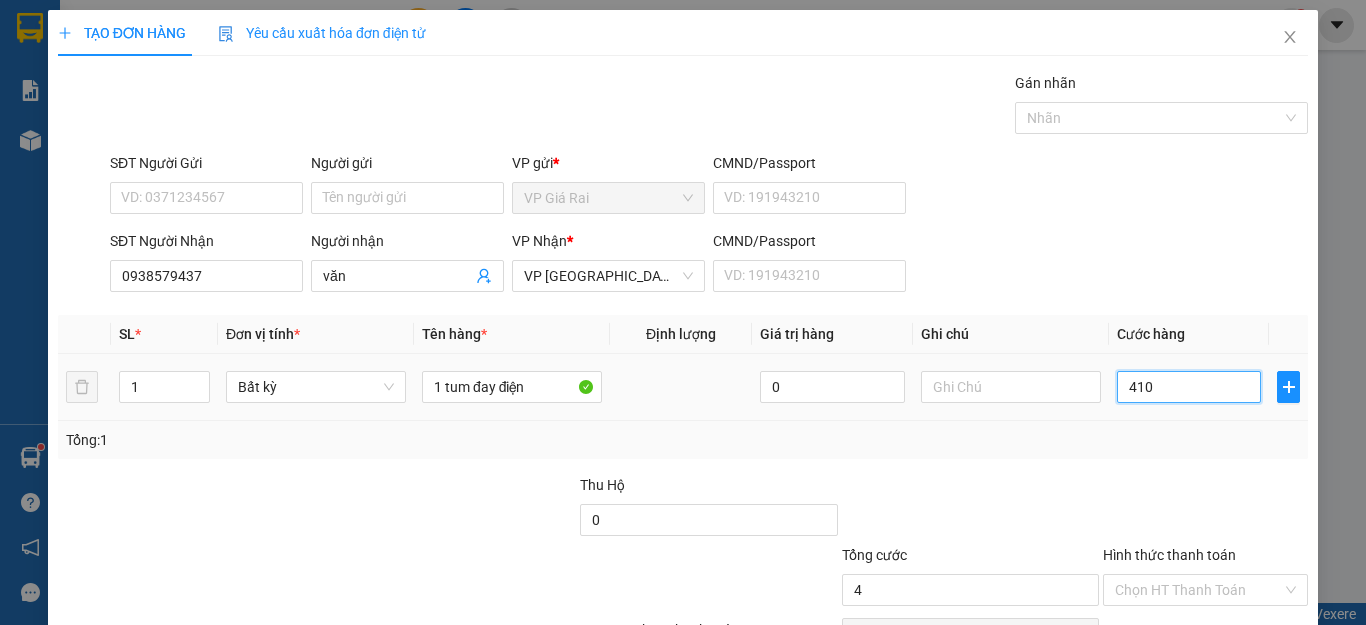 type on "410" 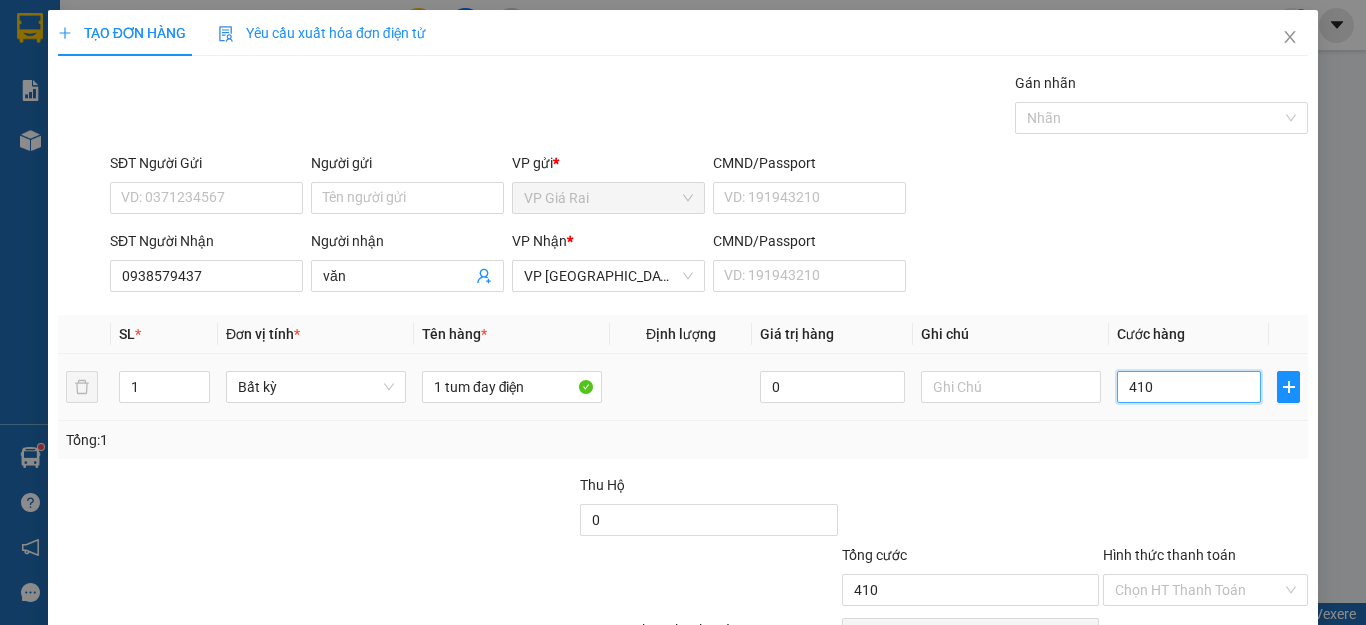 scroll, scrollTop: 115, scrollLeft: 0, axis: vertical 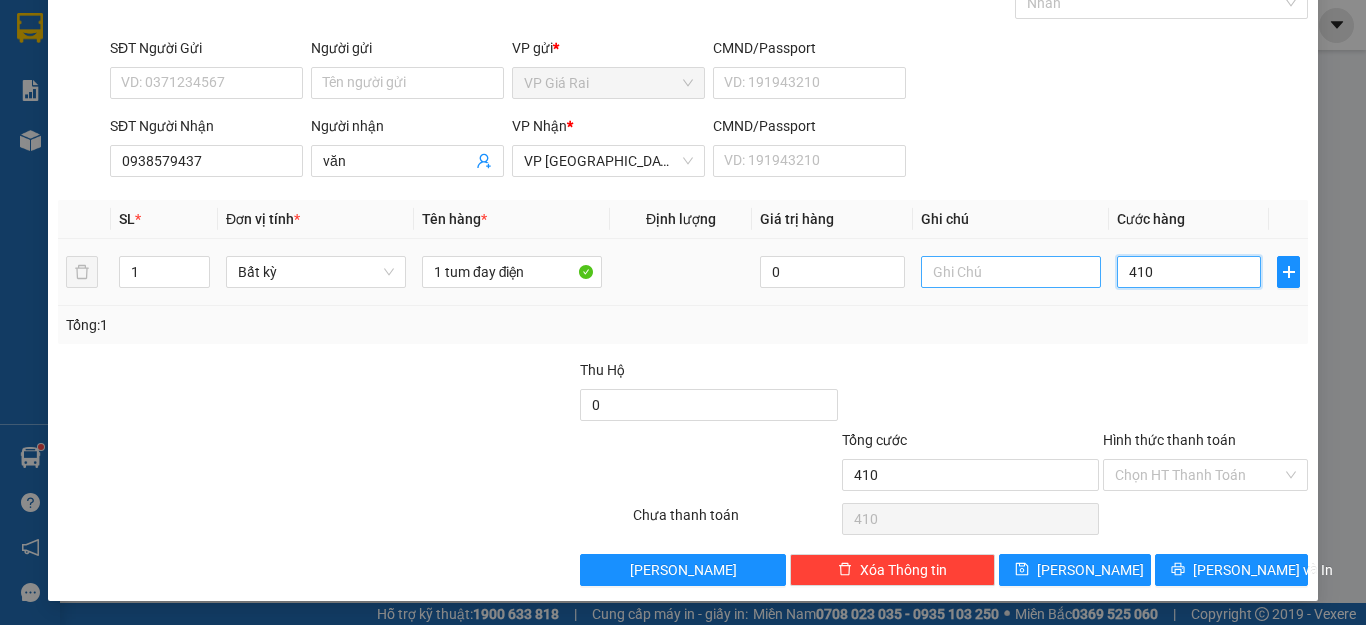 drag, startPoint x: 1088, startPoint y: 283, endPoint x: 1032, endPoint y: 286, distance: 56.0803 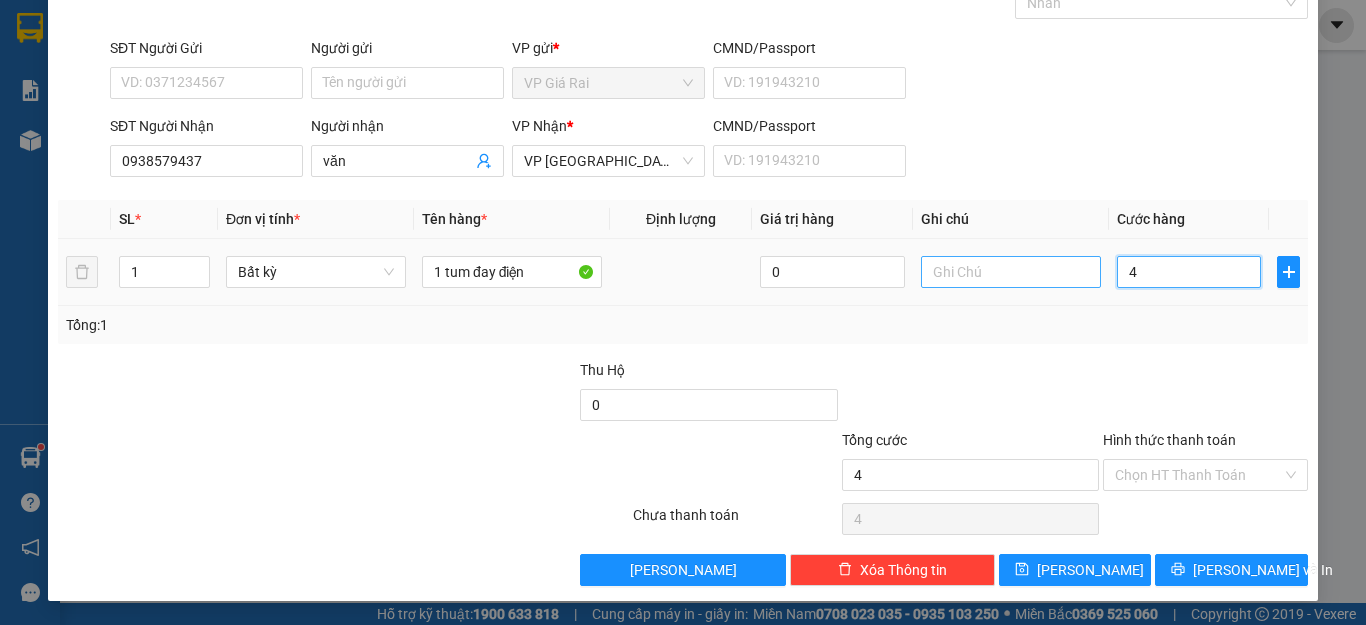 type on "40" 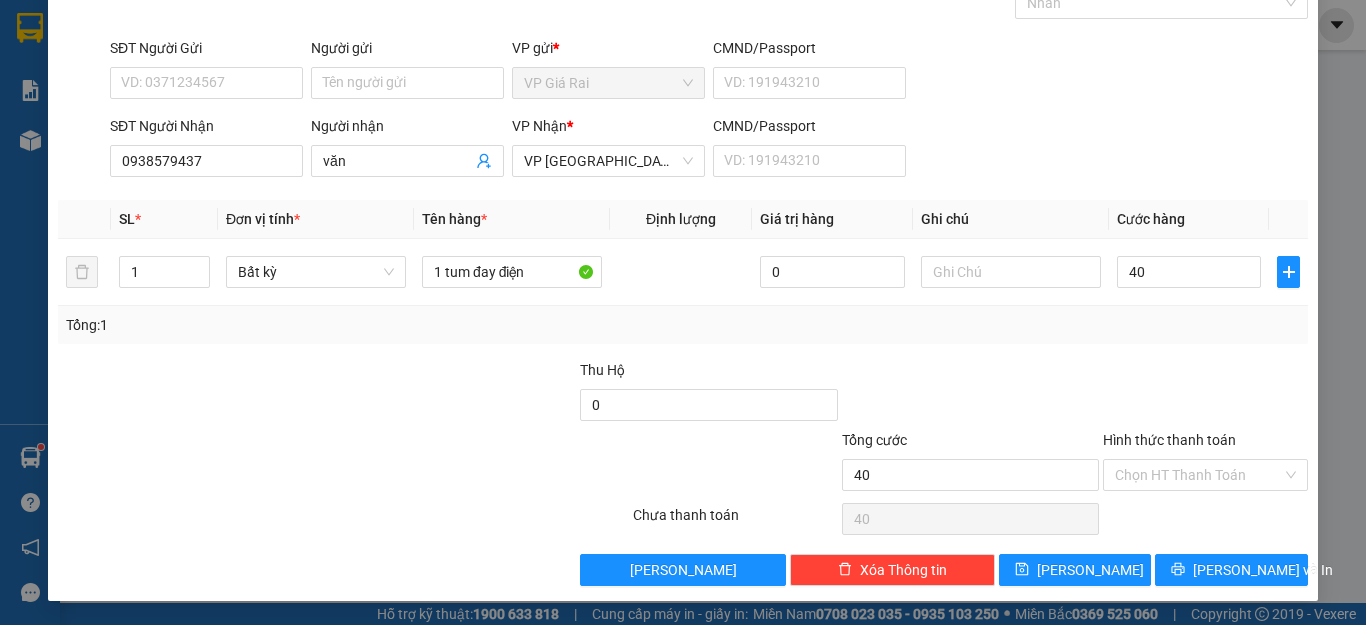 type on "40.000" 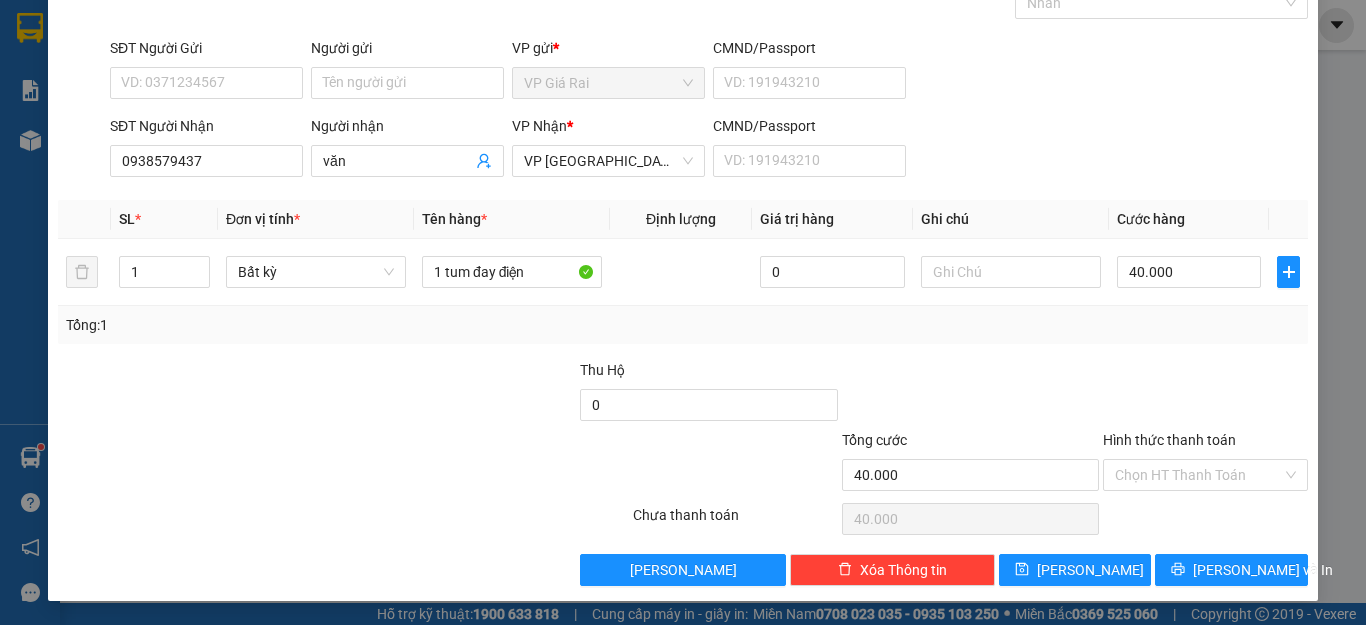 click on "Tổng:  1" at bounding box center (683, 325) 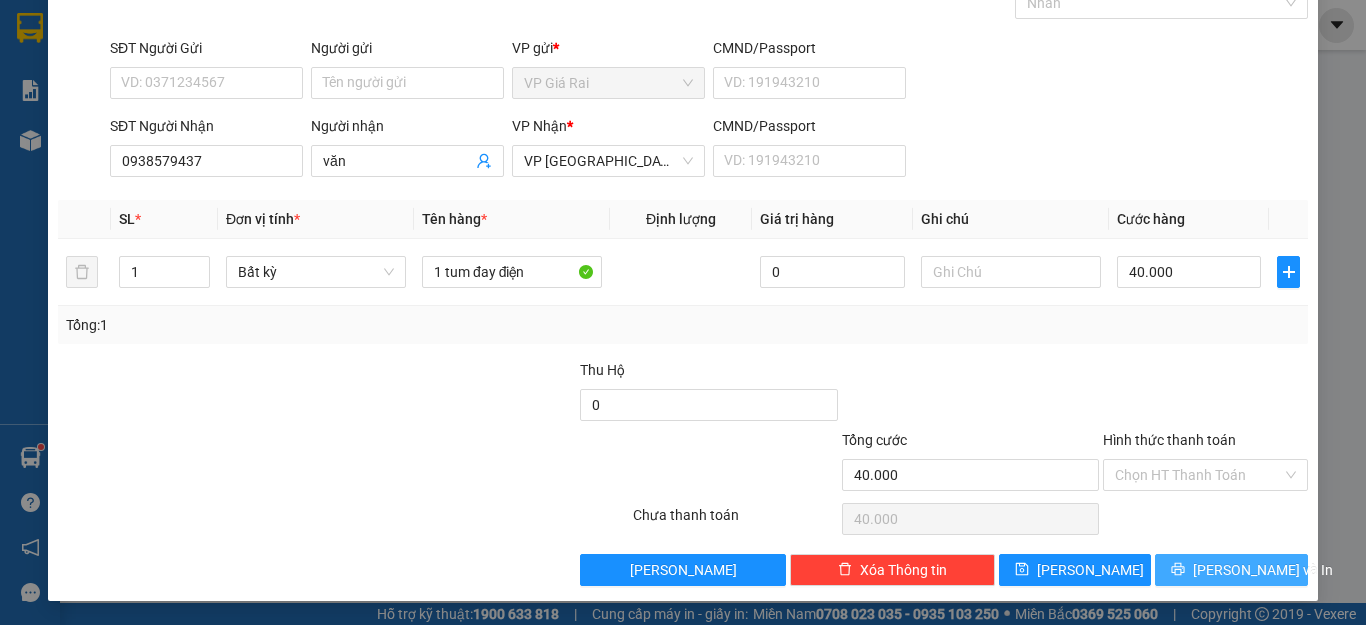 click on "[PERSON_NAME] và In" at bounding box center [1231, 570] 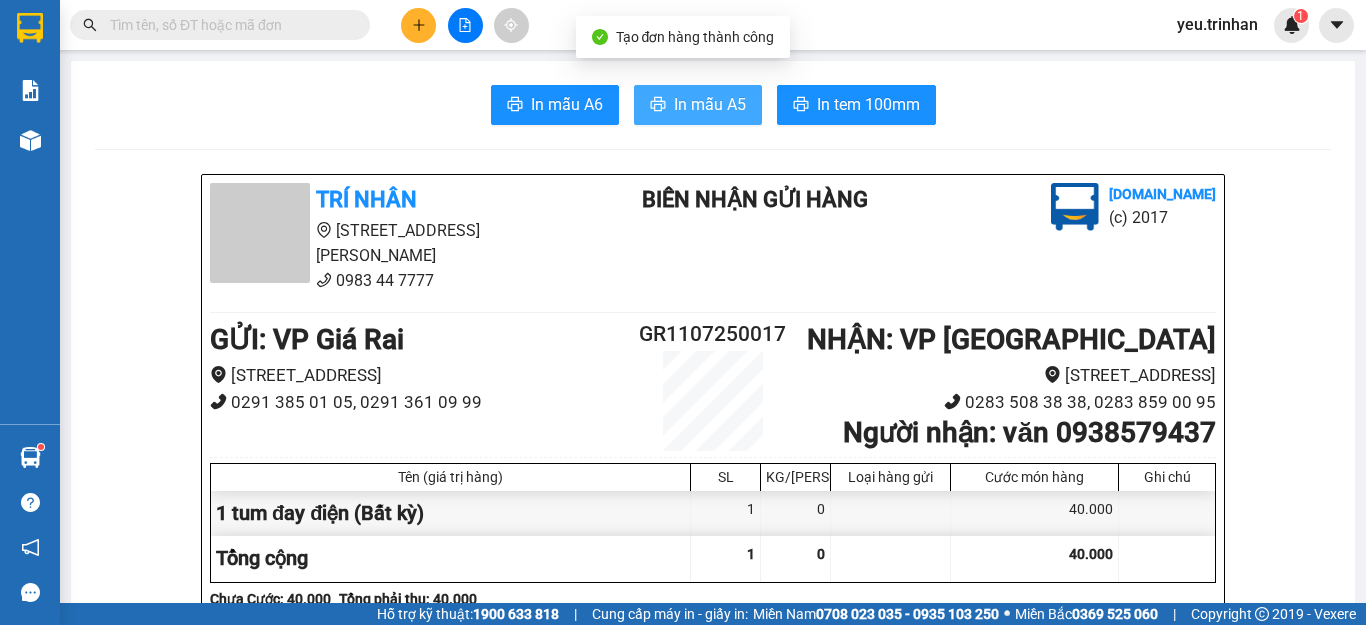 click on "In mẫu A5" at bounding box center (710, 104) 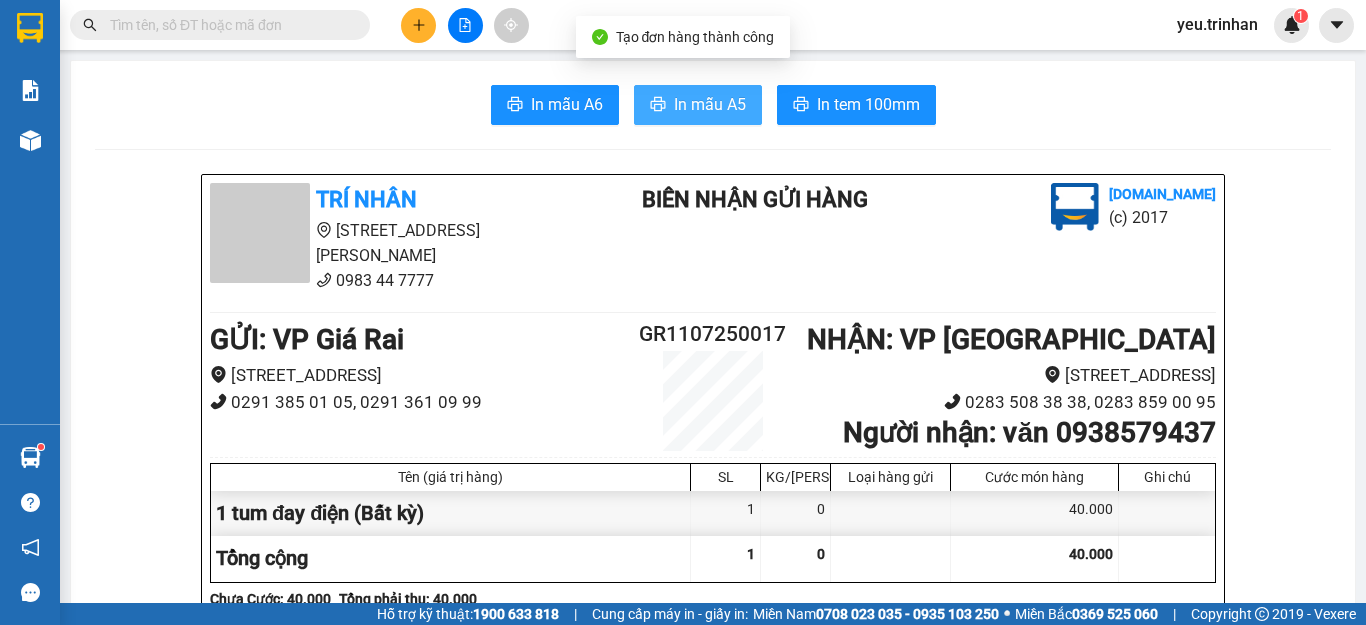 scroll, scrollTop: 0, scrollLeft: 0, axis: both 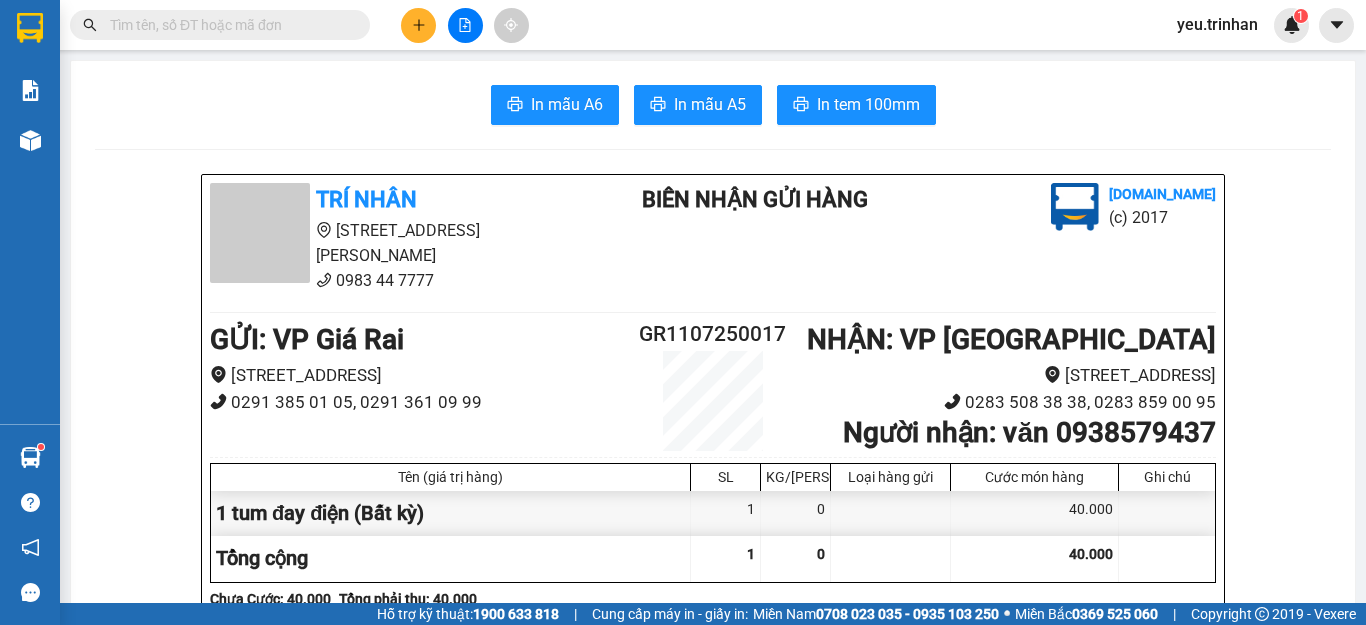click at bounding box center [418, 25] 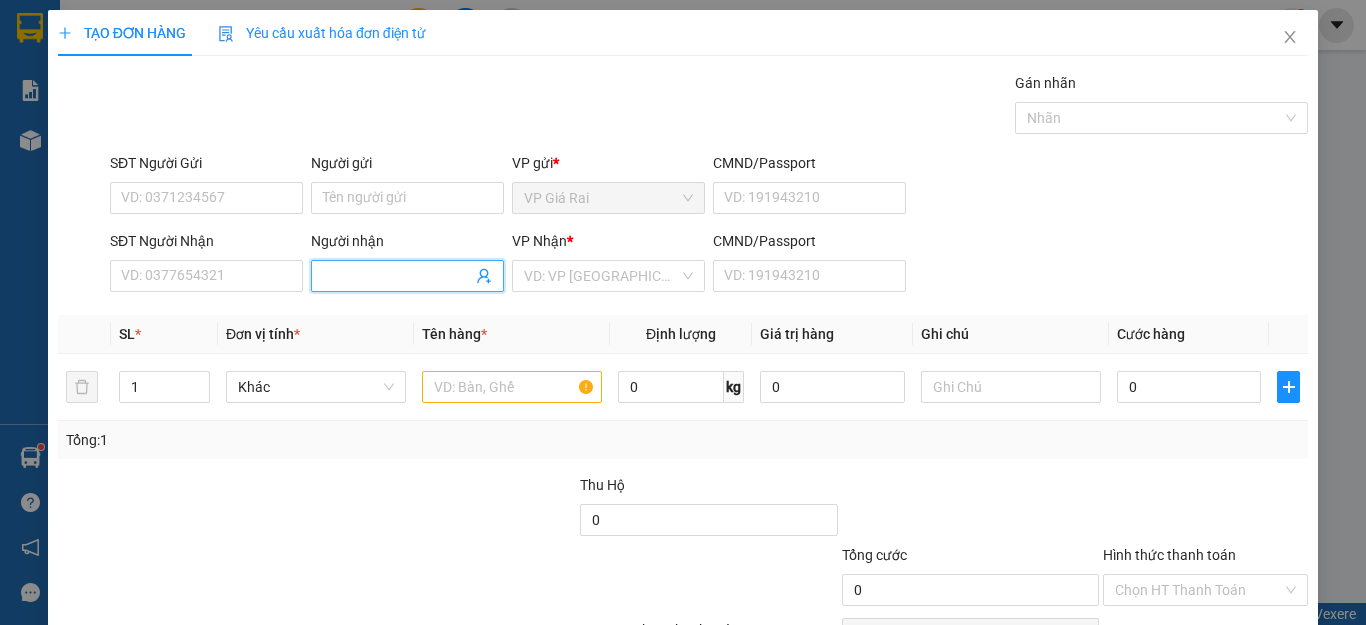 click on "Người nhận" at bounding box center [397, 276] 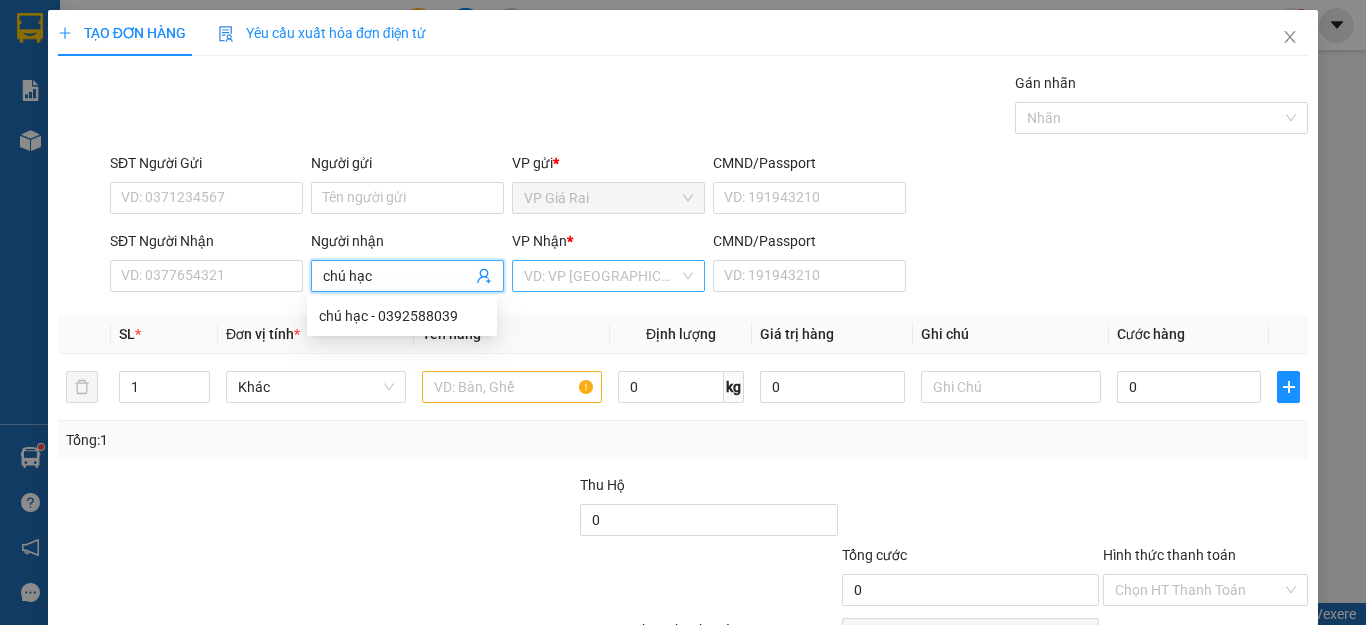 type on "chú hạc" 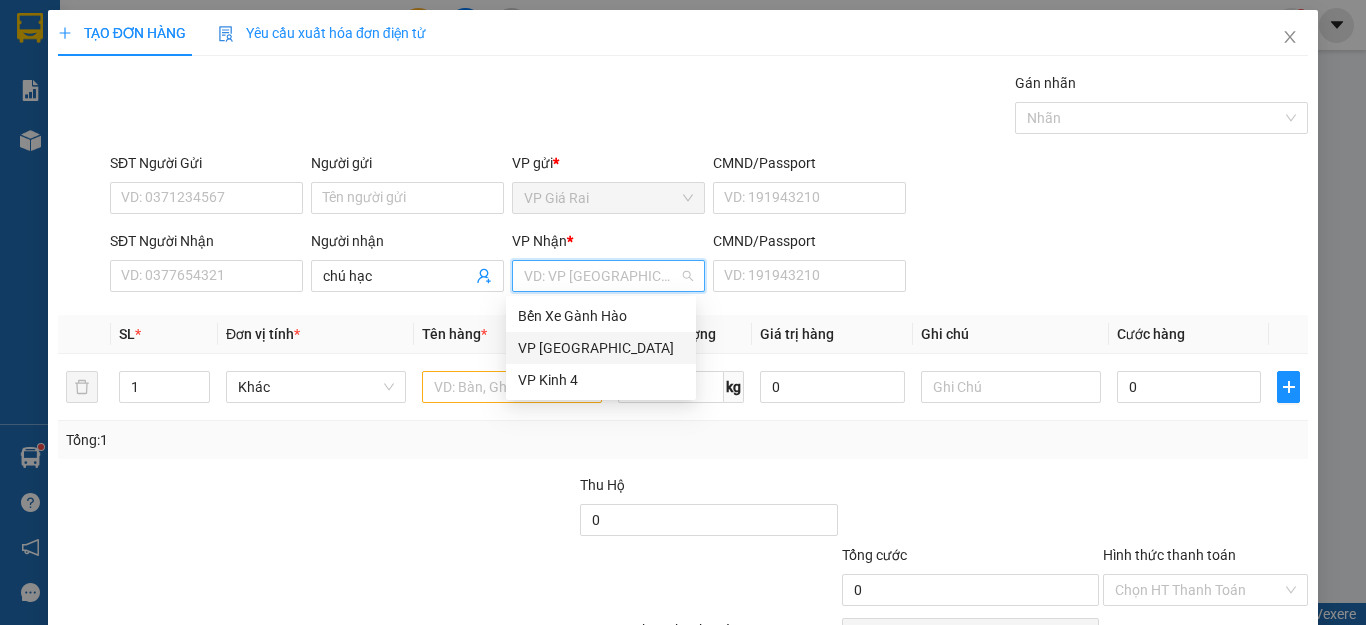 click on "VP [GEOGRAPHIC_DATA]" at bounding box center [601, 348] 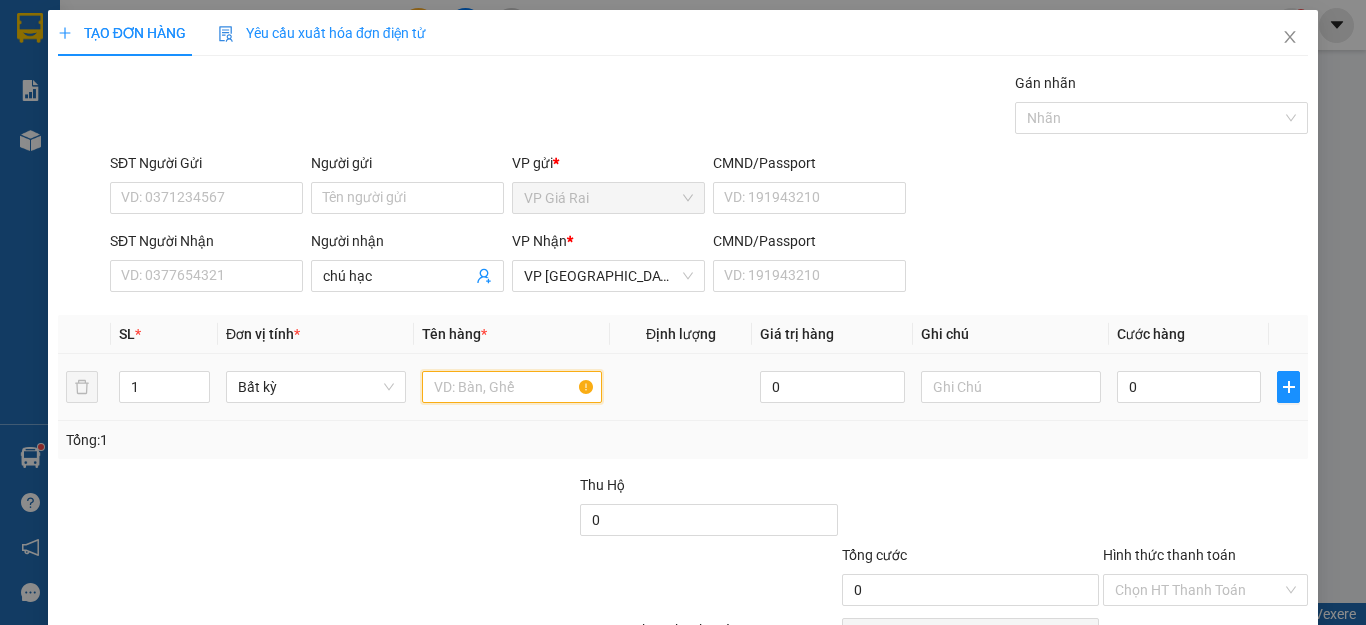 click at bounding box center [512, 387] 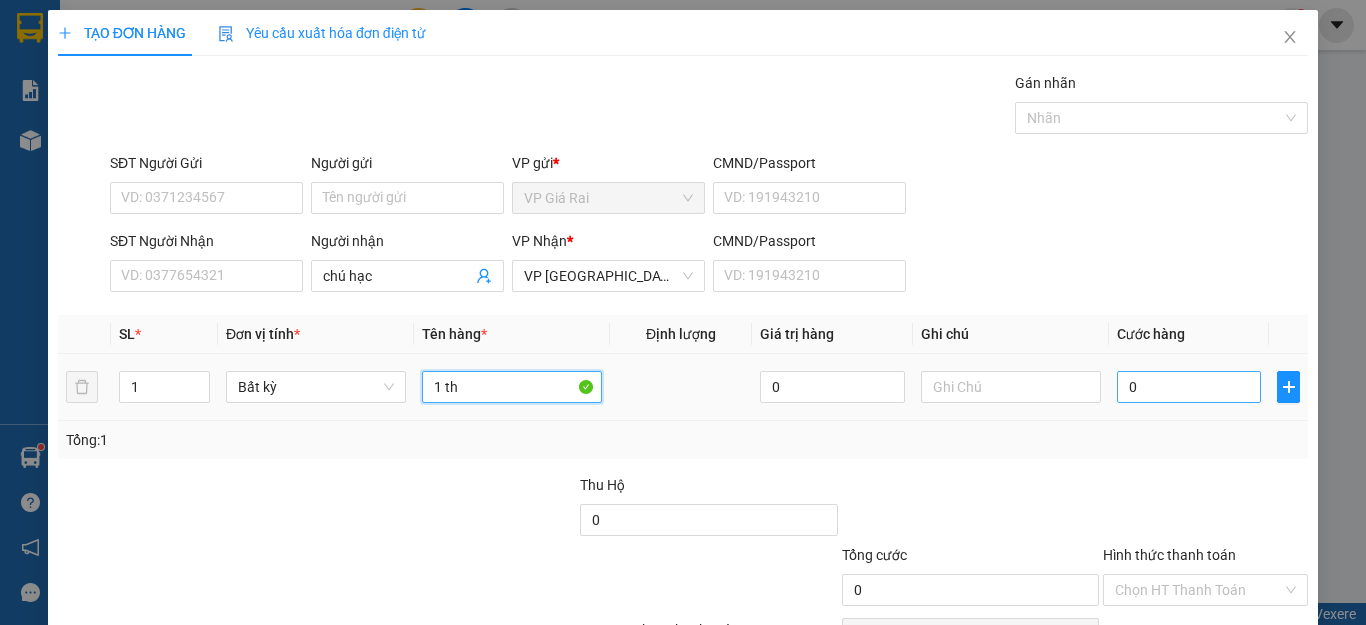 type on "1 th" 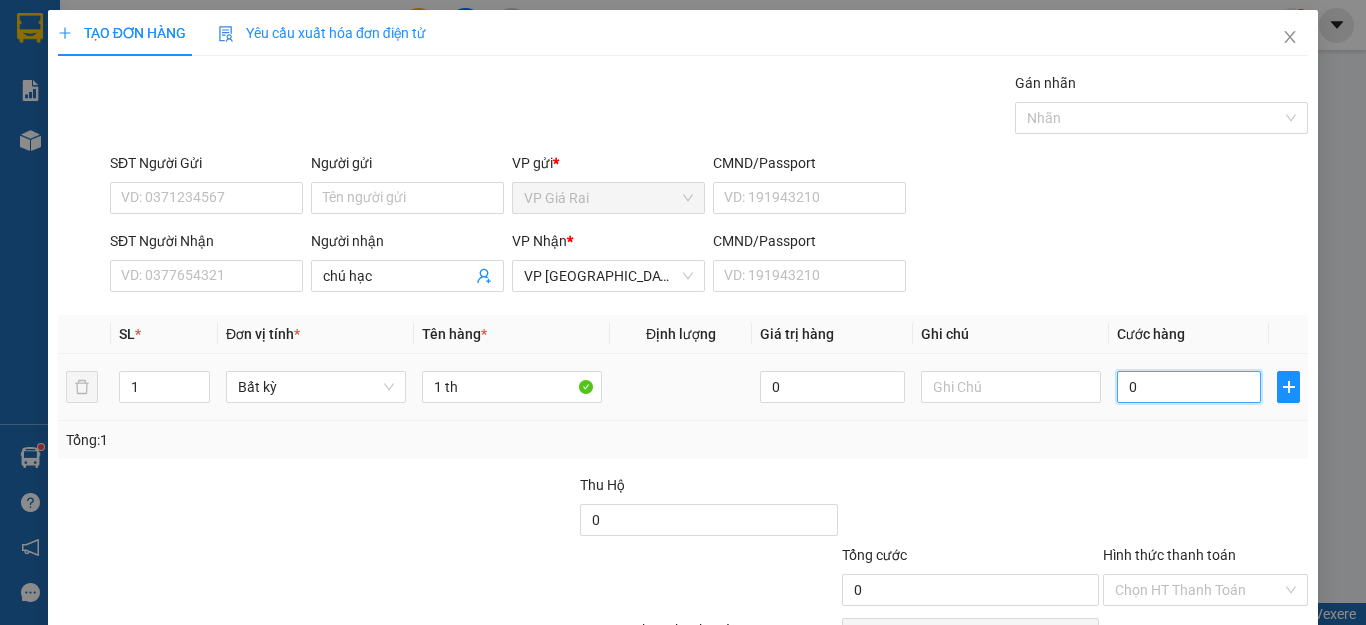 click on "0" at bounding box center [1189, 387] 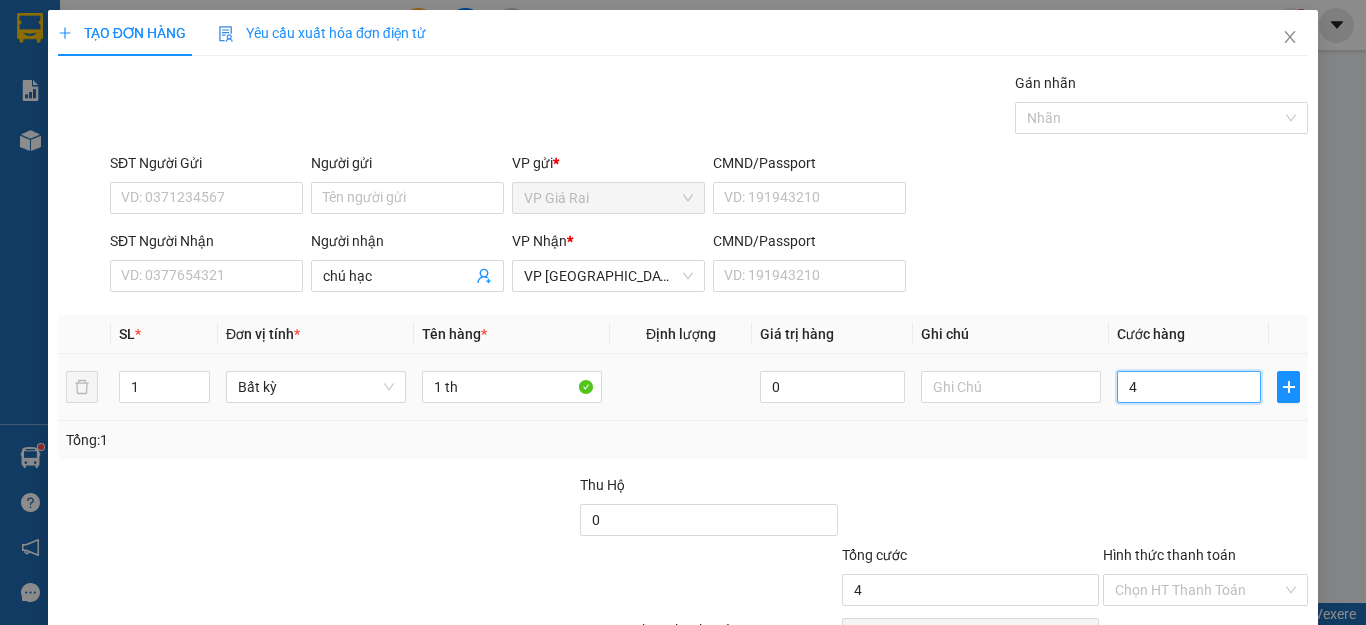 type on "40" 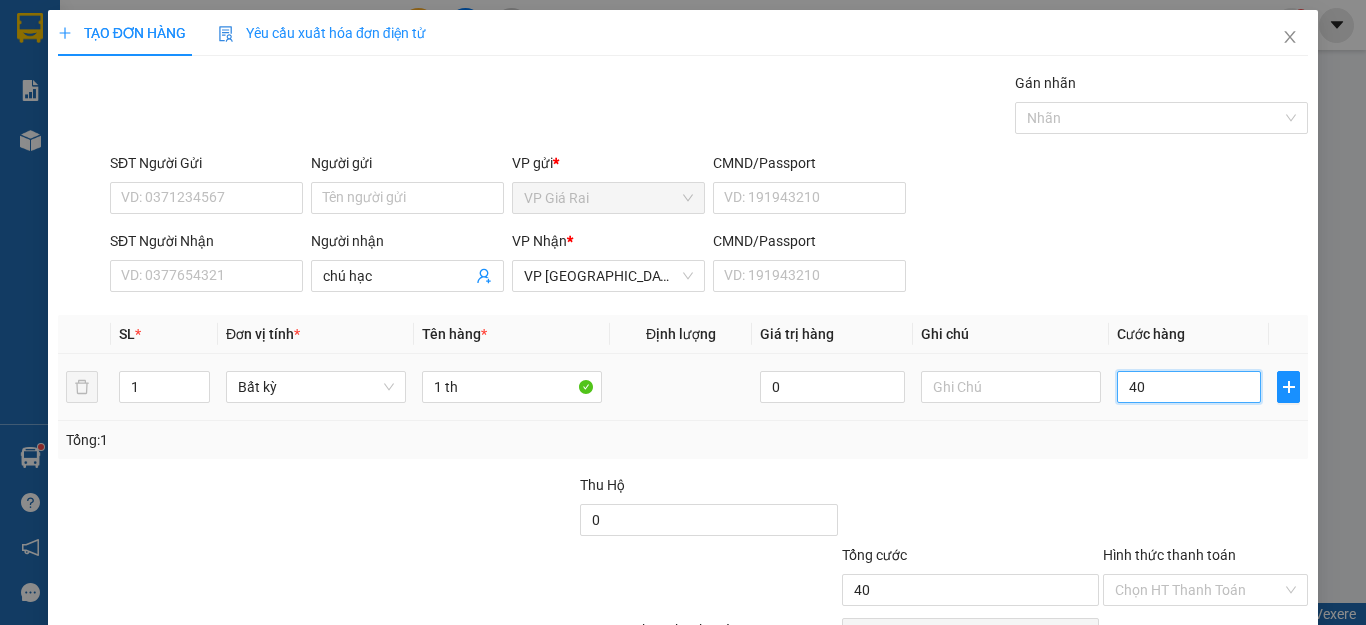 scroll, scrollTop: 115, scrollLeft: 0, axis: vertical 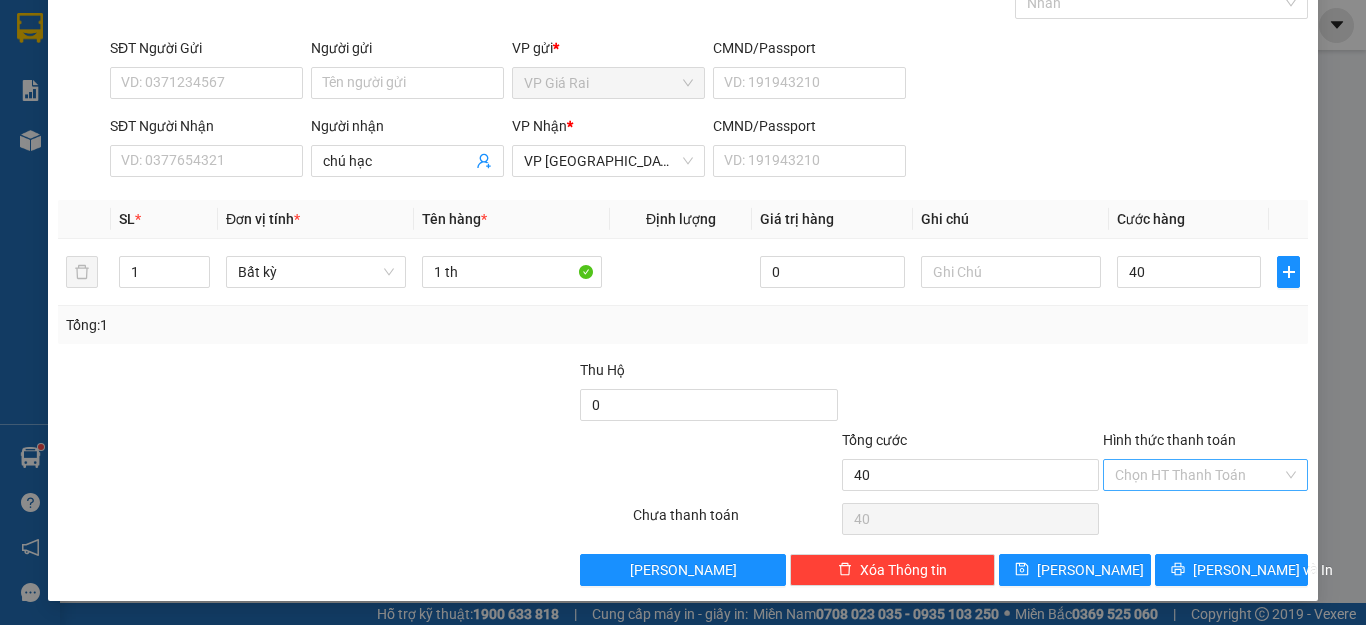 type on "40.000" 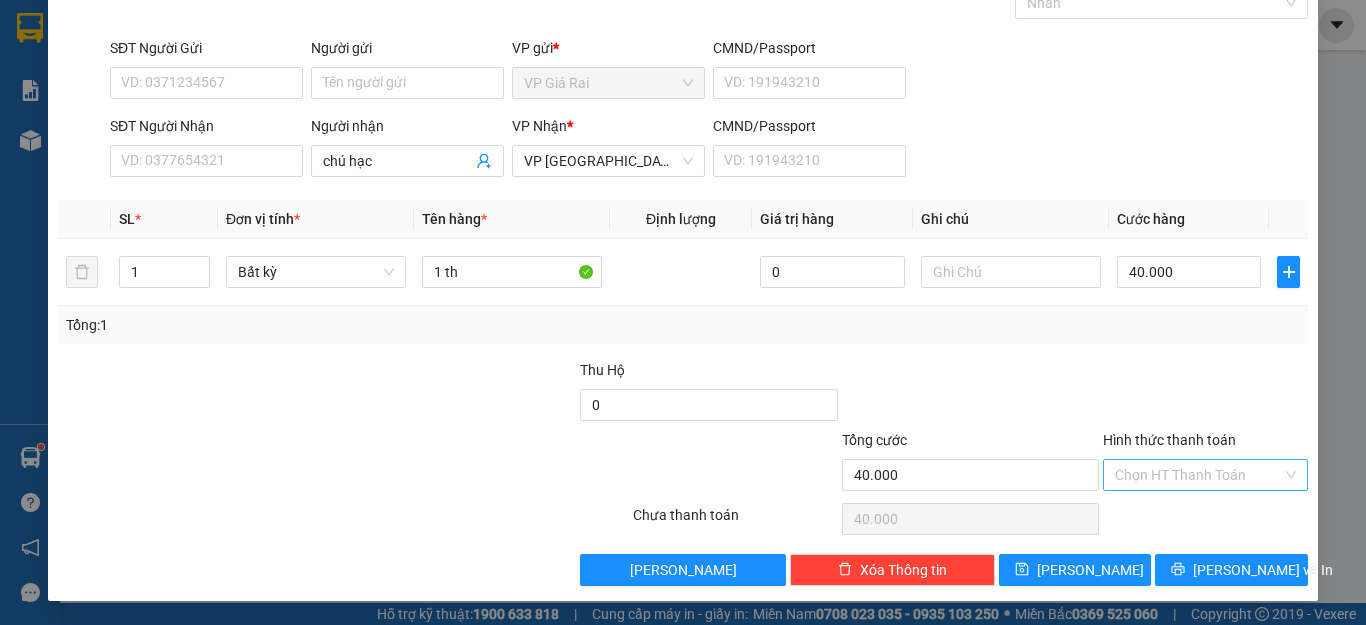 drag, startPoint x: 1170, startPoint y: 466, endPoint x: 1169, endPoint y: 515, distance: 49.010204 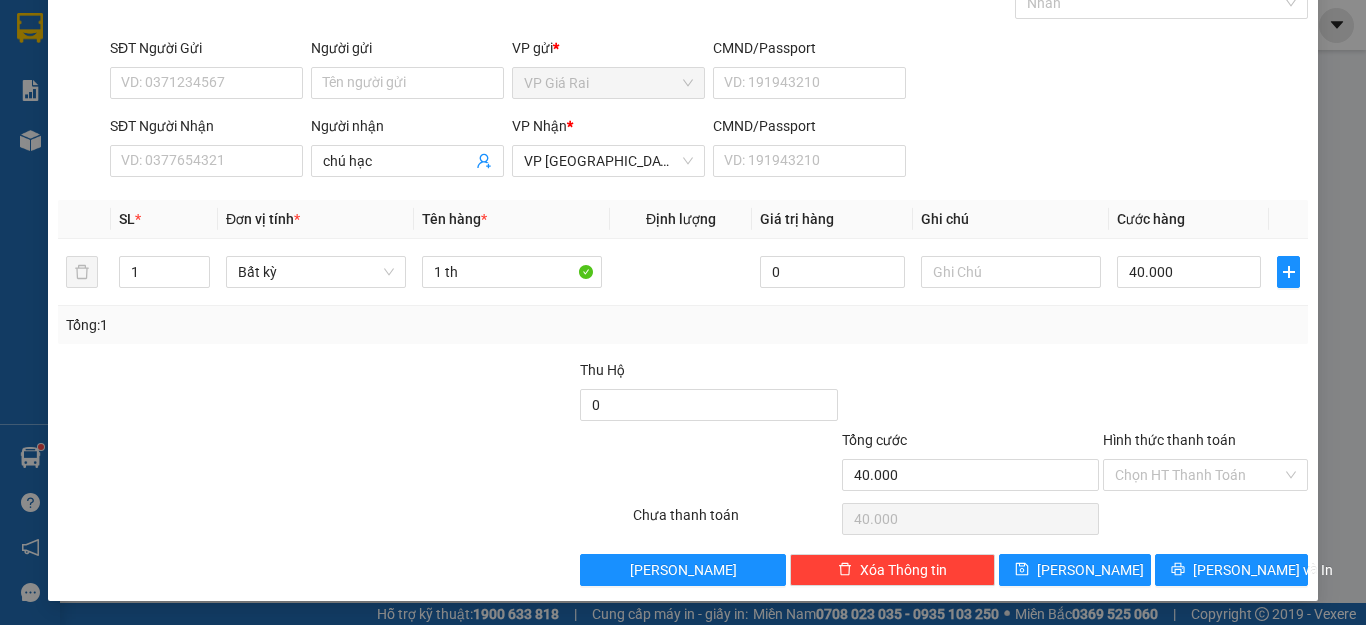 click on "Hình thức thanh toán" at bounding box center (1198, 475) 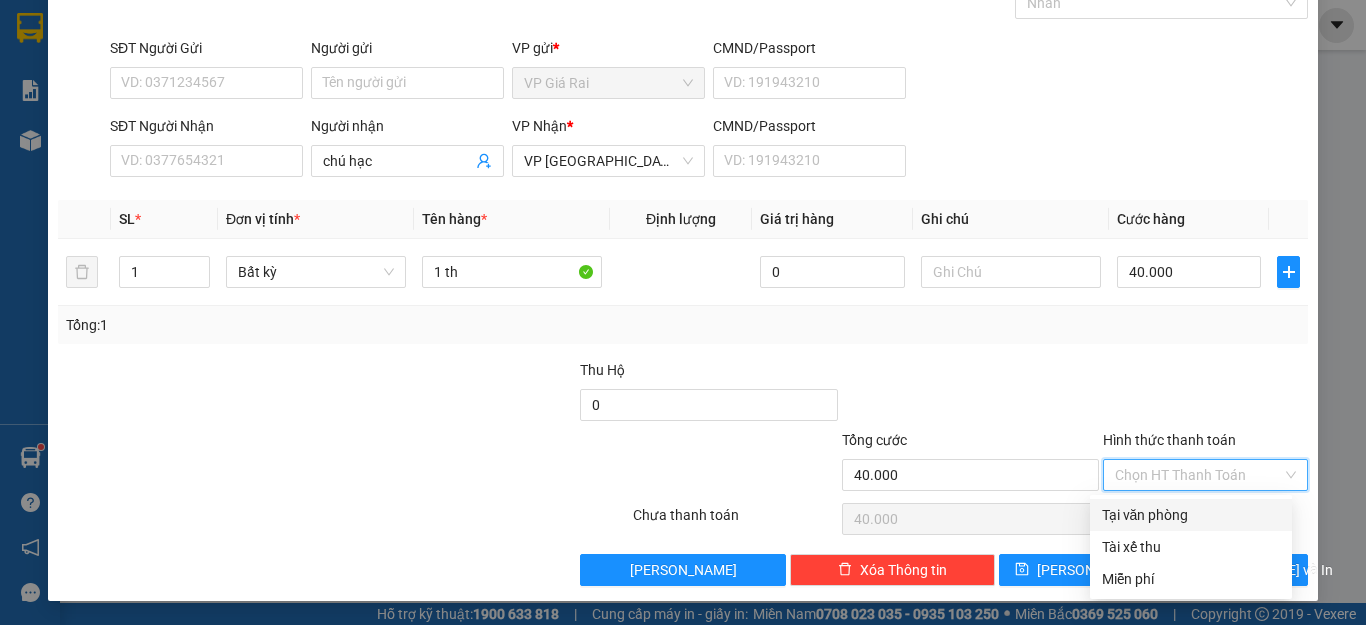 drag, startPoint x: 1168, startPoint y: 507, endPoint x: 1180, endPoint y: 547, distance: 41.761227 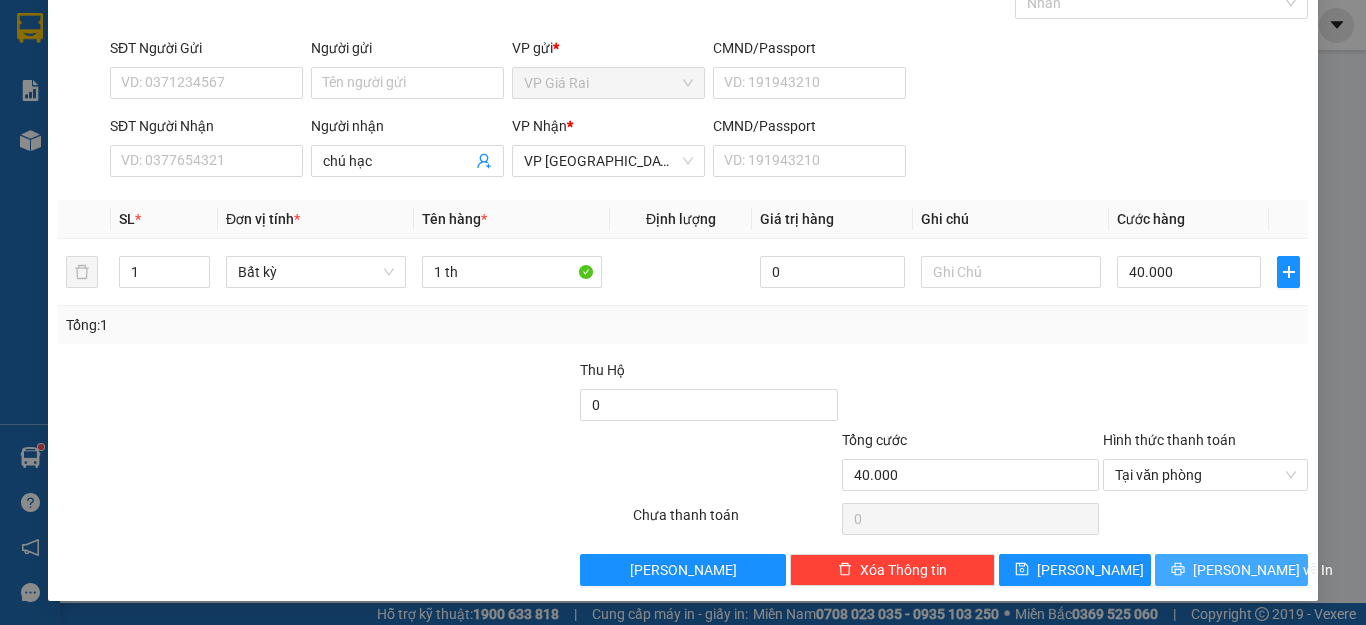 click on "[PERSON_NAME] và In" at bounding box center [1231, 570] 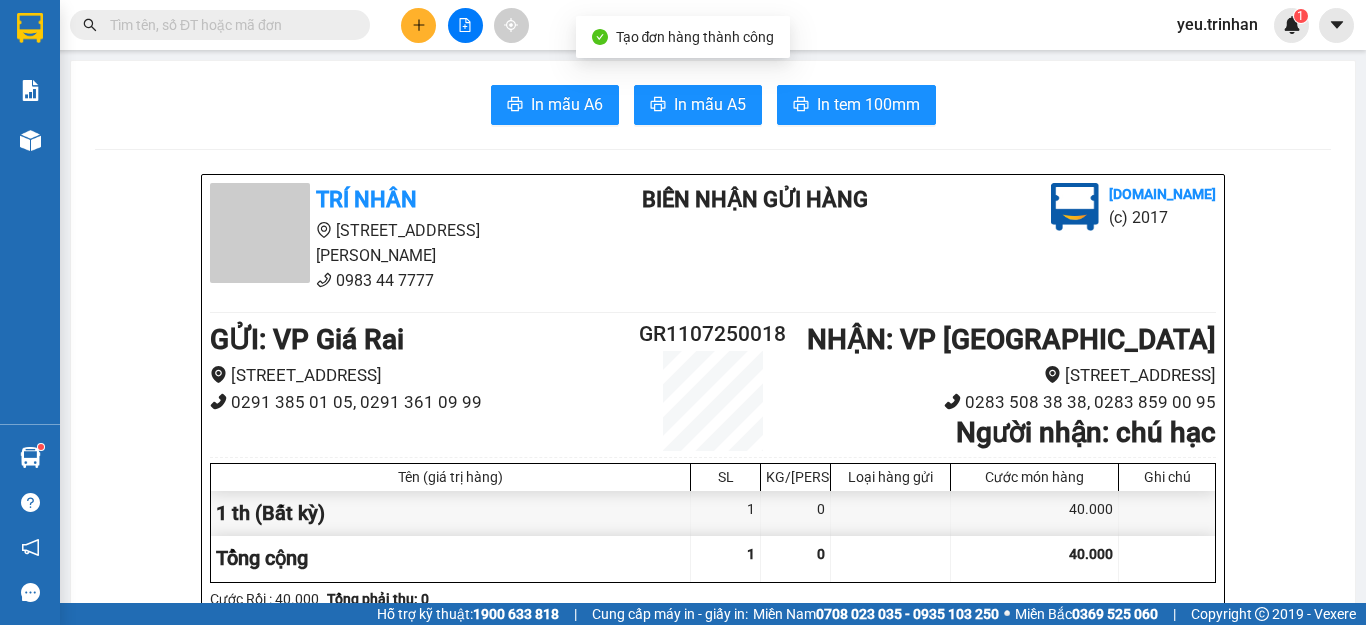 click on "In mẫu A6
In mẫu A5
In tem 100mm
TRÍ NHÂN   555 [PERSON_NAME], Phường 7    0983 44 7777 BIÊN NHẬN GỬI HÀNG [DOMAIN_NAME] (c) 2017 GỬI :   VP Giá Rai   409 QL1A, [STREET_ADDRESS]   0291 385 01 05, 0291 361 09 99 GR1107250018 NHẬN :   VP [GEOGRAPHIC_DATA][STREET_ADDRESS]   0283 508 38 38, 0283 859 00 95 Người nhận :   chú hạc  Tên (giá trị hàng) SL KG/Món Loại hàng gửi Cước món hàng Ghi chú 1 th (Bất kỳ) 1 0 40.000 Tổng cộng 1 0 40.000 Loading... Cước Rồi   : 40.000 Tổng phải thu: 0 Người gửi hàng xác nhận (đã đồng ý và ký tên) 18:02[DATE] NV nhận hàng (Kí và ghi rõ họ tên) [PERSON_NAME] định nhận/gửi hàng : Quý khách tự thông báo cho người nhà ra nhận hàng, mang theo điện thoại hoặc chứng mình người nhận hàng. Nhà xe không chịu trách nhiệm đối với hàng hoá bị nhà nước cấm. TRÍ NHÂN VP VP Giá Rai         :" at bounding box center (713, 1285) 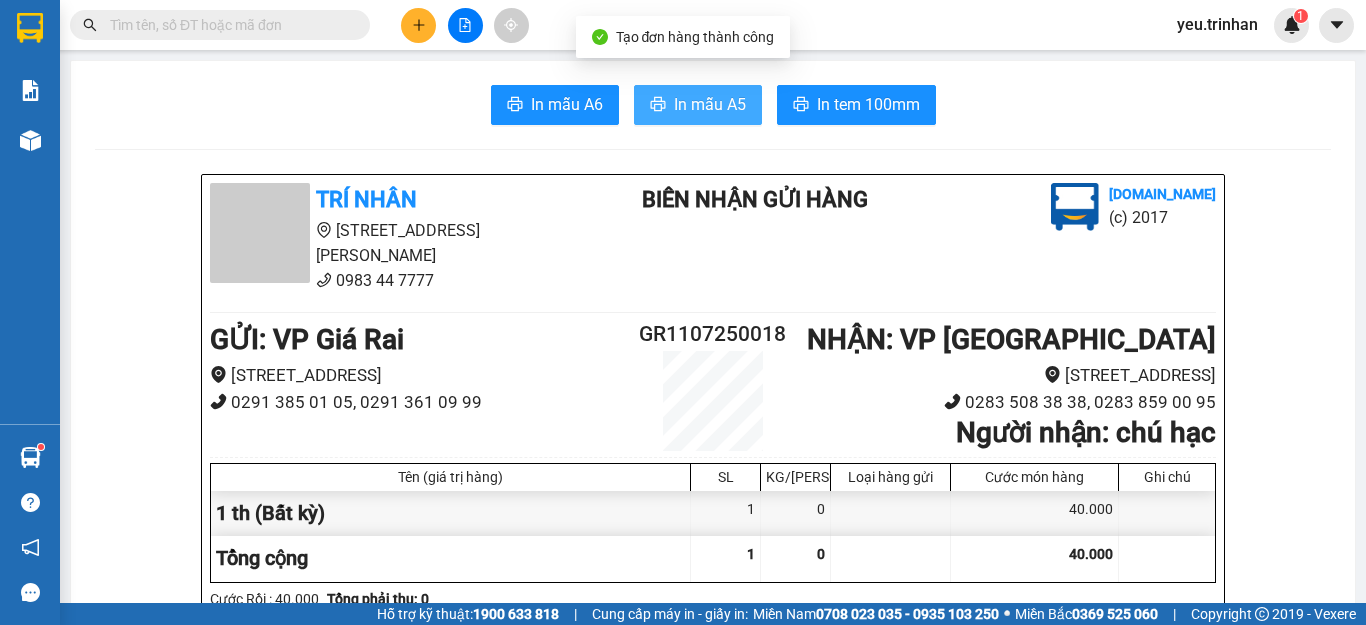 click on "In mẫu A5" at bounding box center [698, 105] 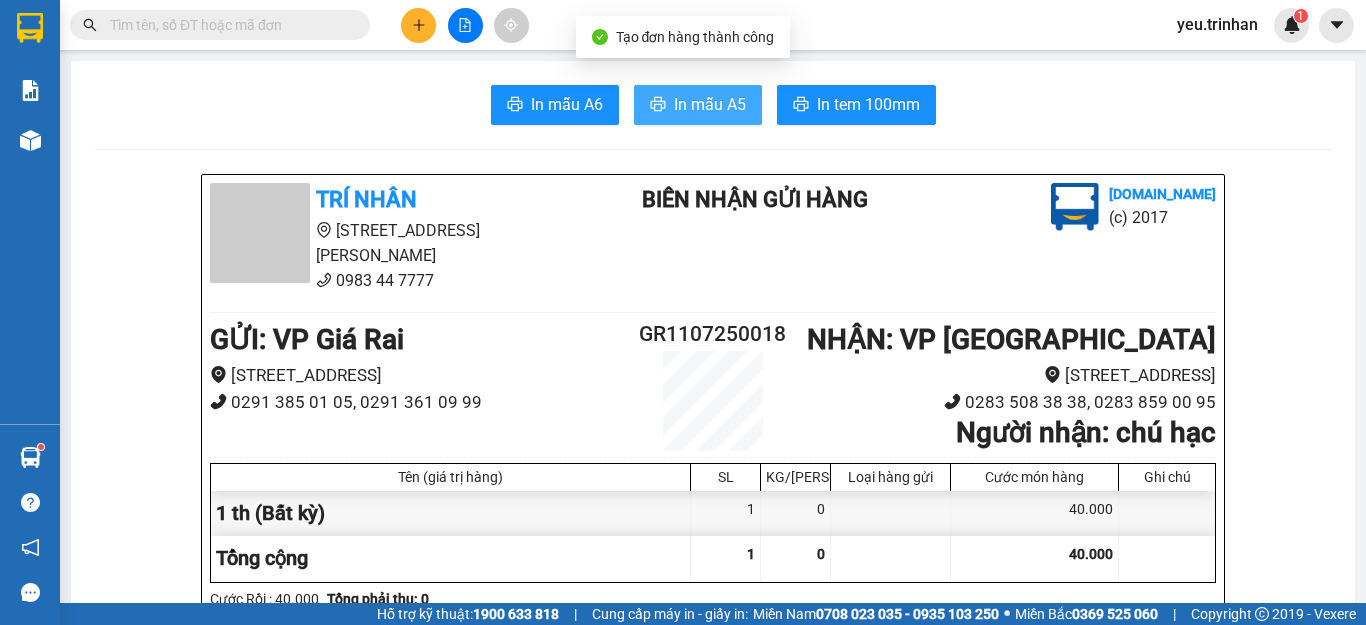 click 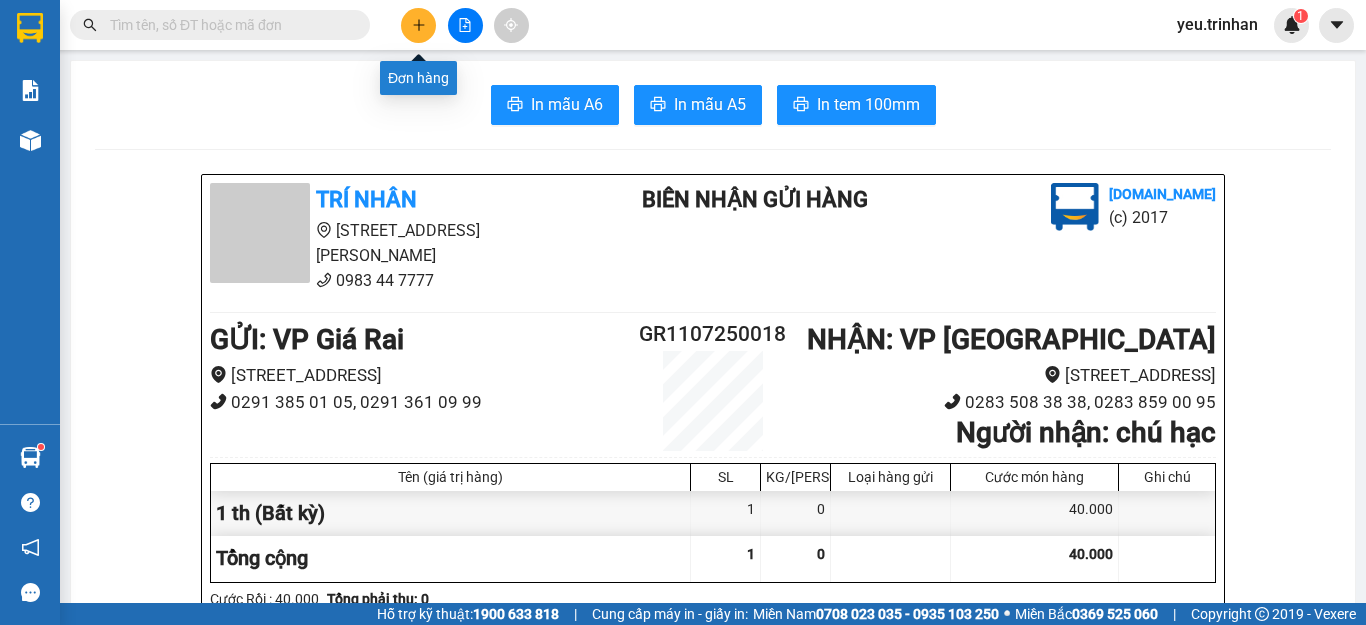 click at bounding box center (418, 25) 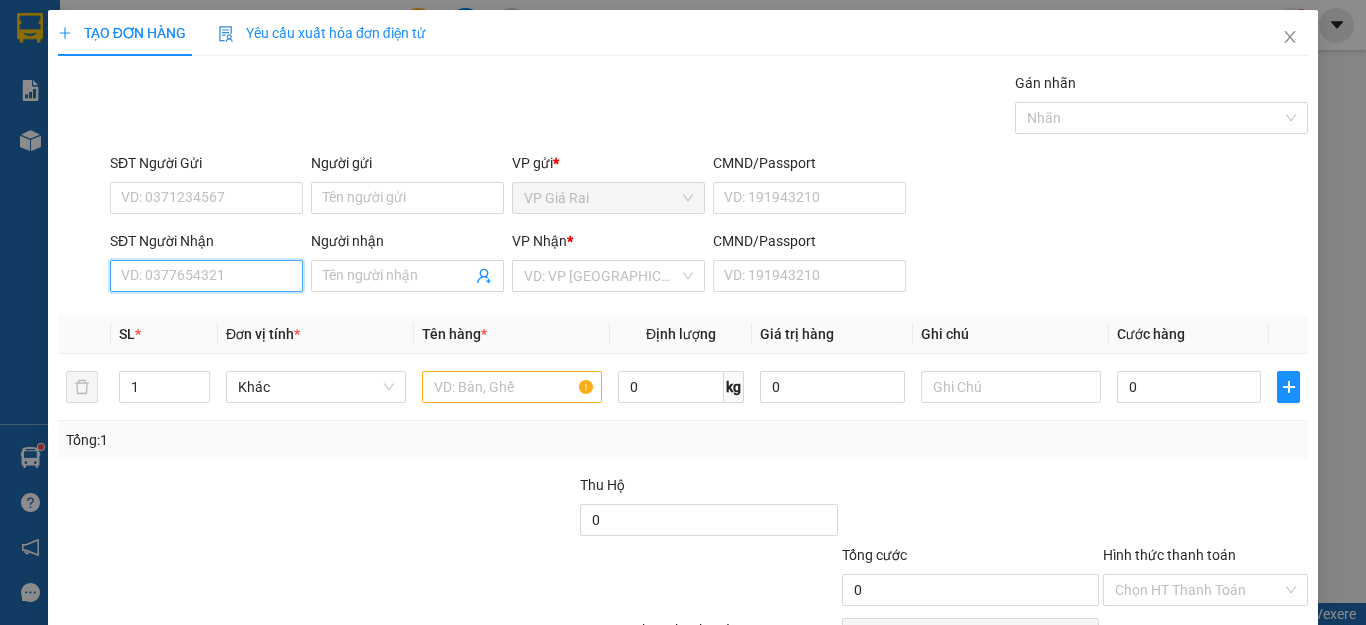 click on "SĐT Người Nhận" at bounding box center (206, 276) 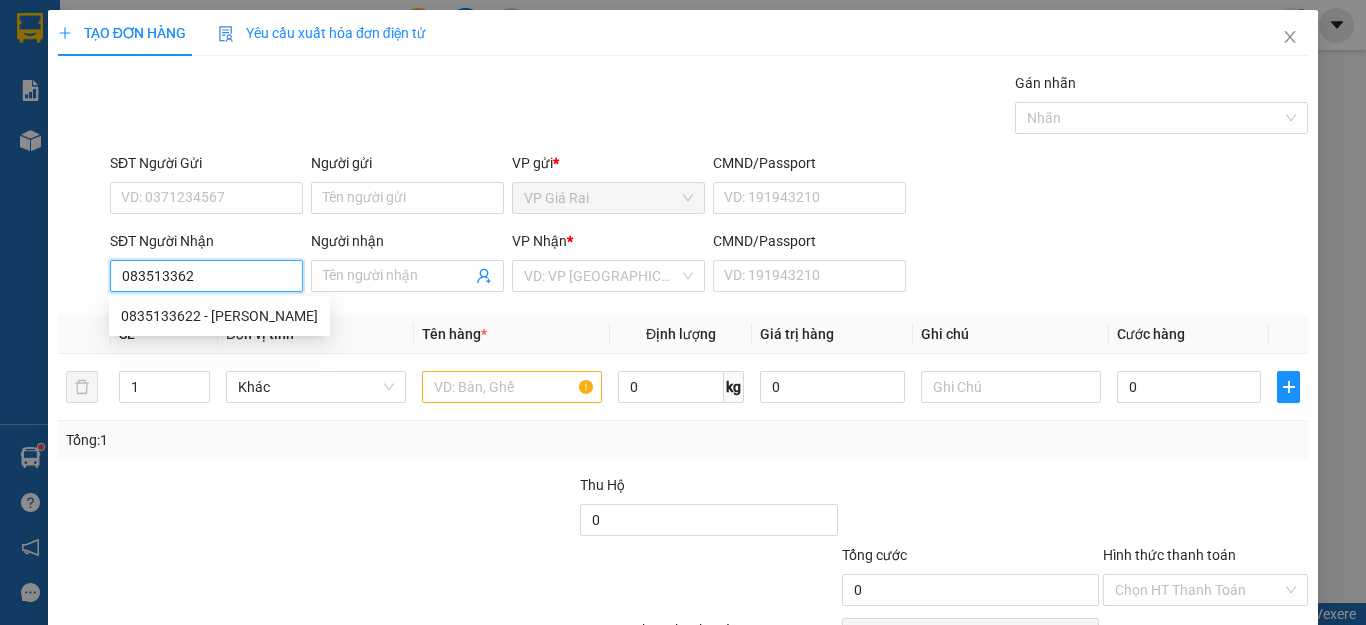 type on "0835133622" 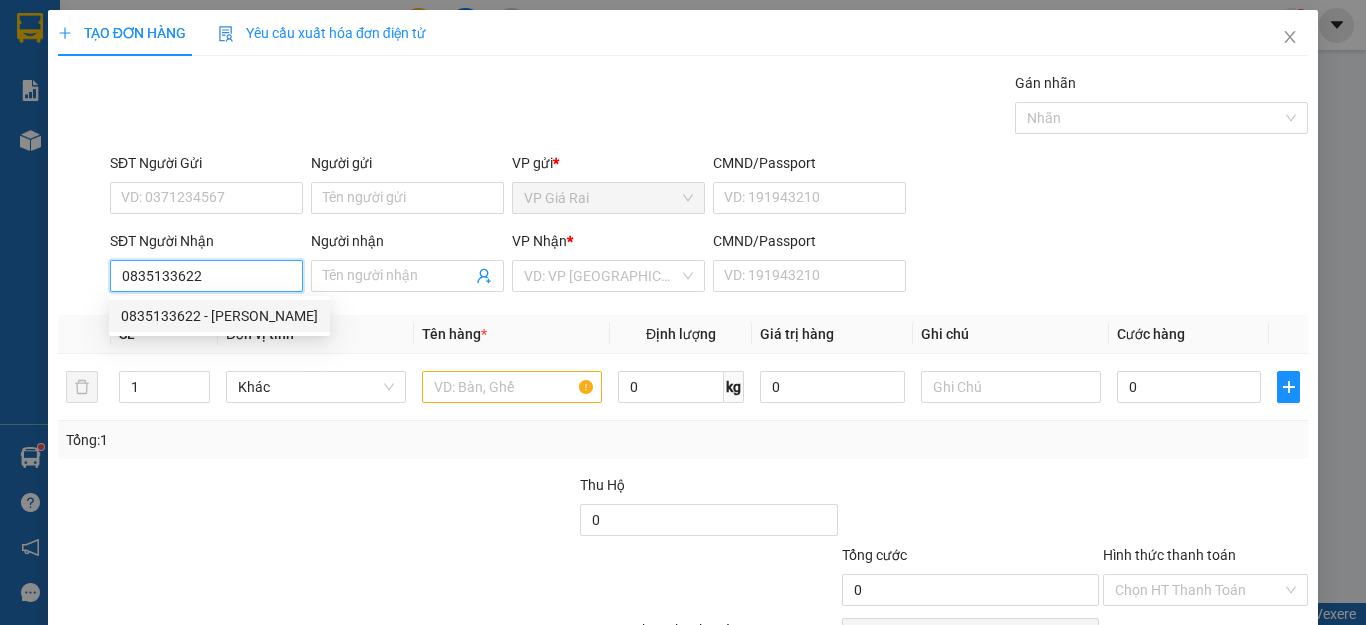 click on "0835133622 - [PERSON_NAME]" at bounding box center [219, 316] 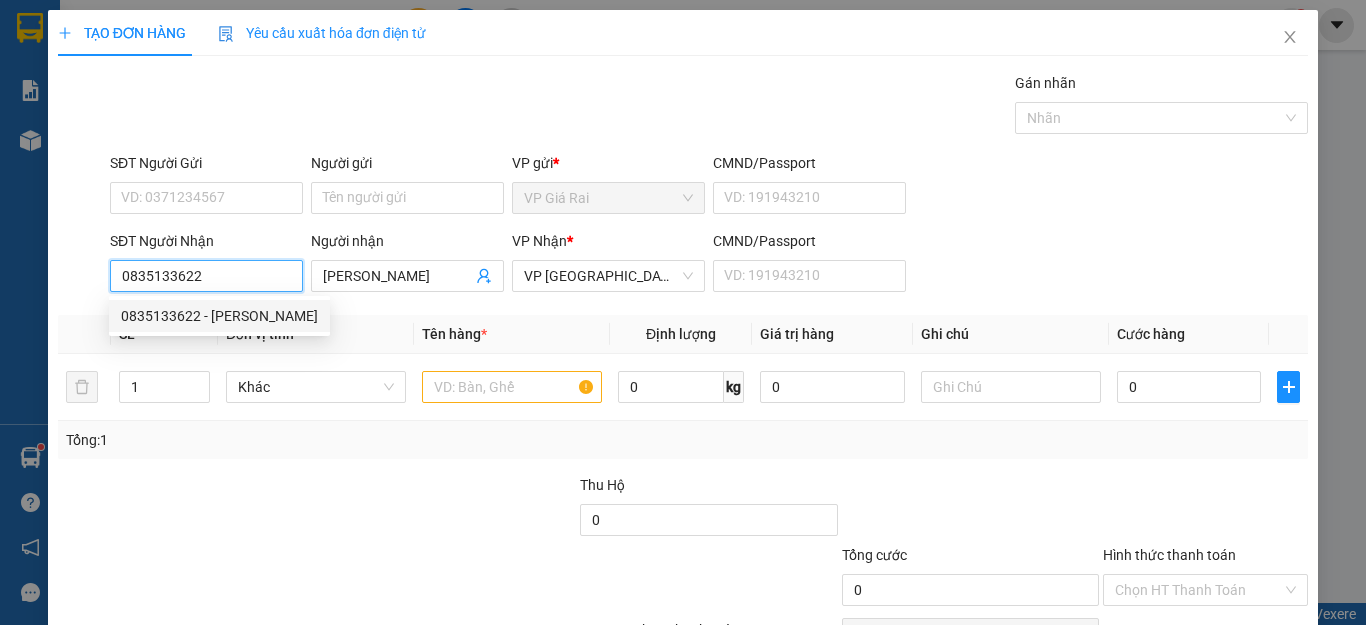 type on "80.000" 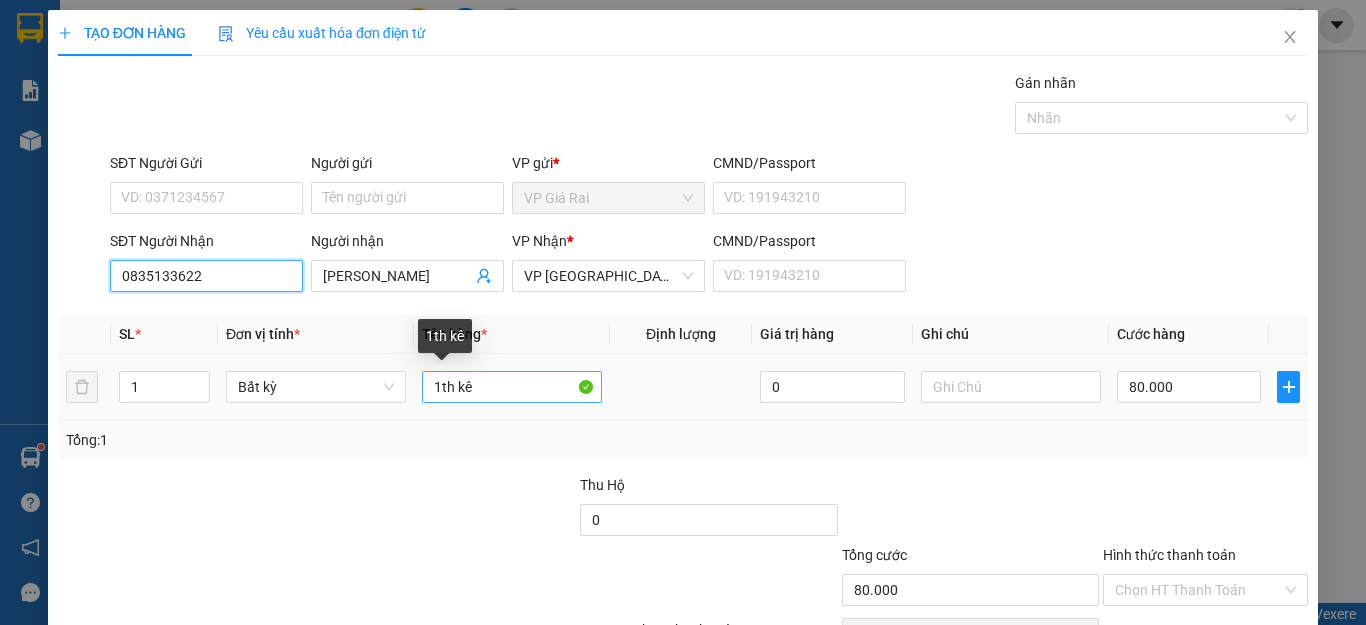type on "0835133622" 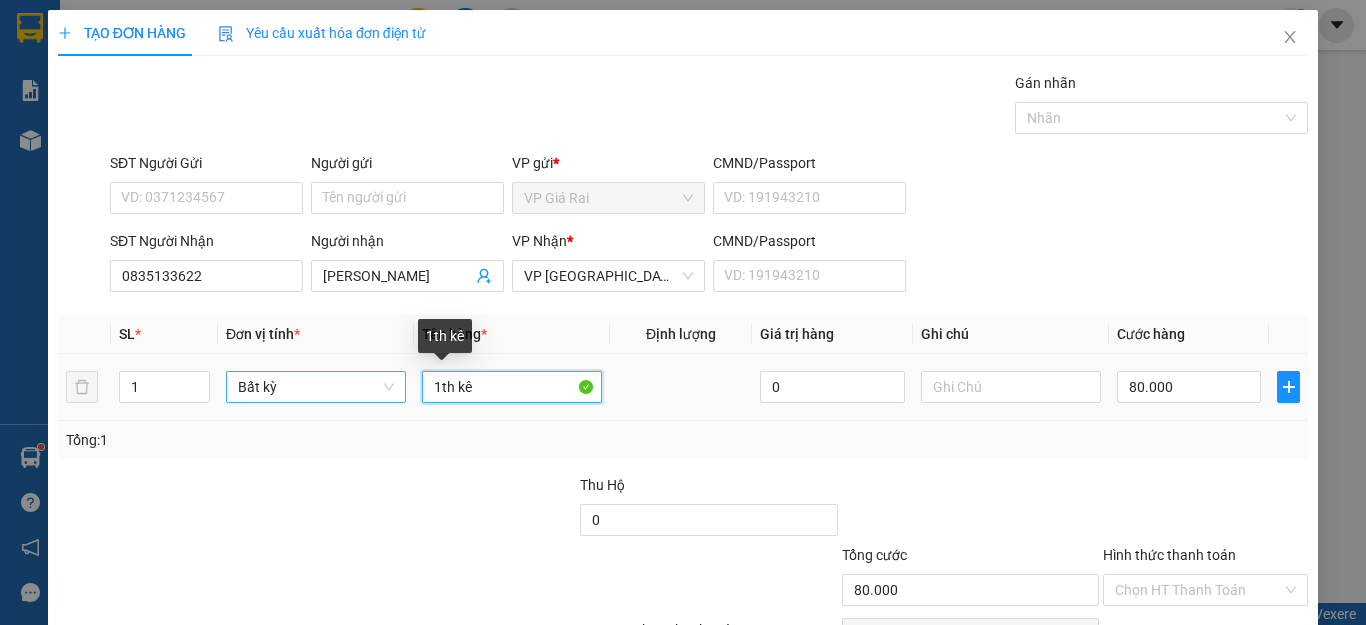 drag, startPoint x: 496, startPoint y: 385, endPoint x: 385, endPoint y: 385, distance: 111 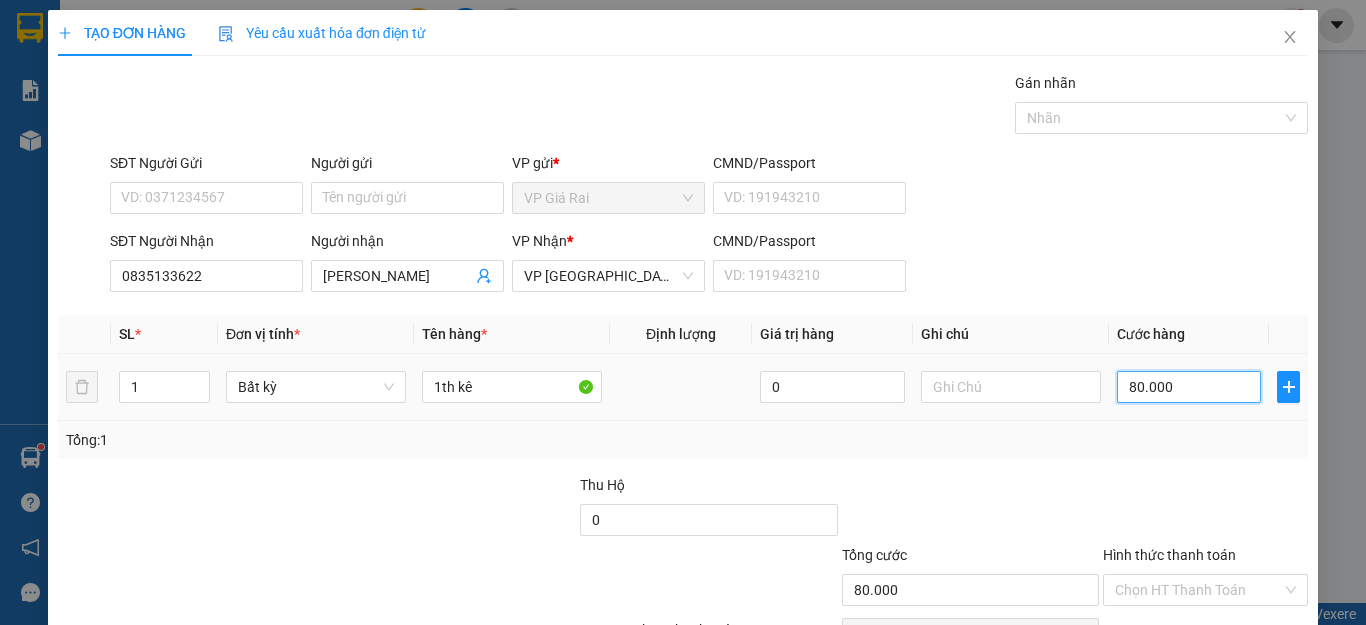 click on "80.000" at bounding box center (1189, 387) 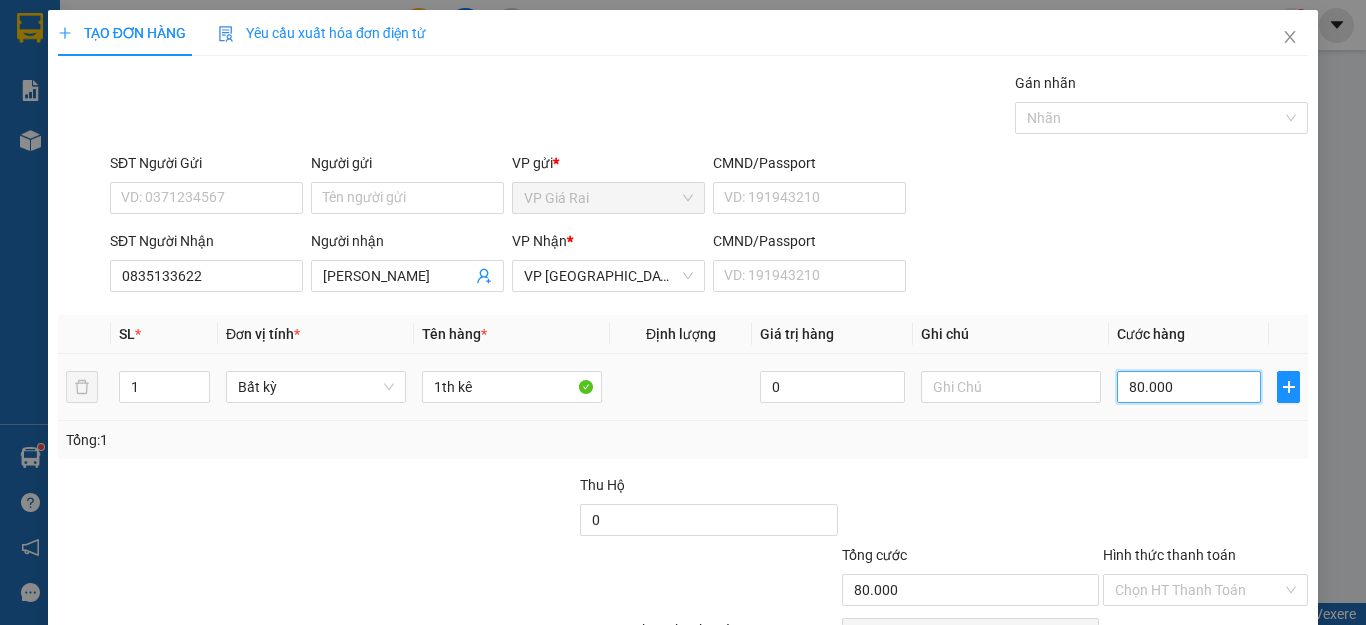 type on "5" 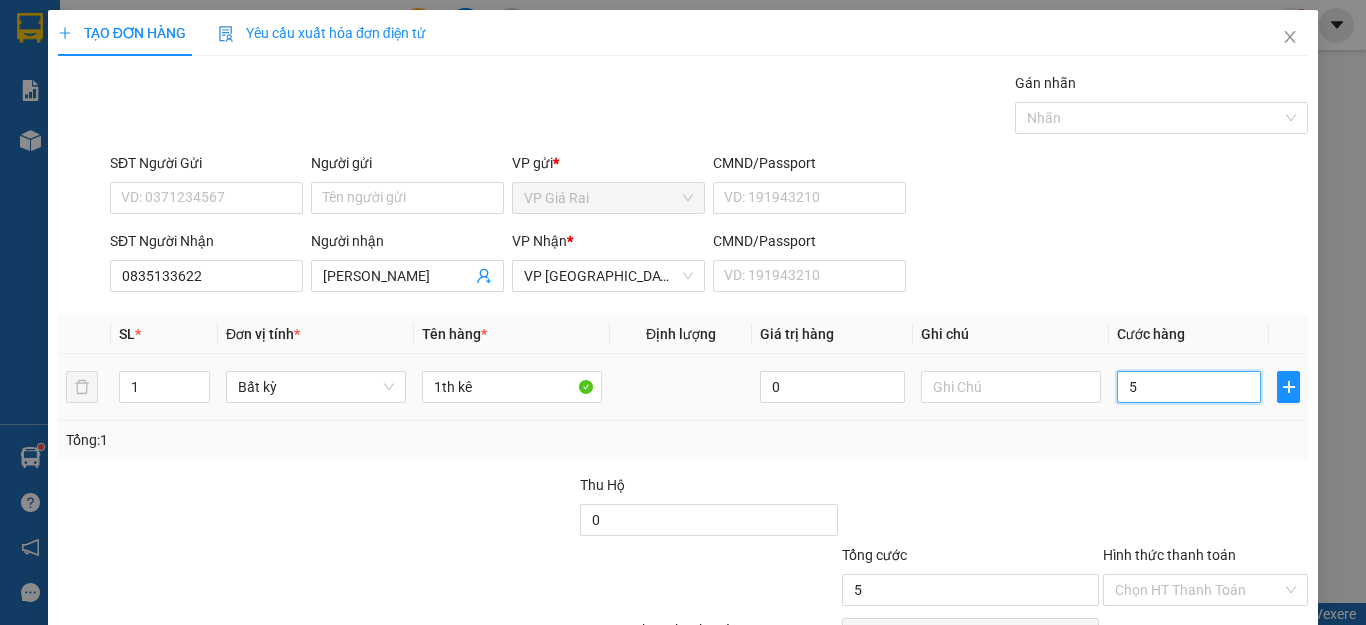 type on "50" 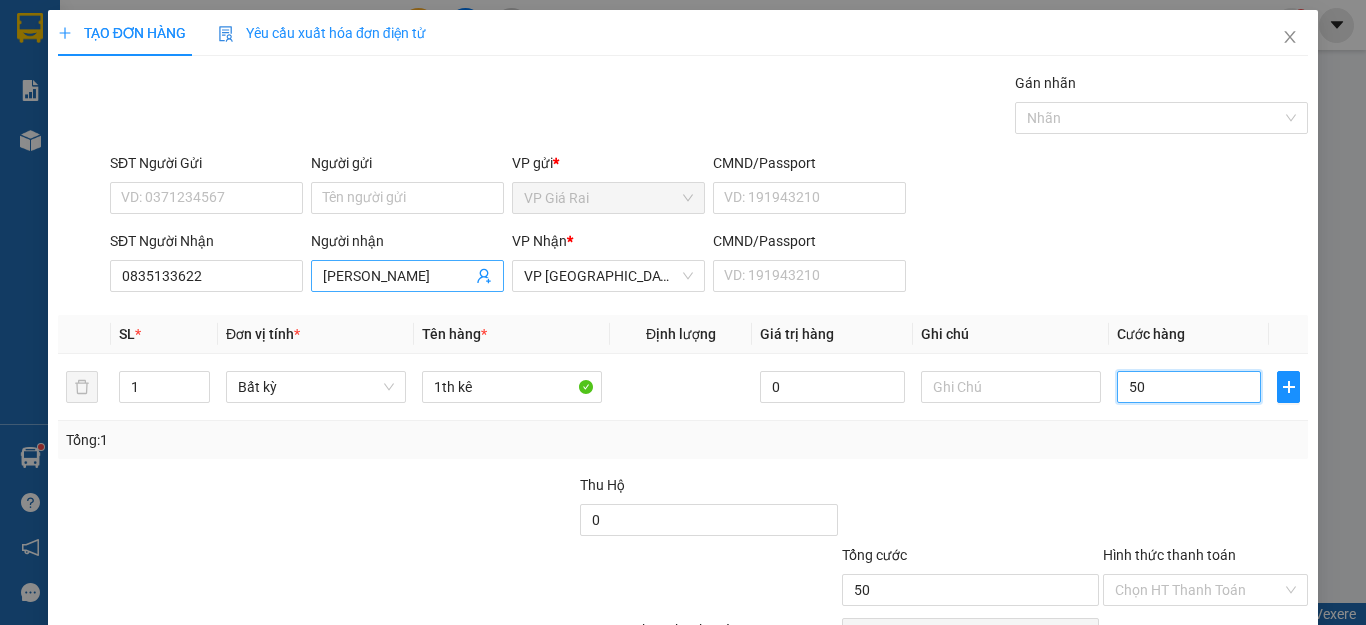 type on "50" 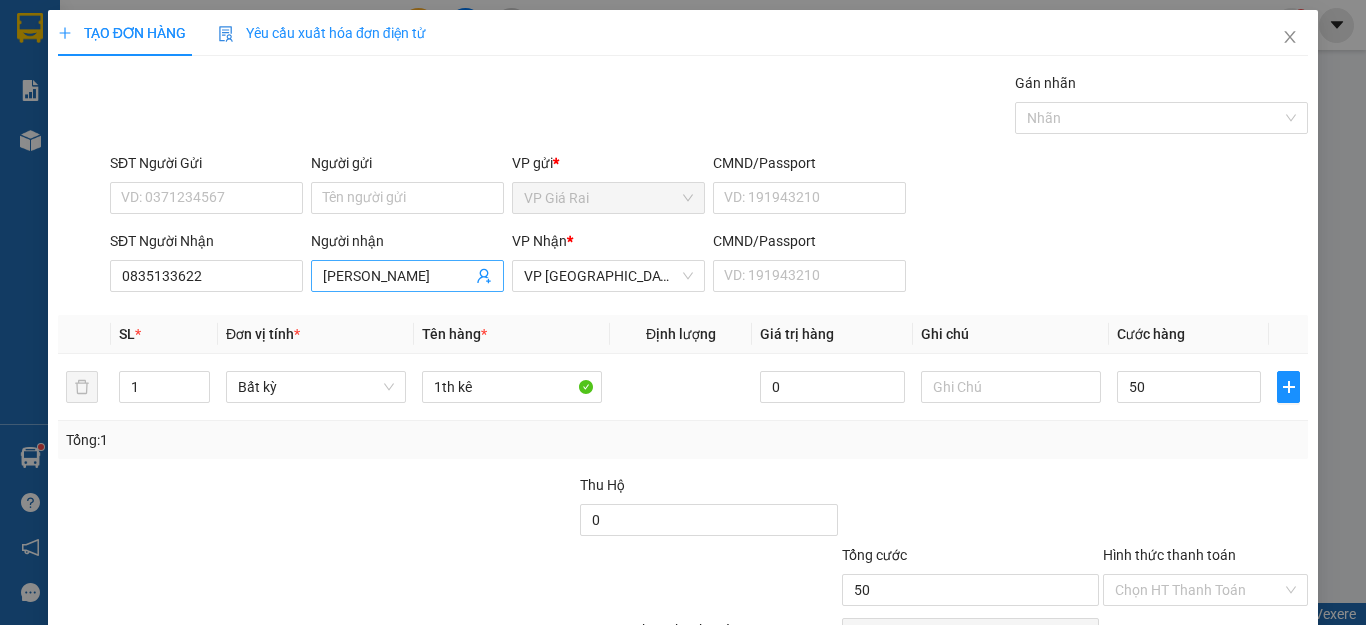 type on "50.000" 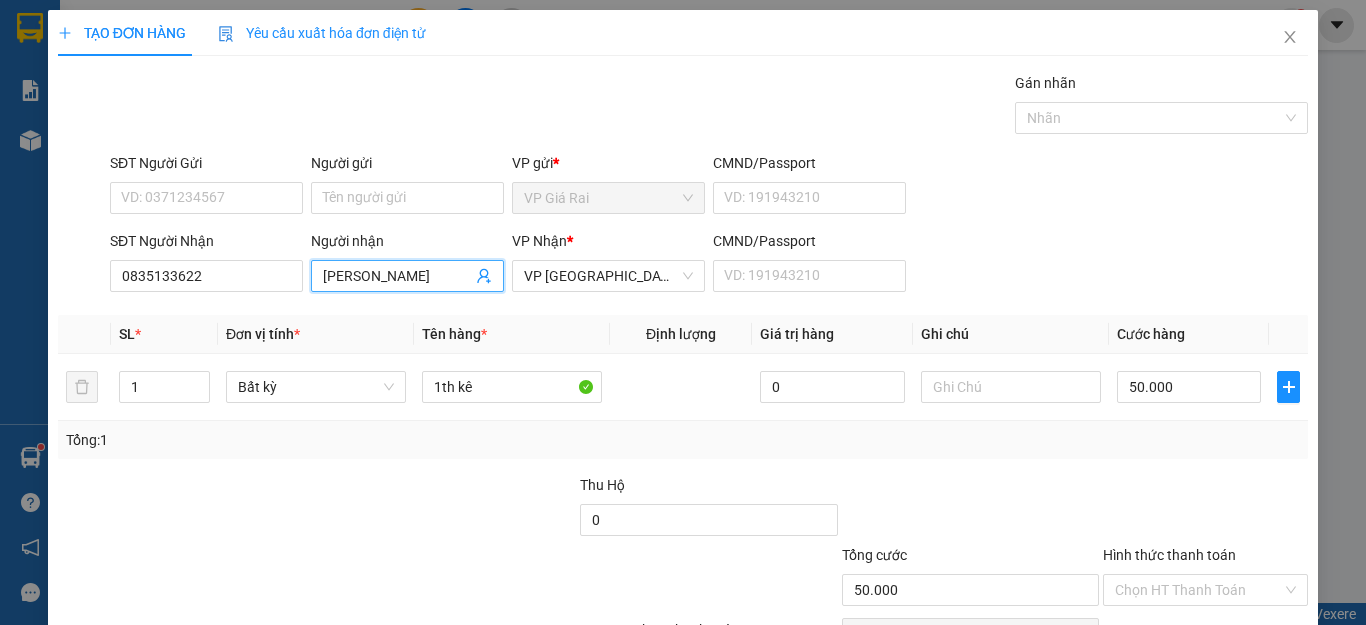 click on "[PERSON_NAME]" at bounding box center [407, 276] 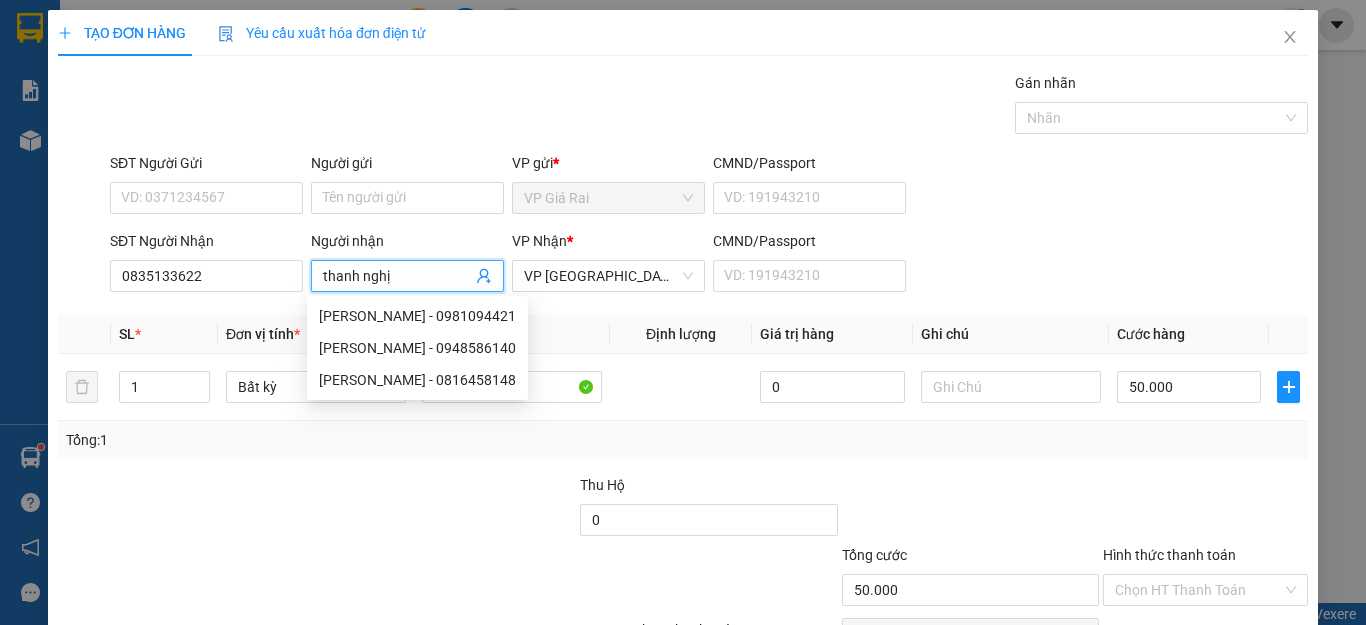 type on "thanh nghị" 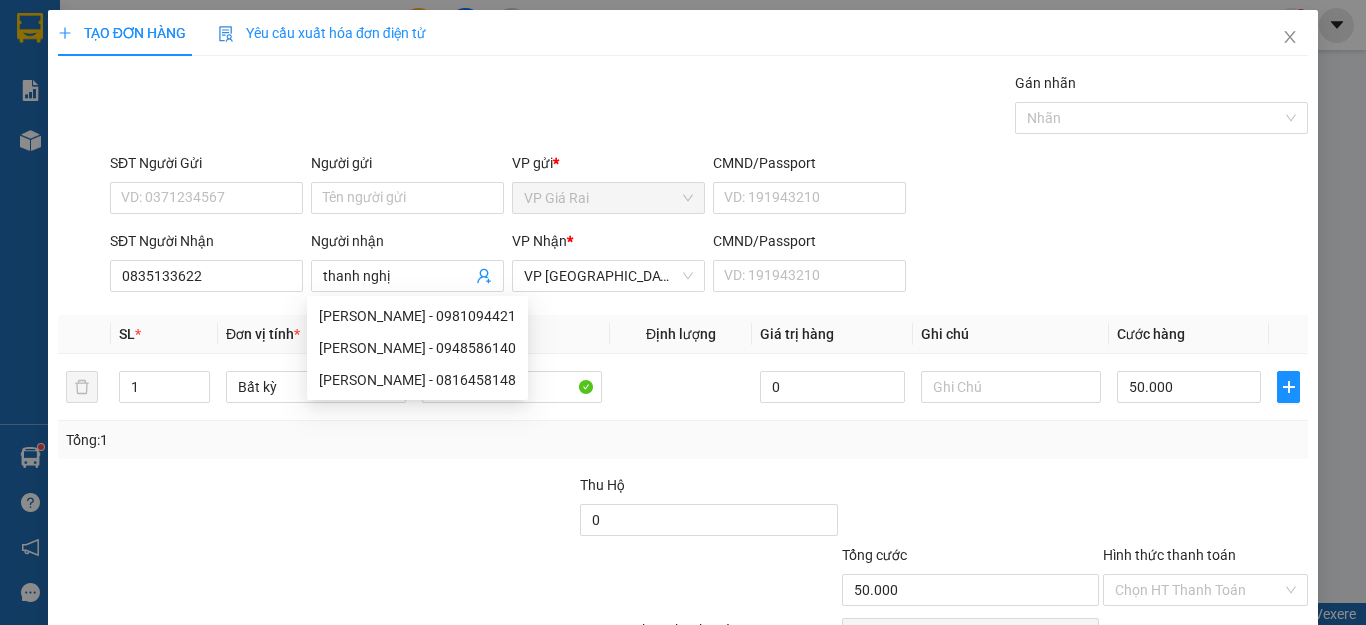 click on "SĐT Người Gửi VD: 0371234567 Người gửi Tên người gửi VP gửi  * VP [PERSON_NAME] CMND/Passport VD: [PASSPORT]" at bounding box center [709, 187] 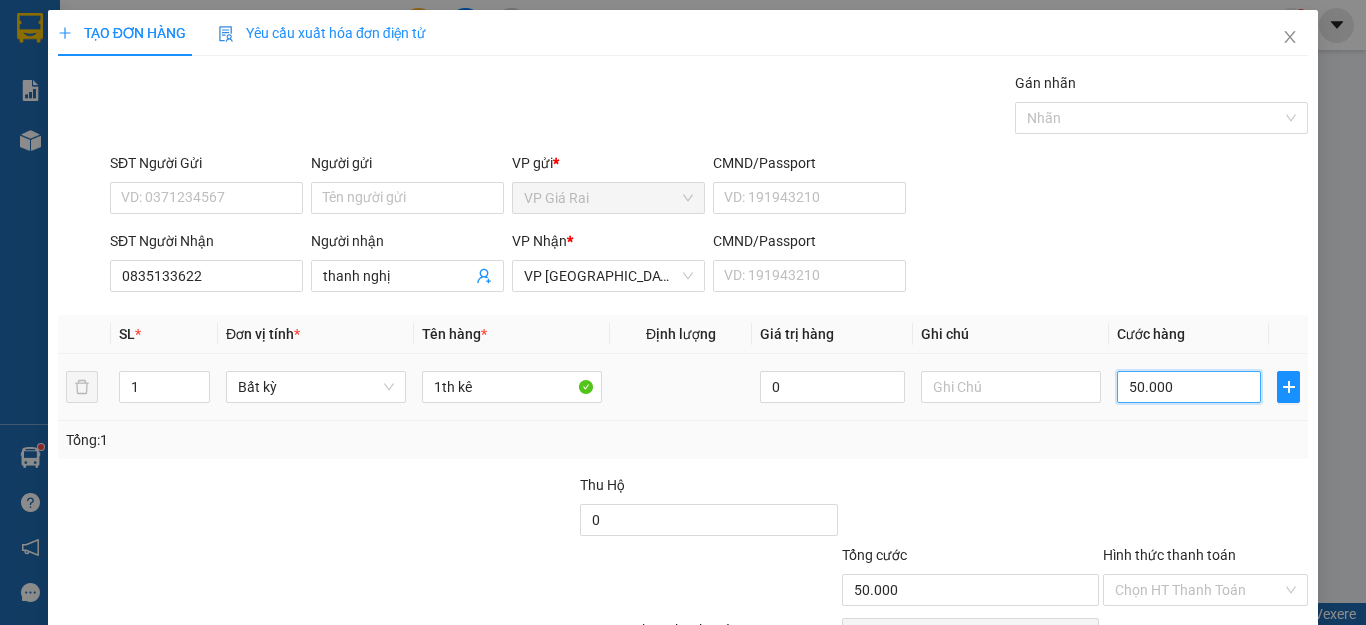 click on "50.000" at bounding box center (1189, 387) 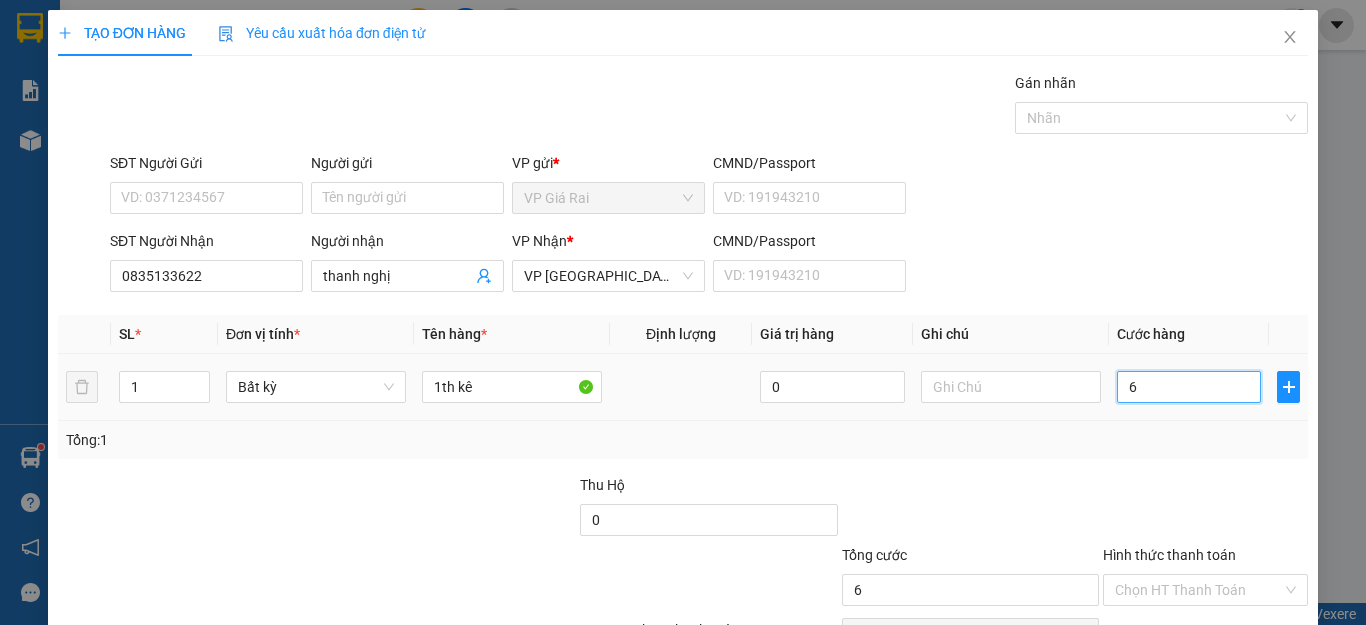 type on "60" 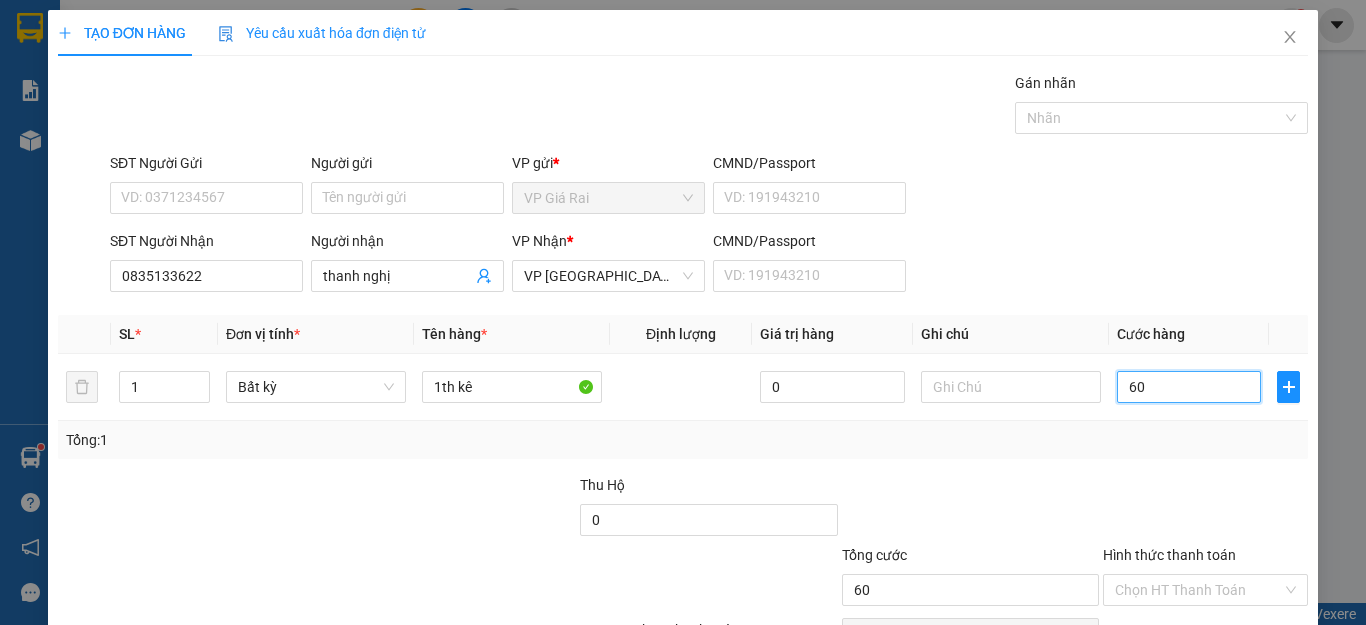 scroll, scrollTop: 115, scrollLeft: 0, axis: vertical 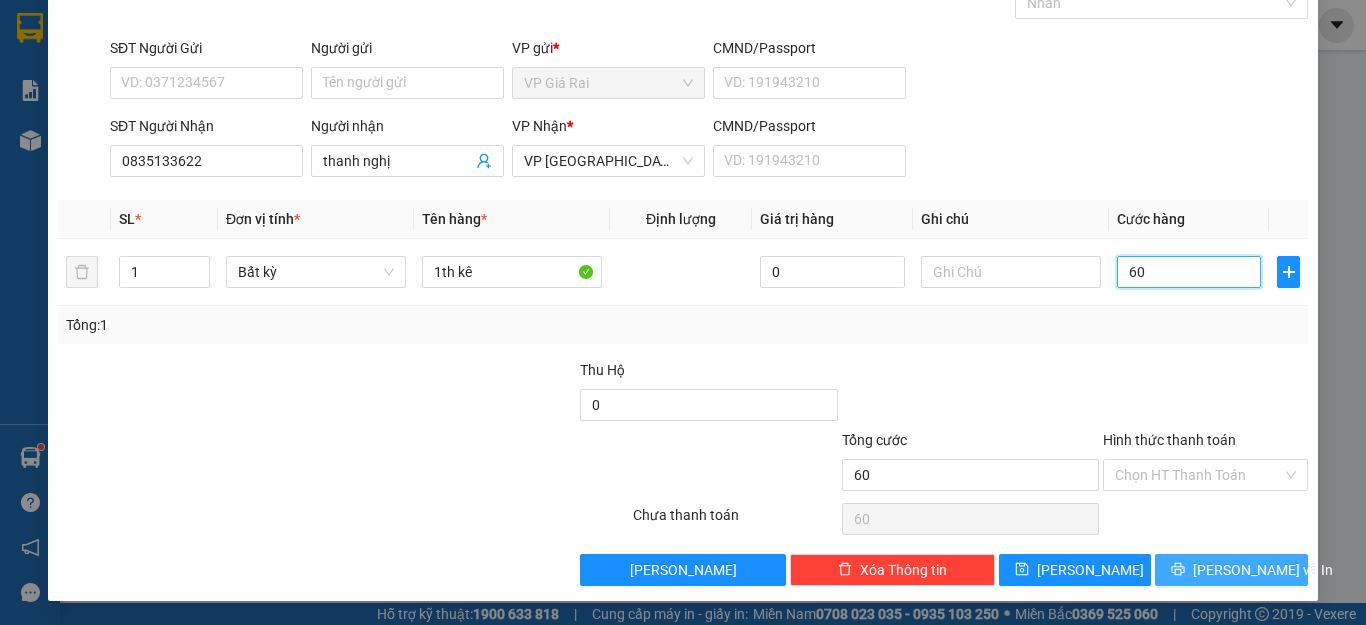 type on "60" 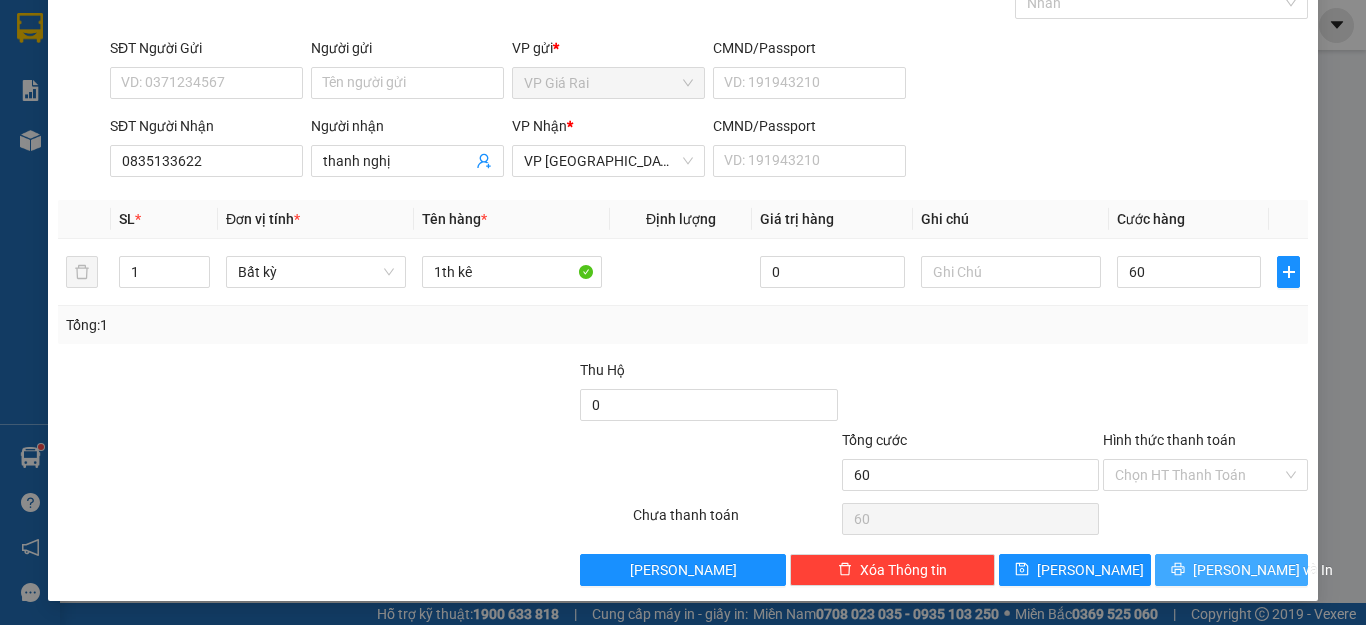 type on "60.000" 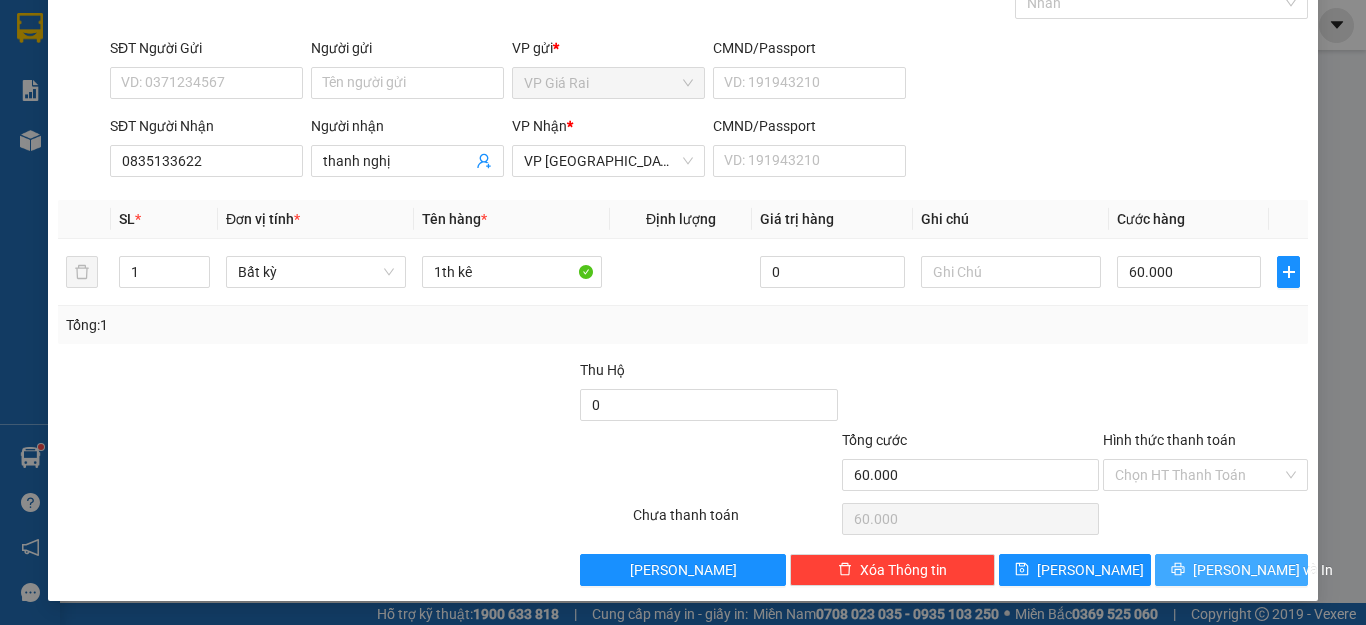 click on "[PERSON_NAME] và In" at bounding box center (1231, 570) 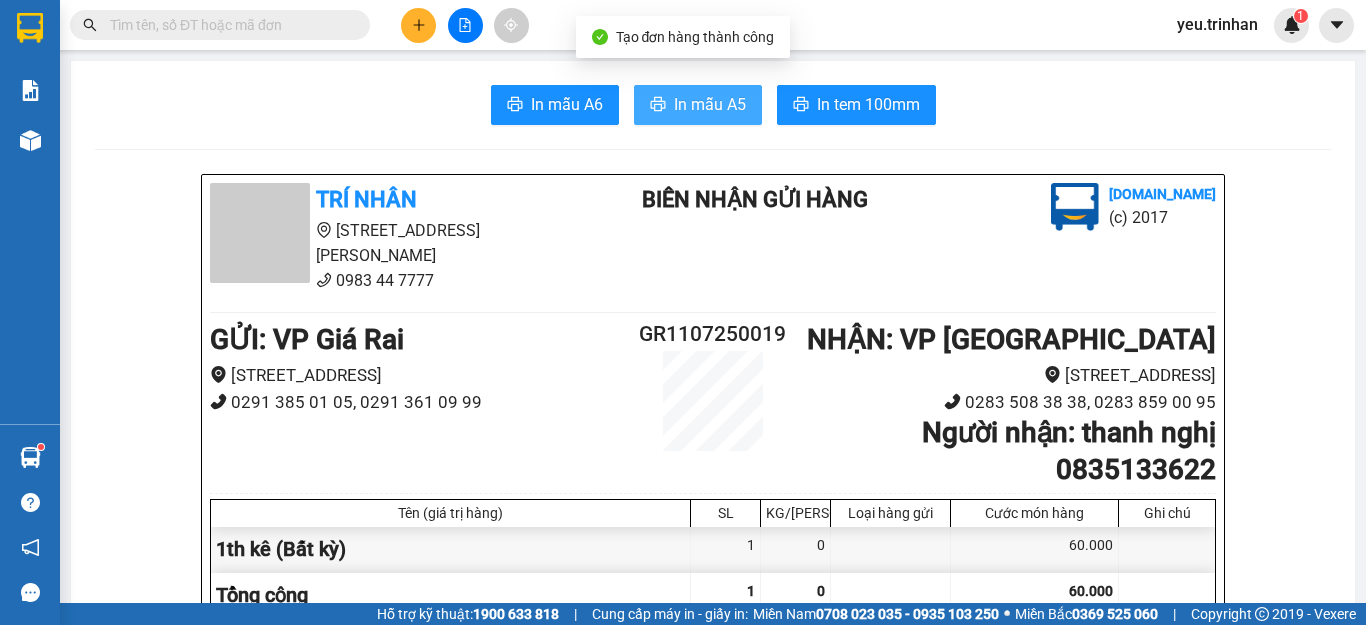 click on "In mẫu A5" at bounding box center [710, 104] 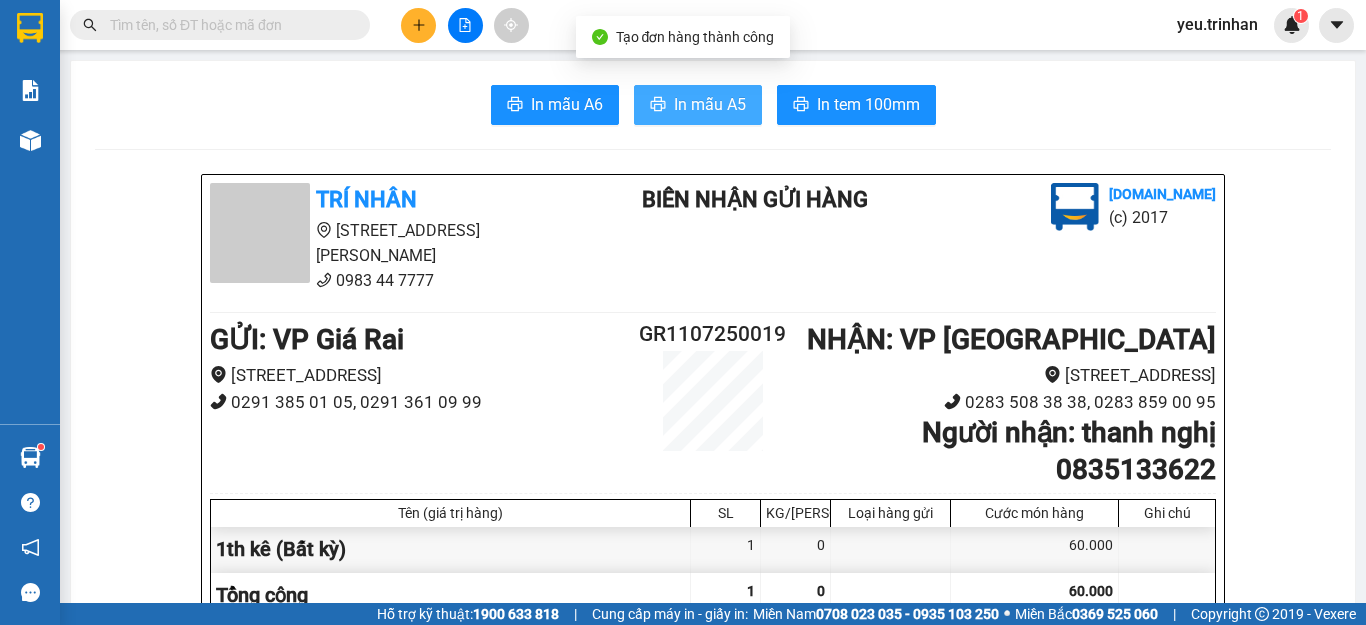 scroll, scrollTop: 0, scrollLeft: 0, axis: both 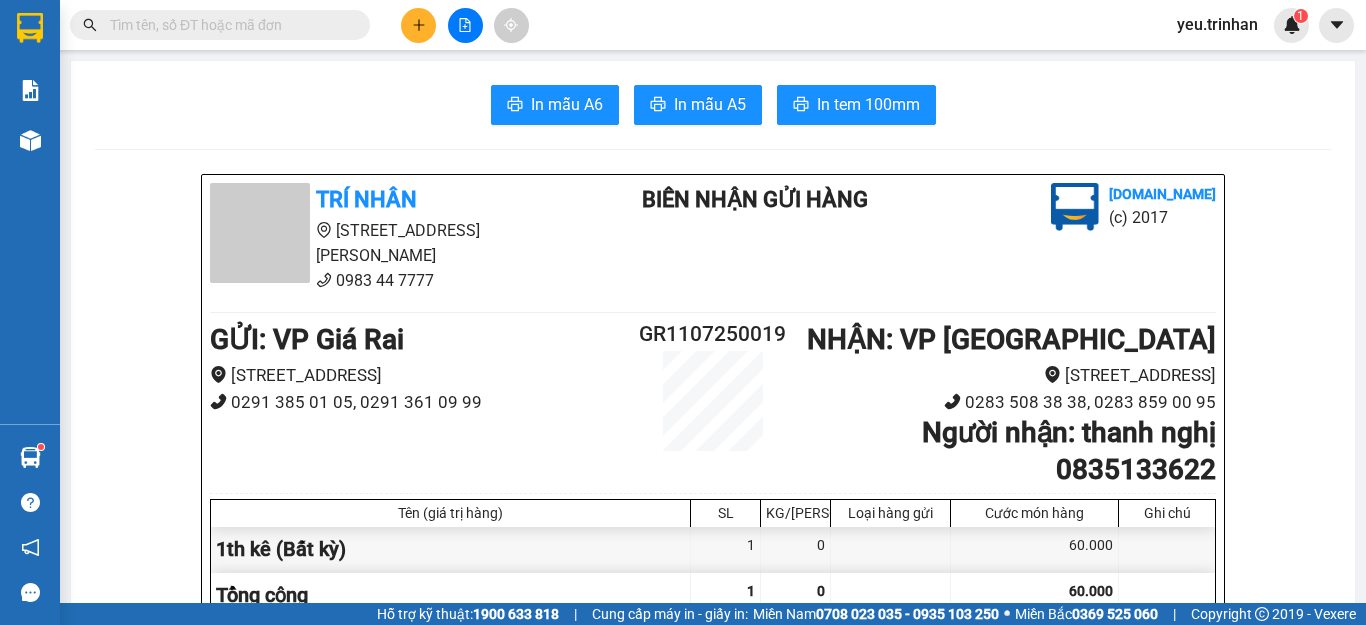 click at bounding box center [465, 25] 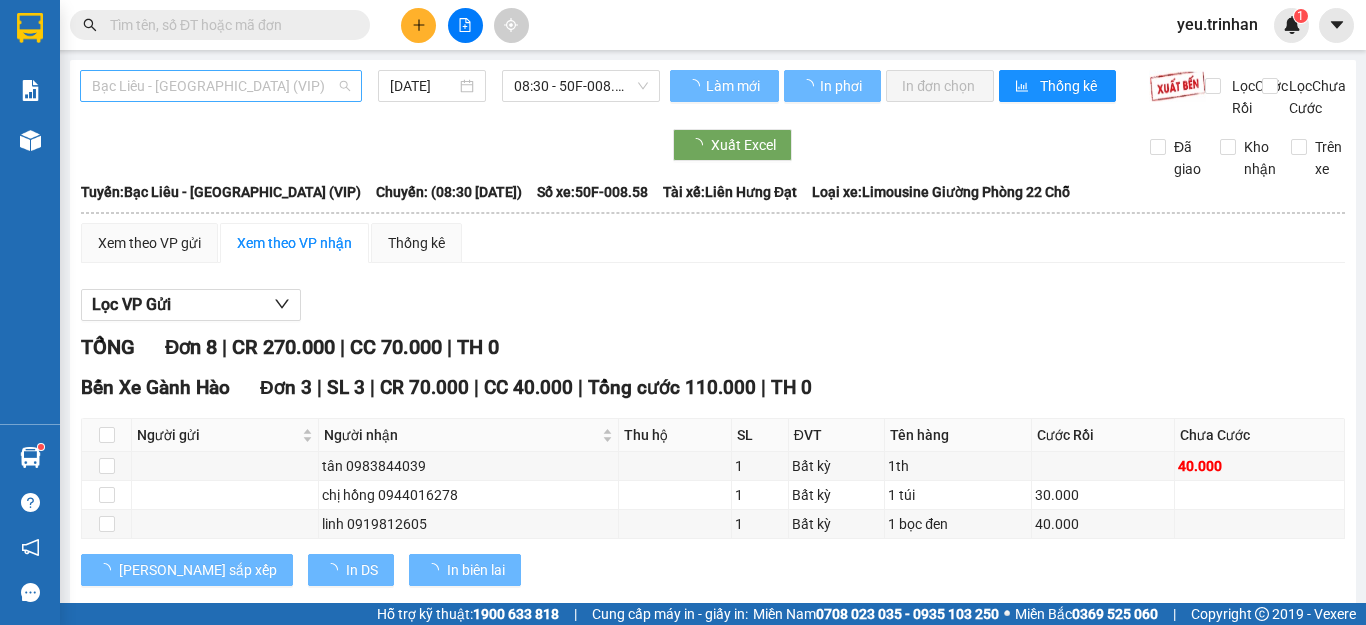 click on "Bạc Liêu - [GEOGRAPHIC_DATA] (VIP)" at bounding box center [221, 86] 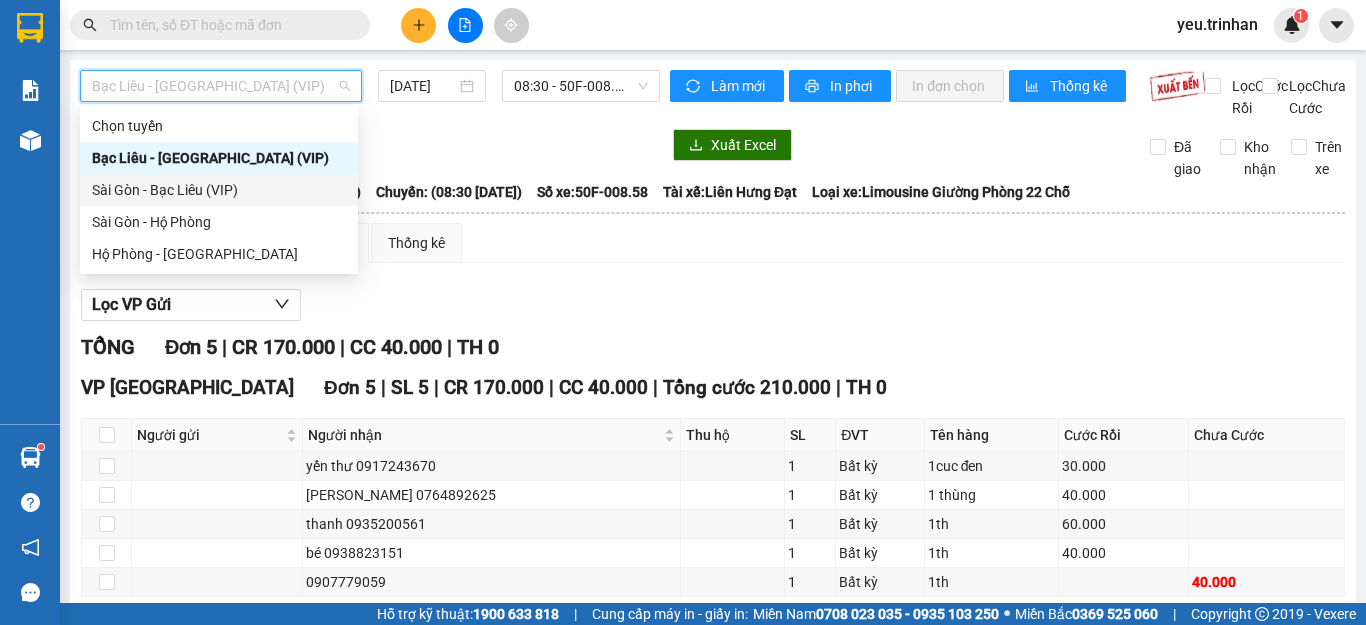 click on "Sài Gòn - Bạc Liêu (VIP)" at bounding box center (219, 190) 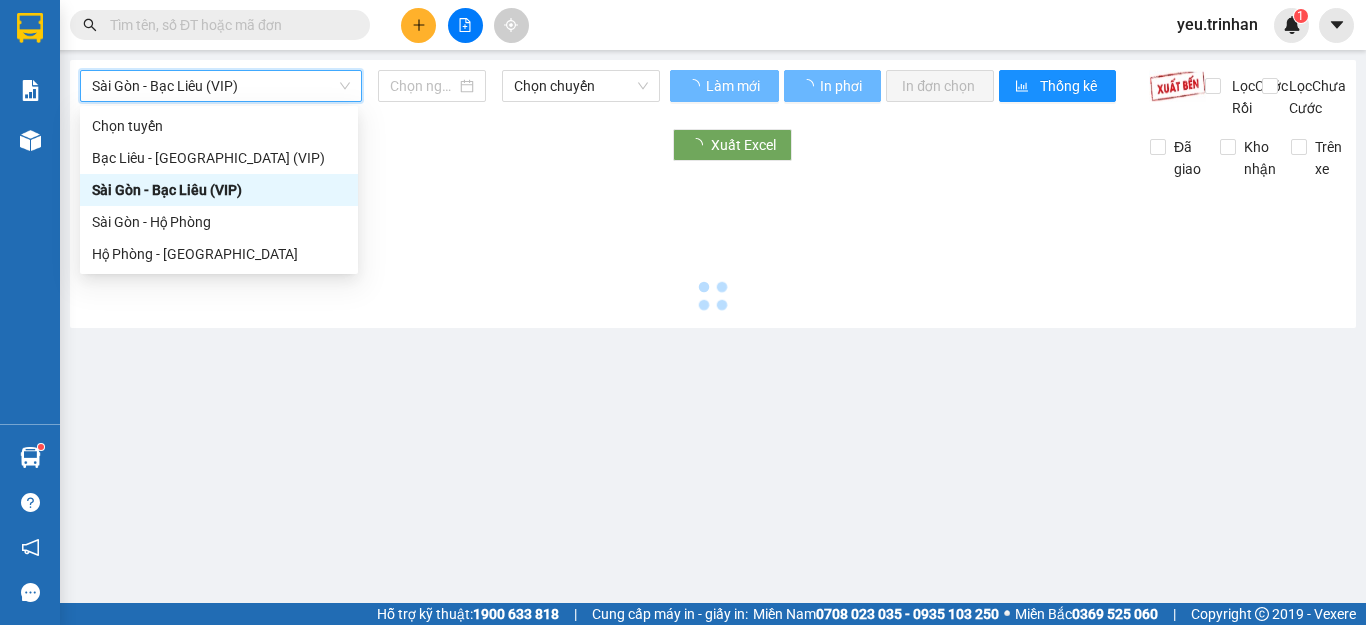 type on "[DATE]" 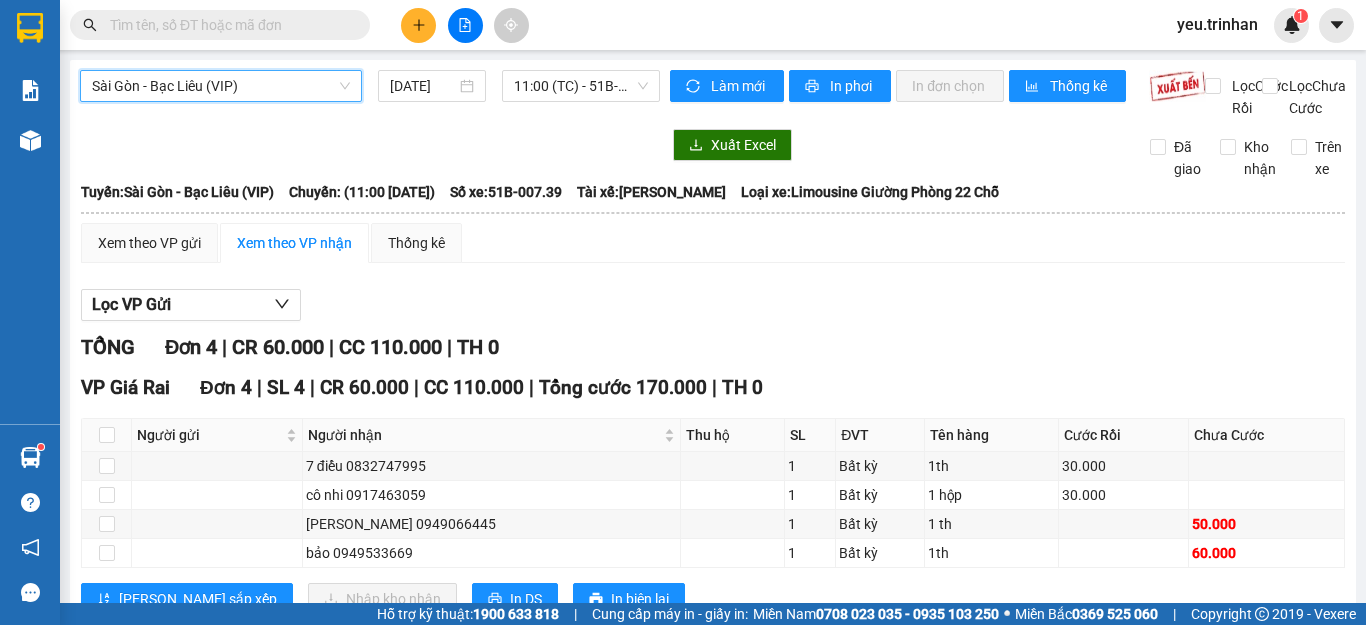 scroll, scrollTop: 90, scrollLeft: 0, axis: vertical 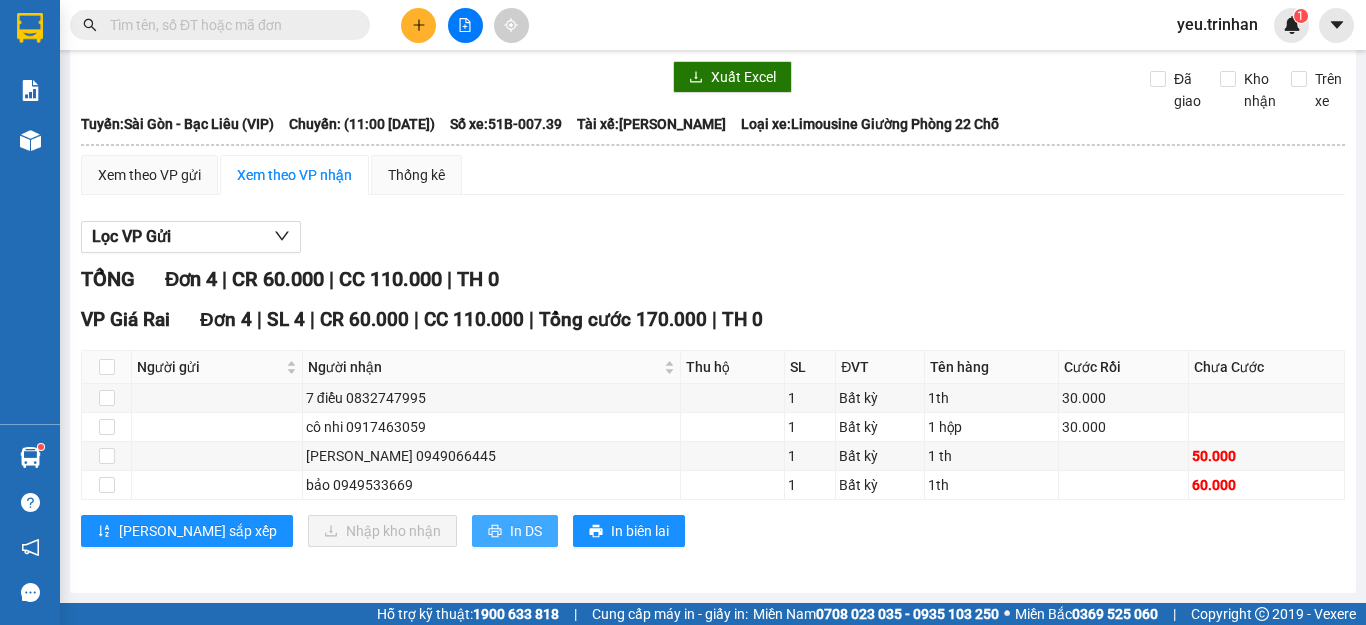 click on "In DS" at bounding box center (526, 531) 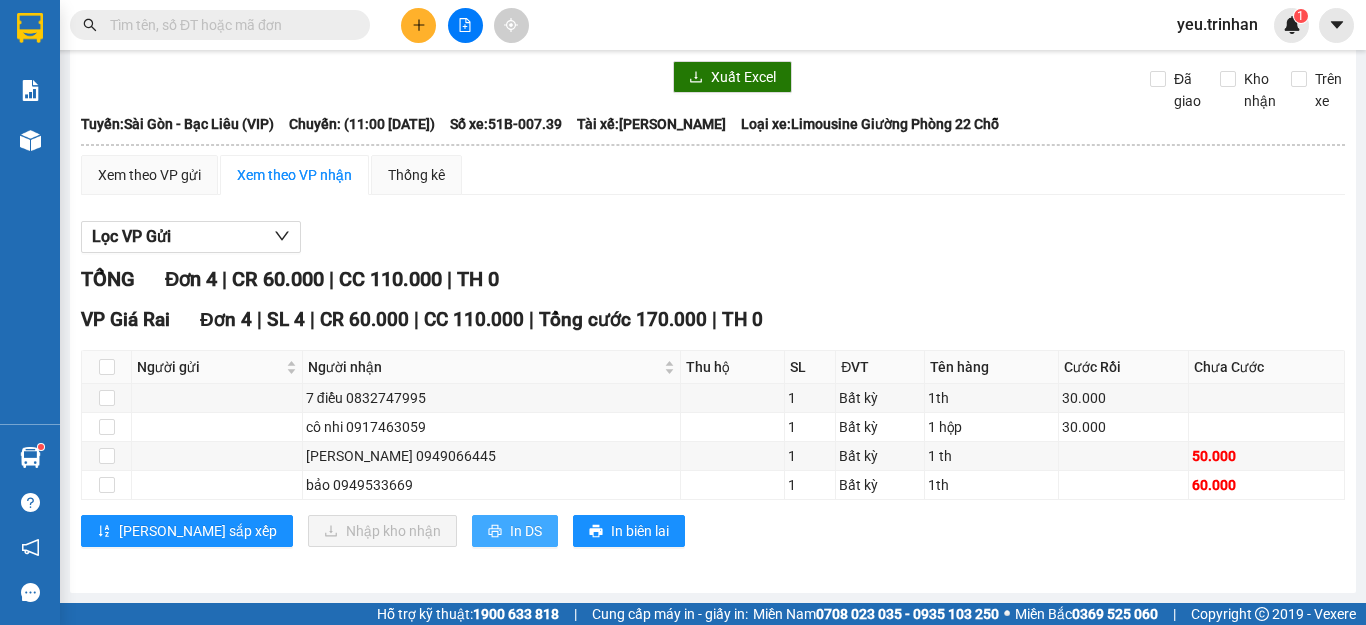 scroll, scrollTop: 0, scrollLeft: 0, axis: both 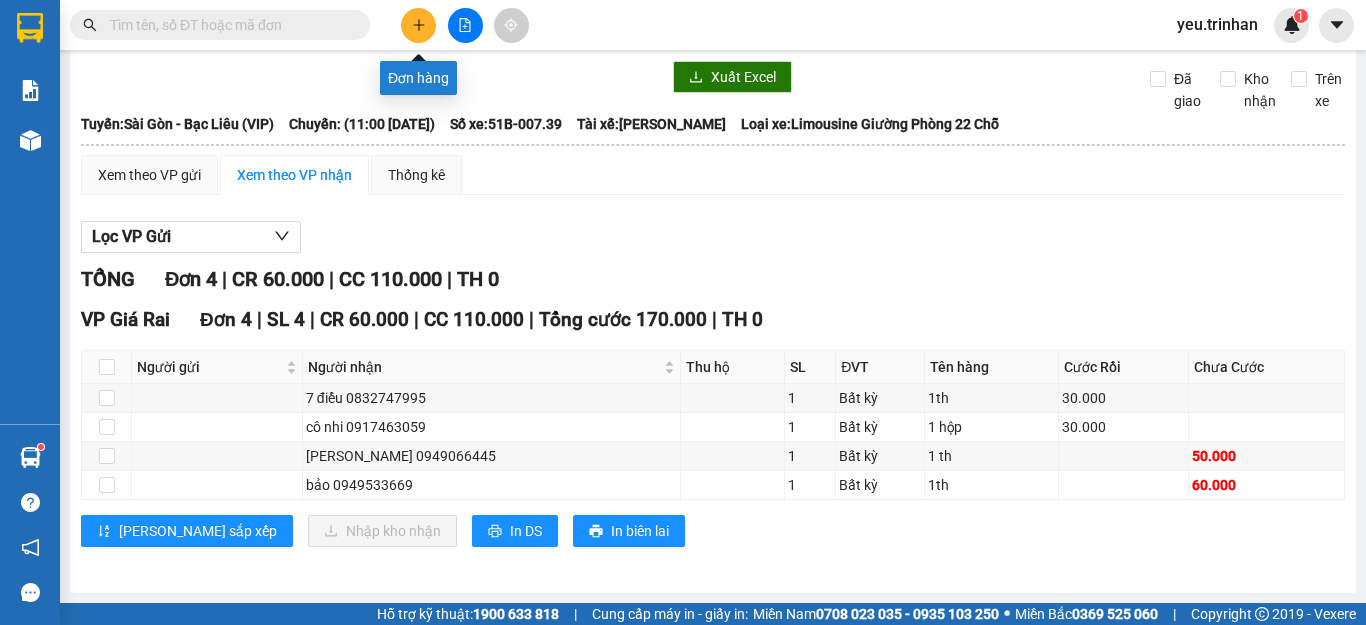 click at bounding box center [418, 25] 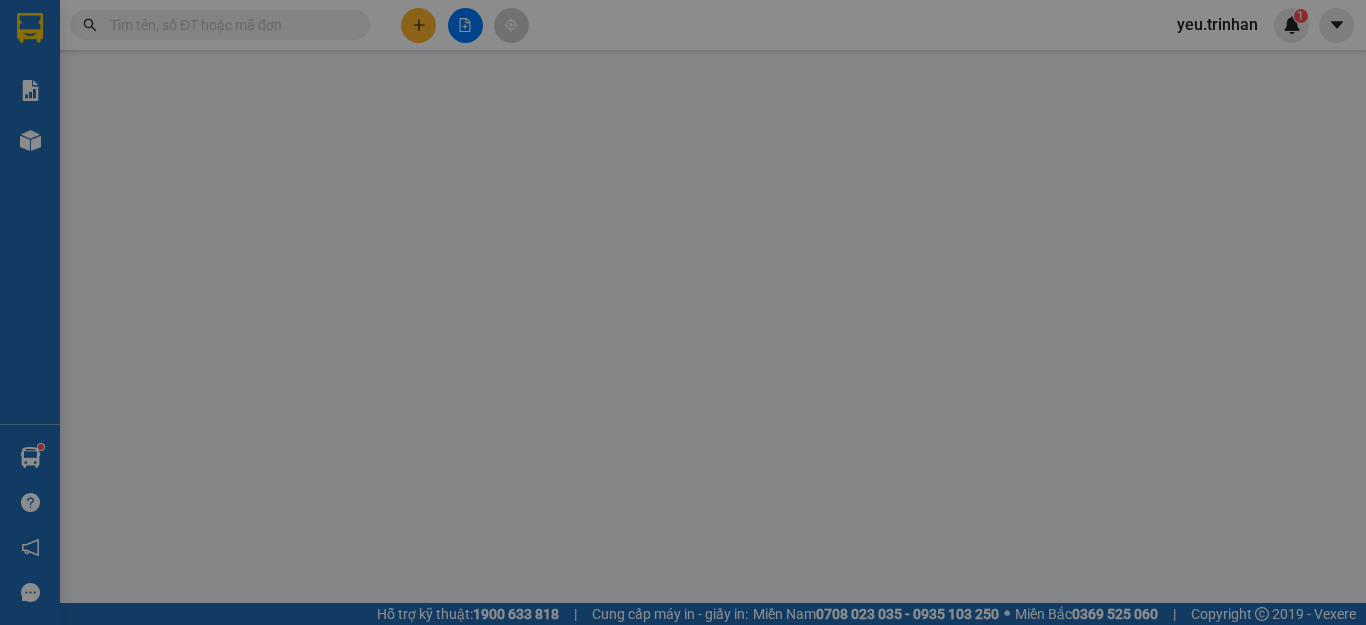 scroll, scrollTop: 0, scrollLeft: 0, axis: both 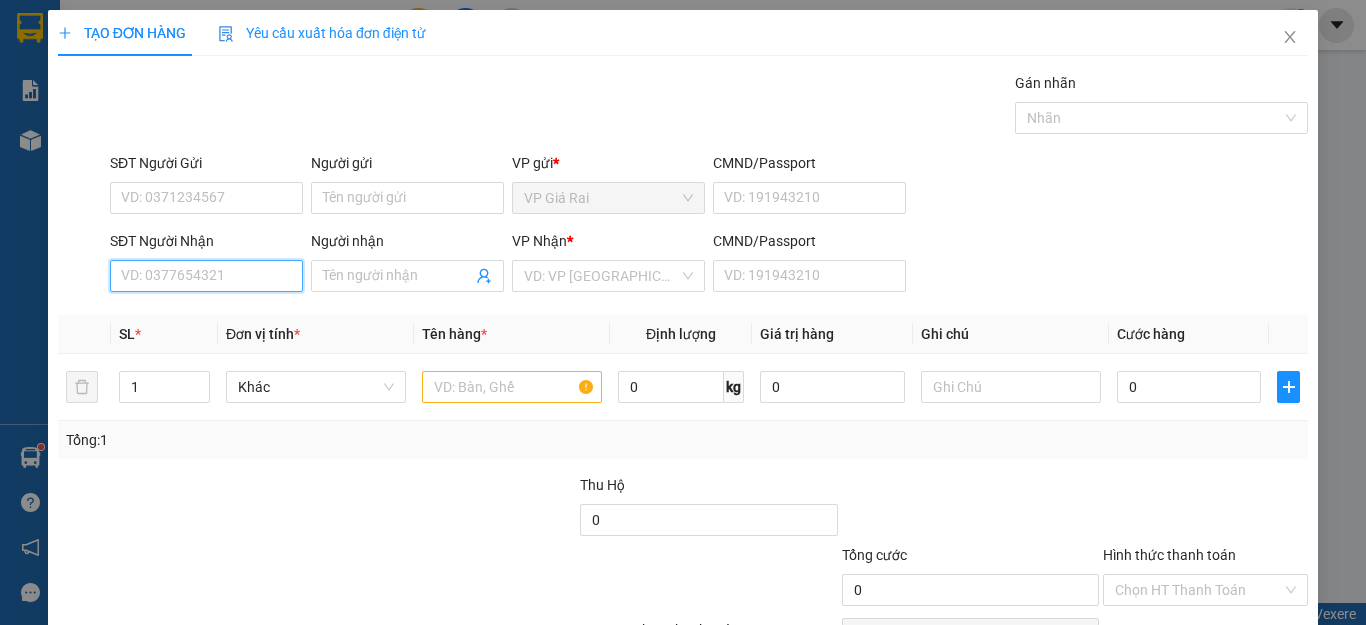 click on "SĐT Người Nhận" at bounding box center (206, 276) 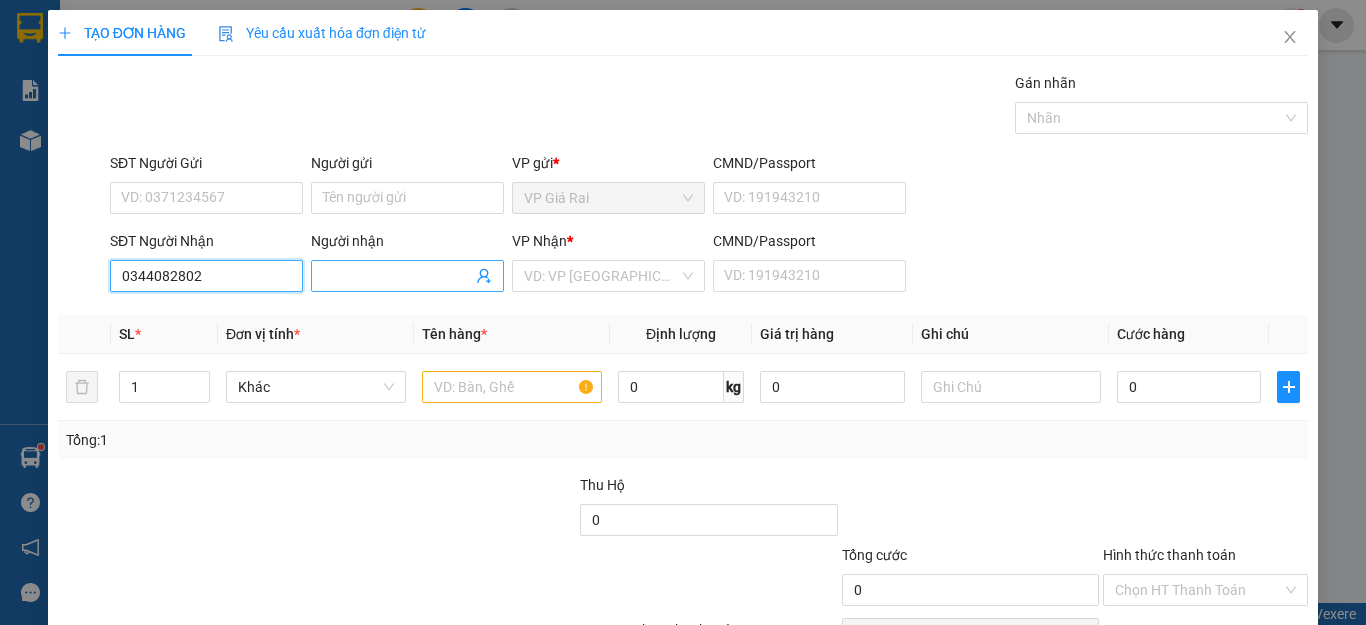 type on "0344082802" 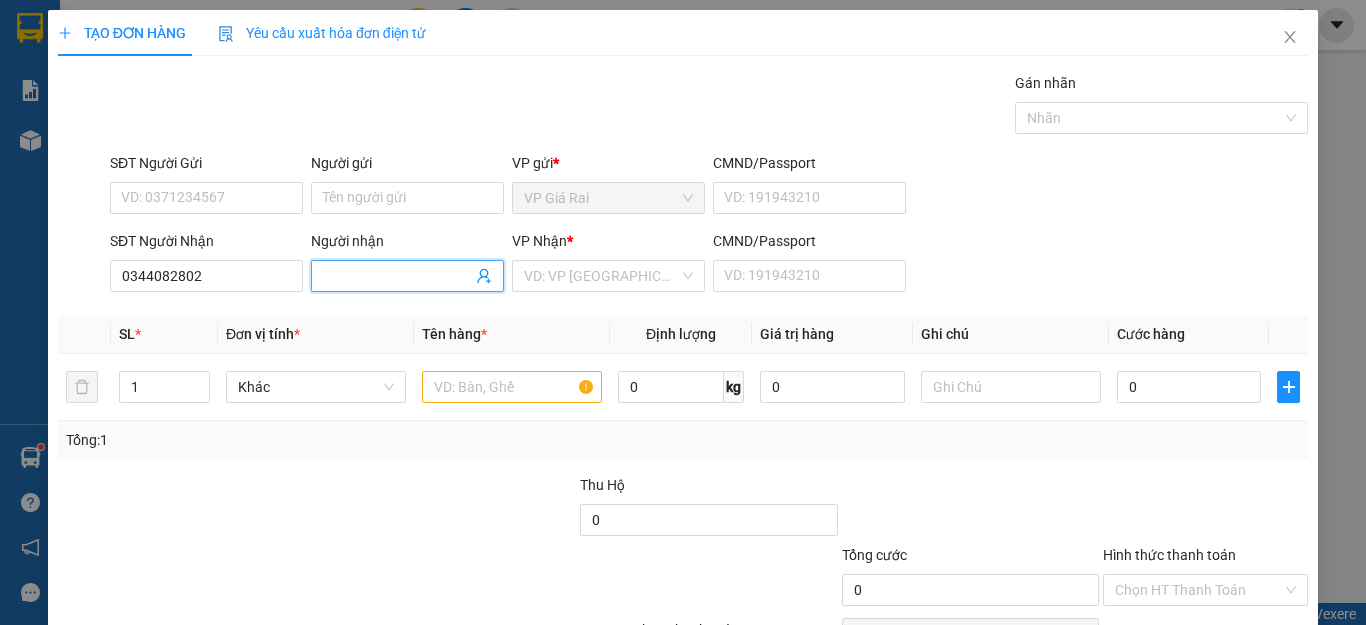 click at bounding box center [407, 276] 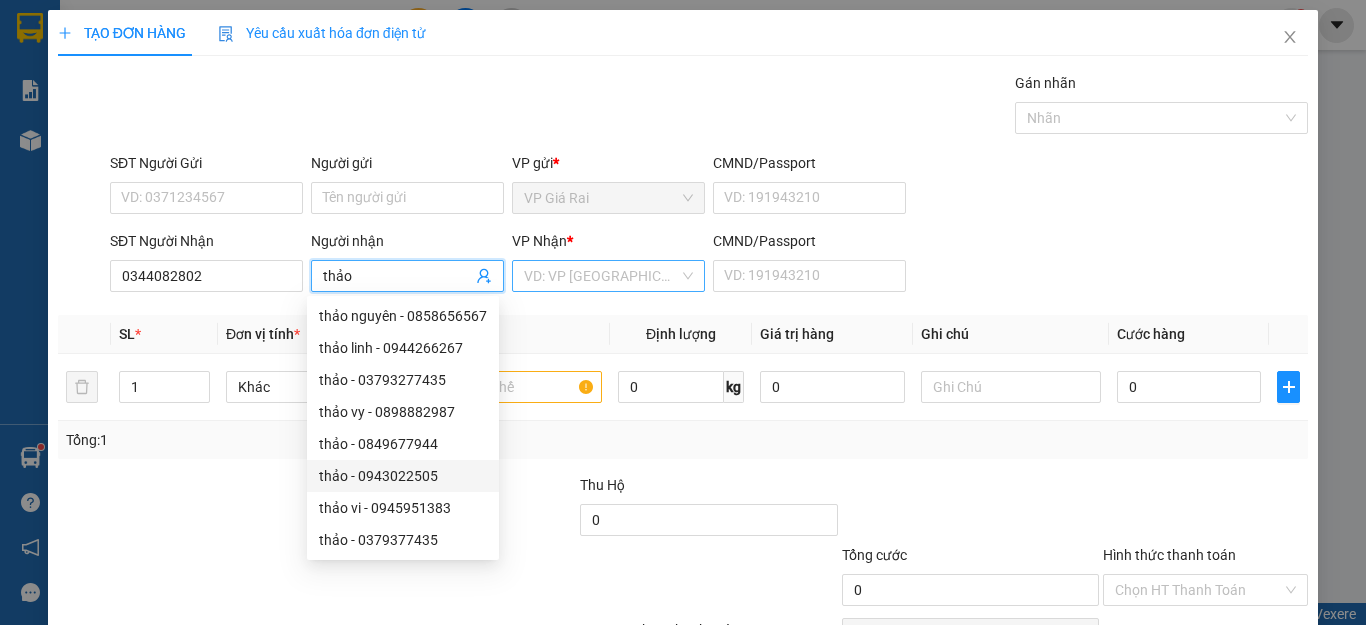 type on "thảo" 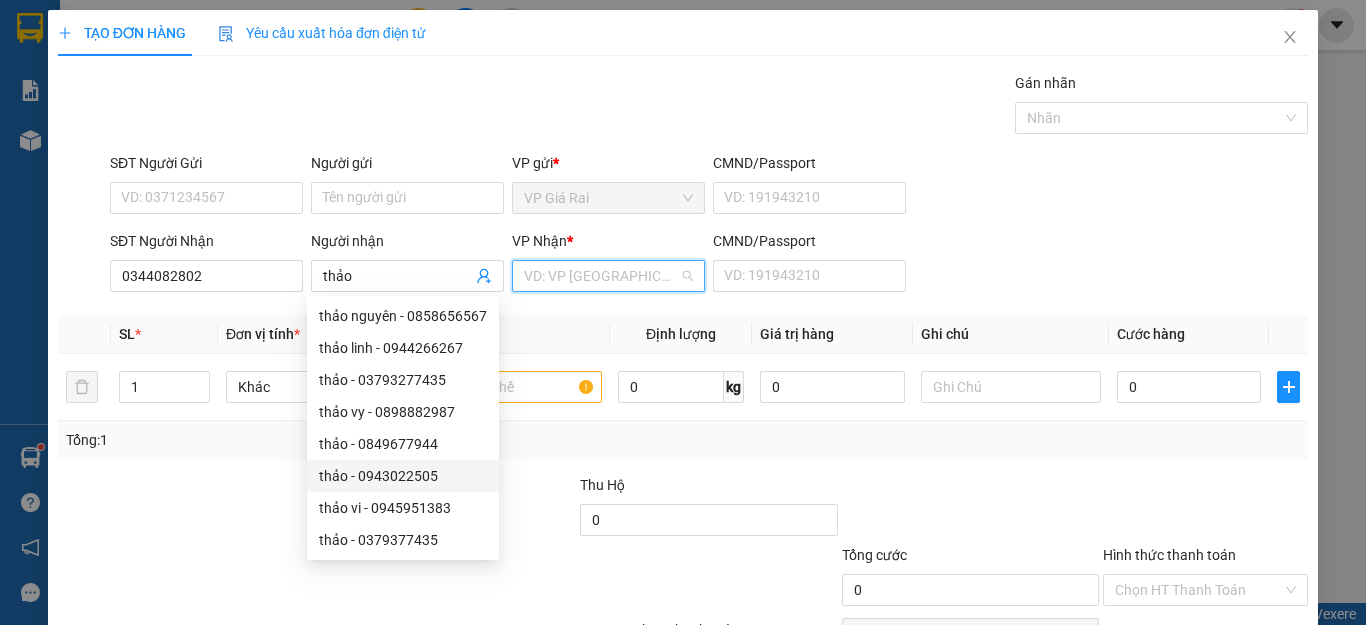 click at bounding box center [601, 276] 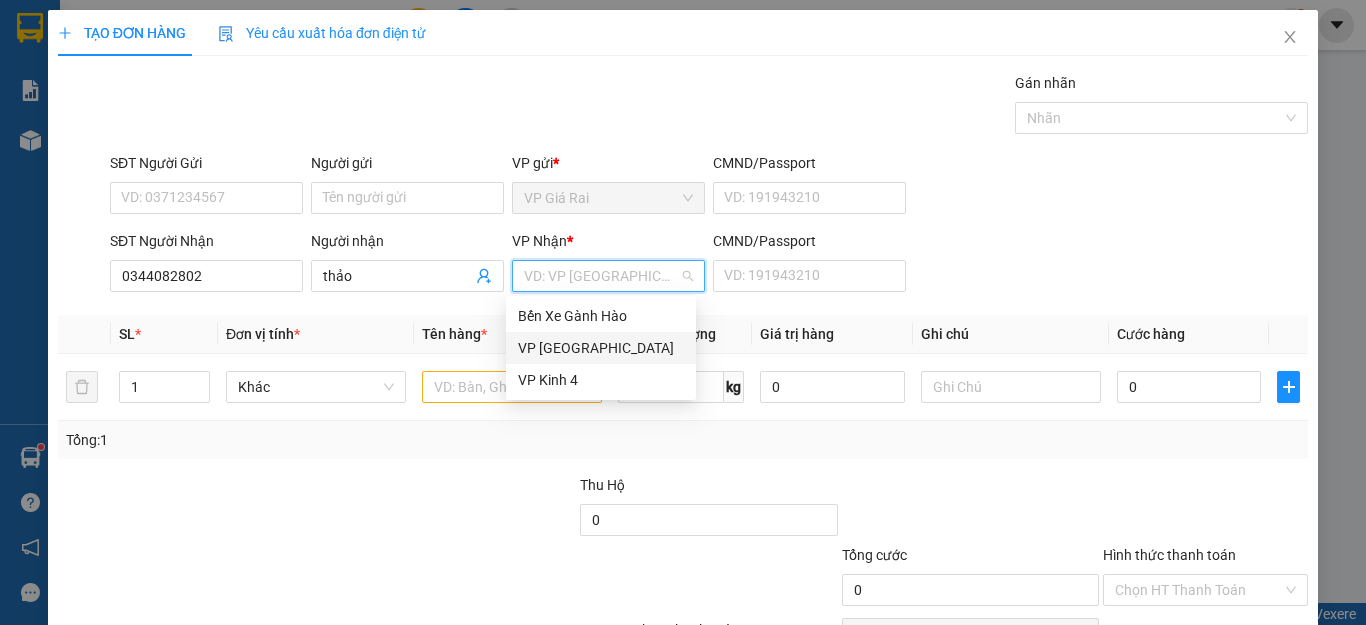 click on "VP [GEOGRAPHIC_DATA]" at bounding box center [601, 348] 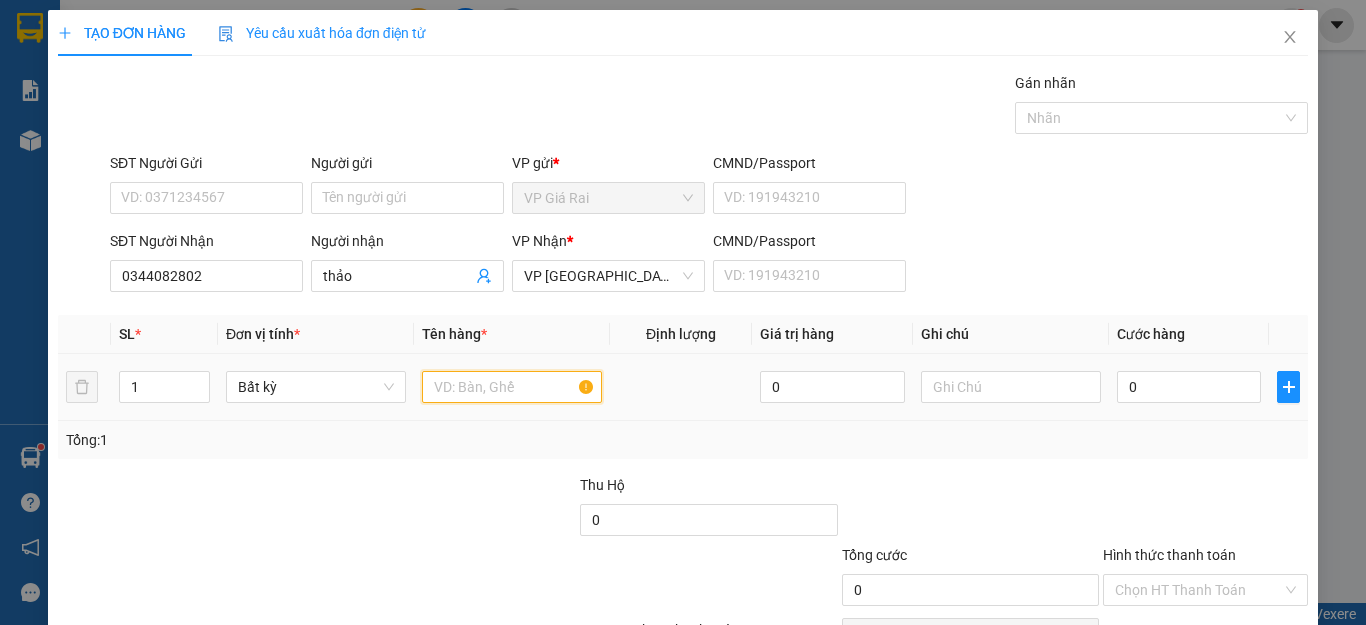 click at bounding box center [512, 387] 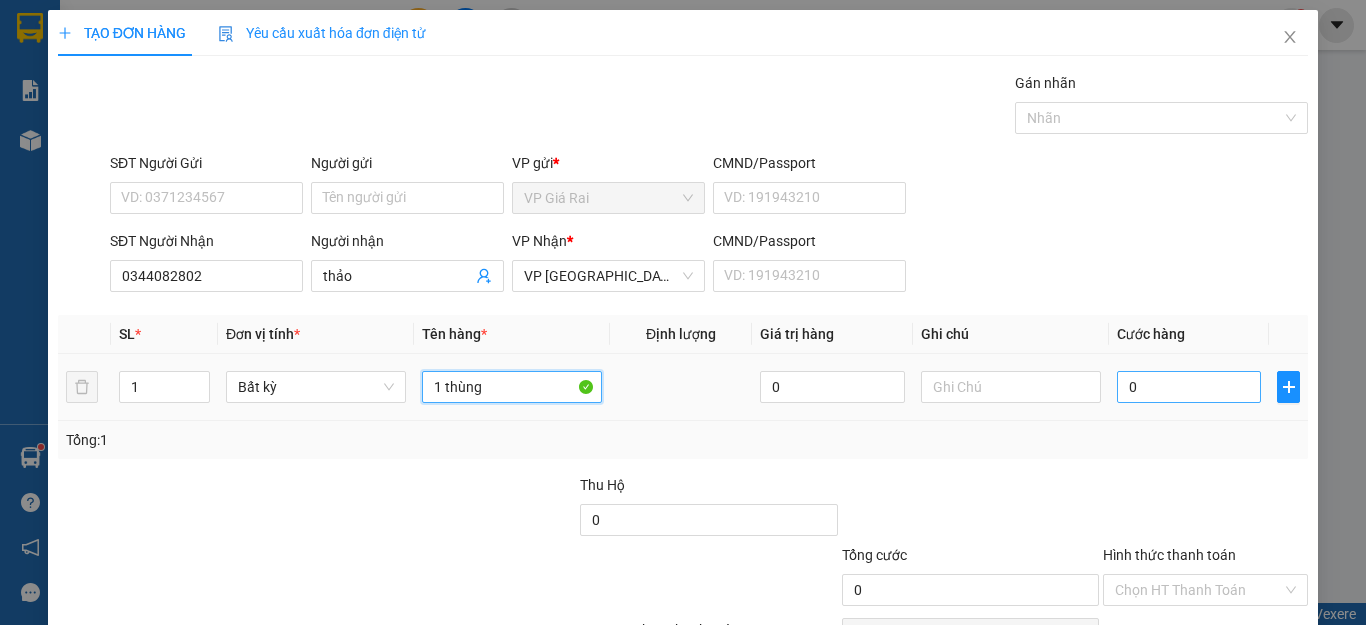 type on "1 thùng" 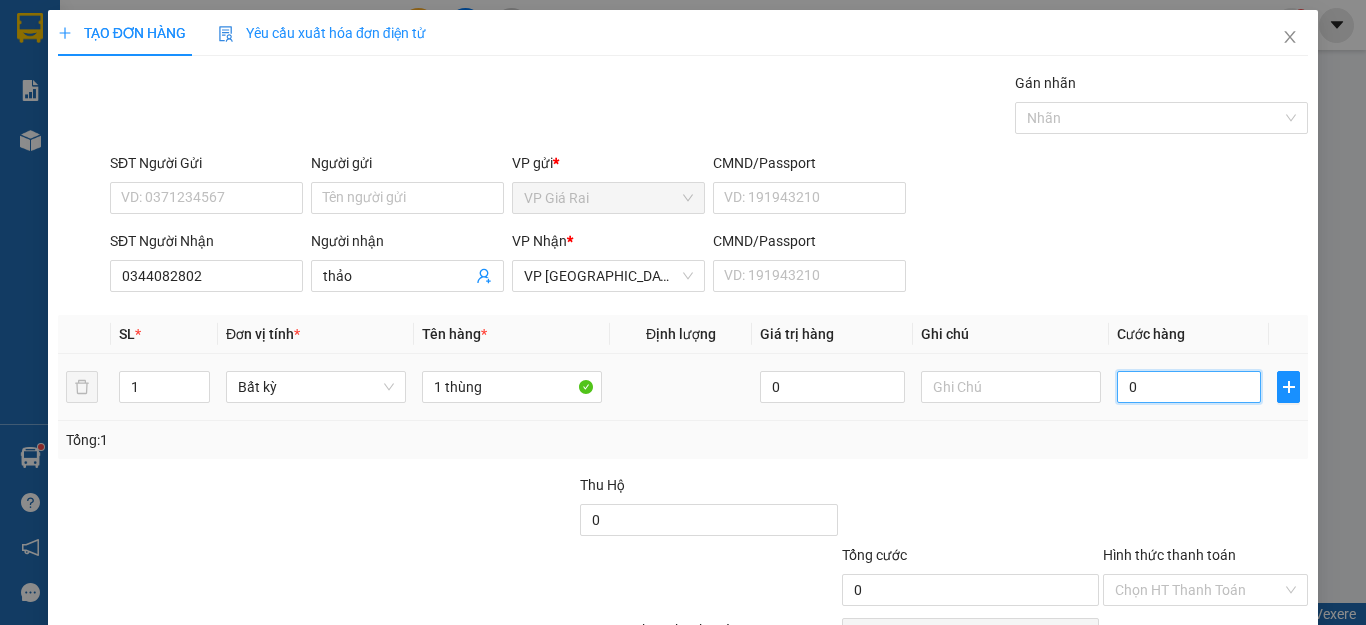 click on "0" at bounding box center (1189, 387) 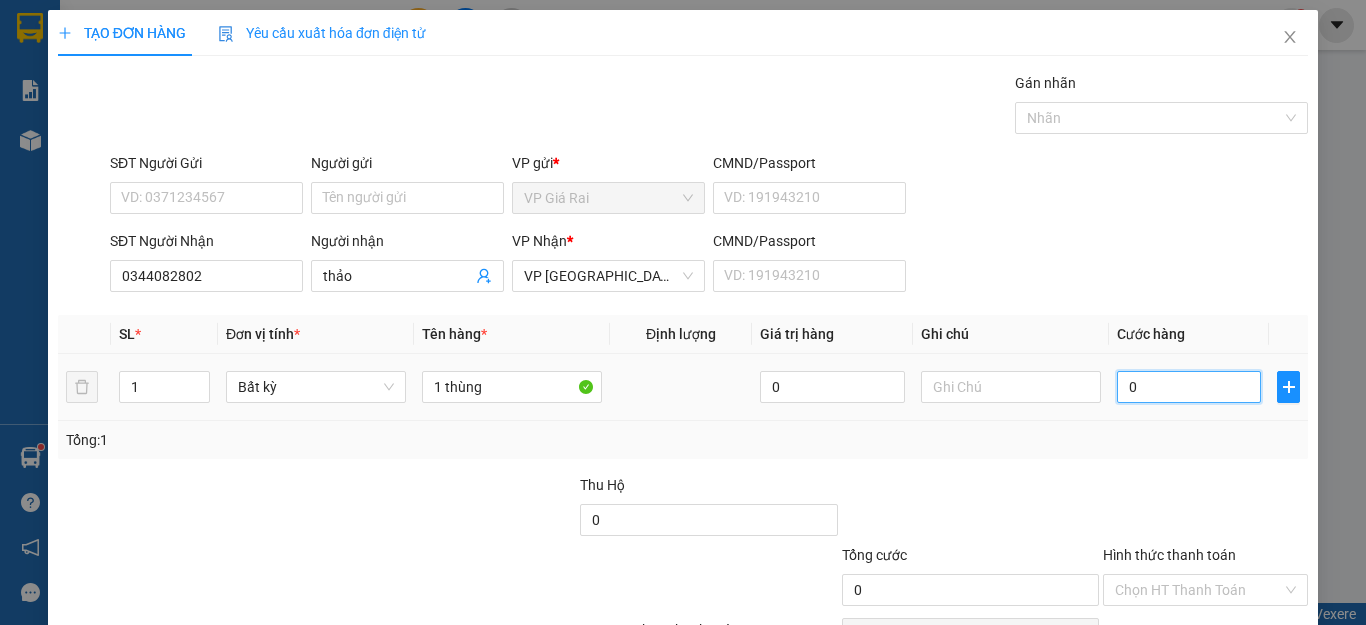 type on "4" 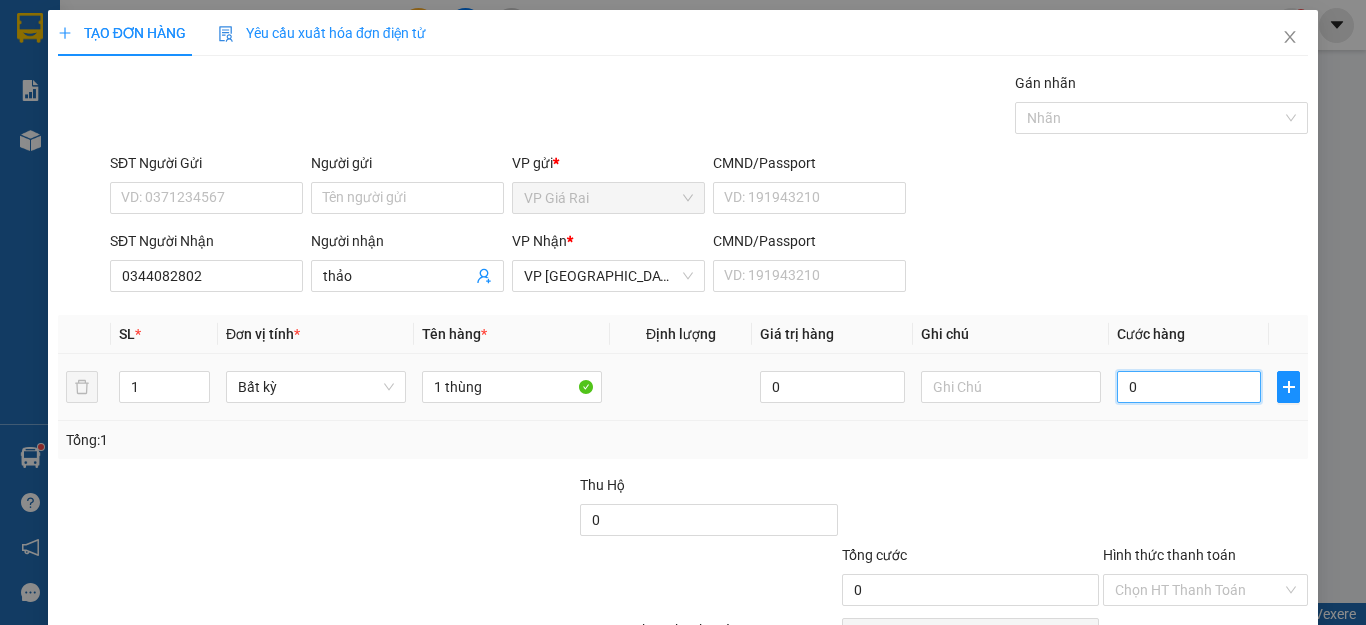 type on "4" 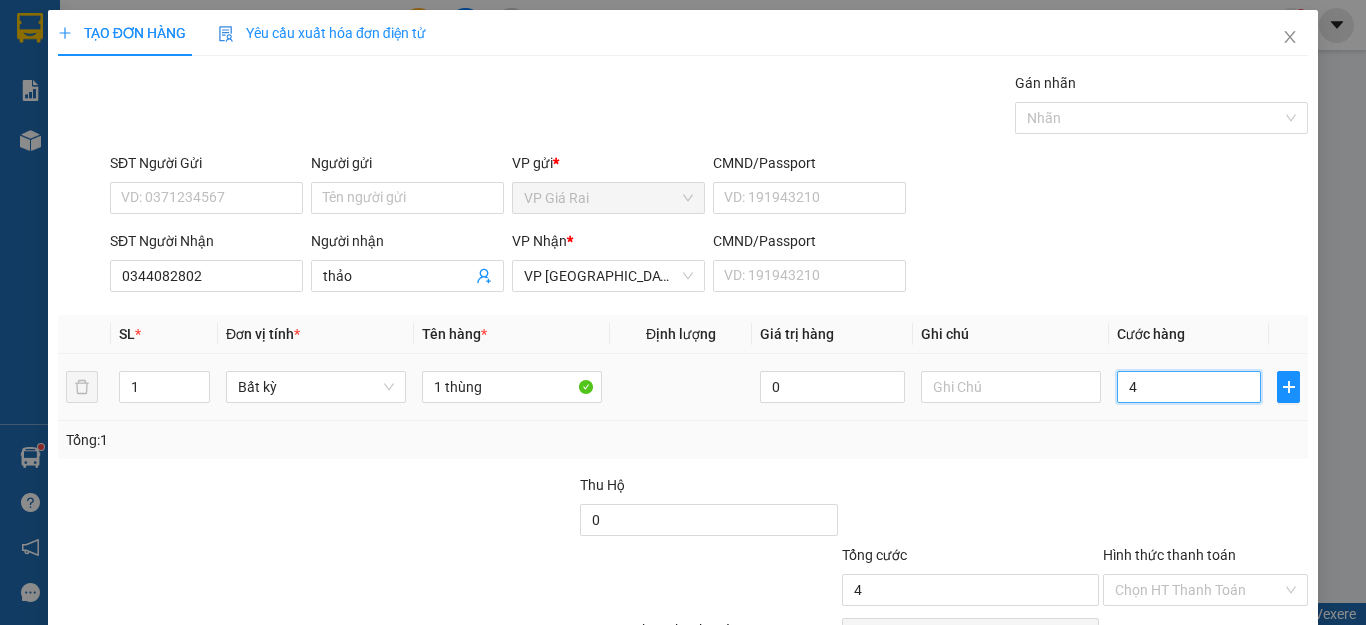 type on "40" 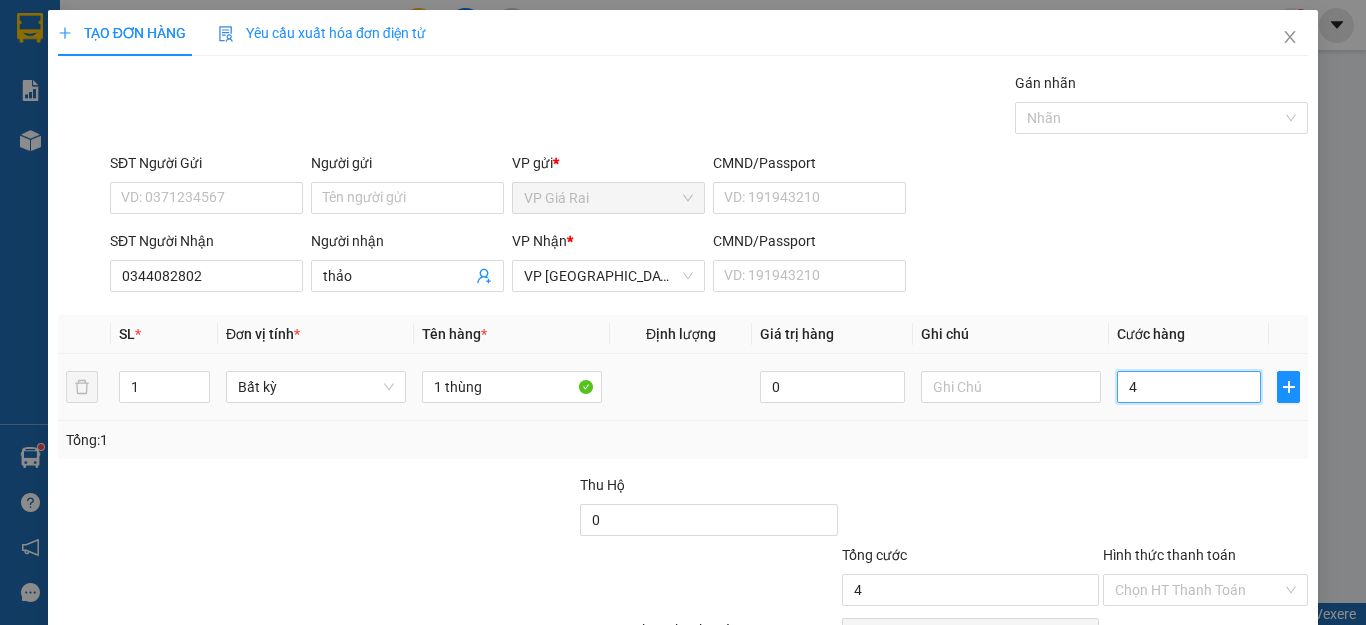 type on "40" 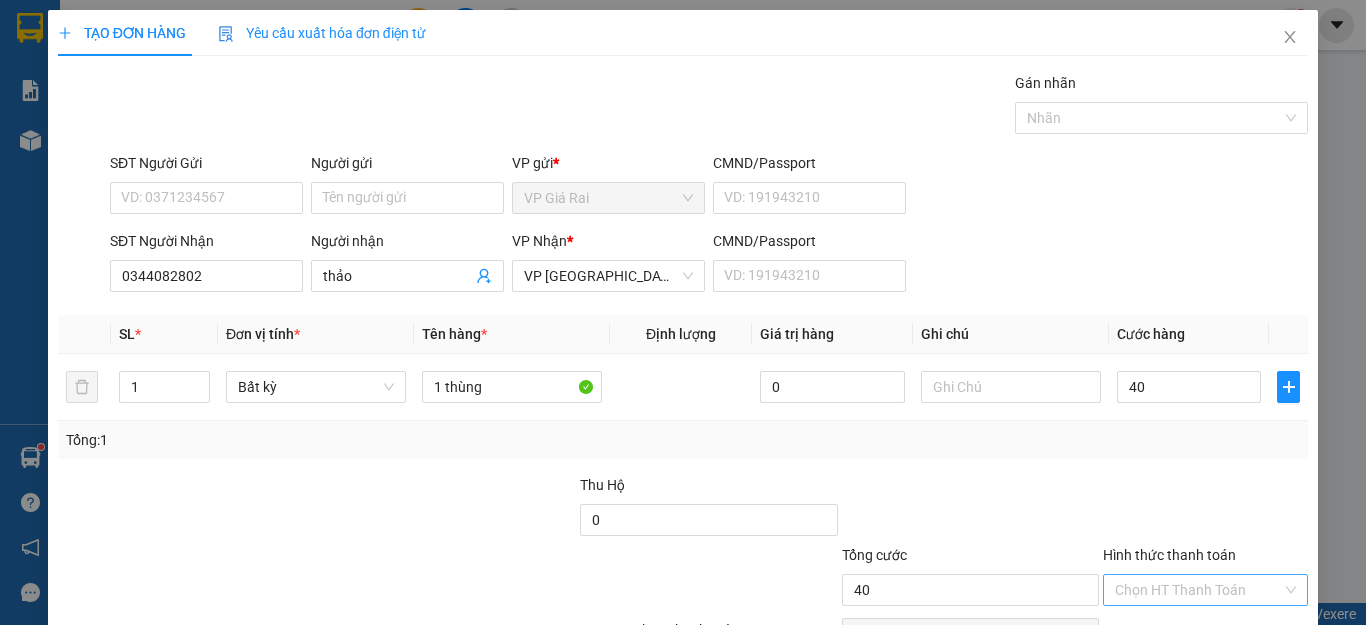 type on "40.000" 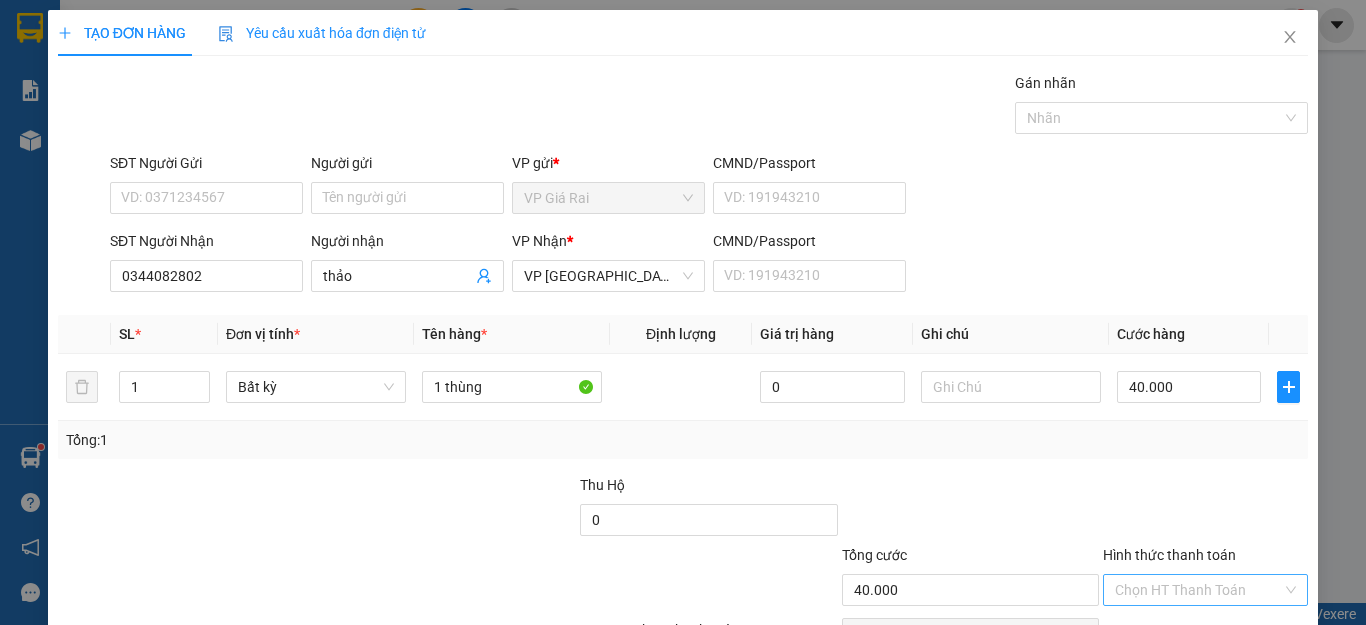 click on "Hình thức thanh toán" at bounding box center [1198, 590] 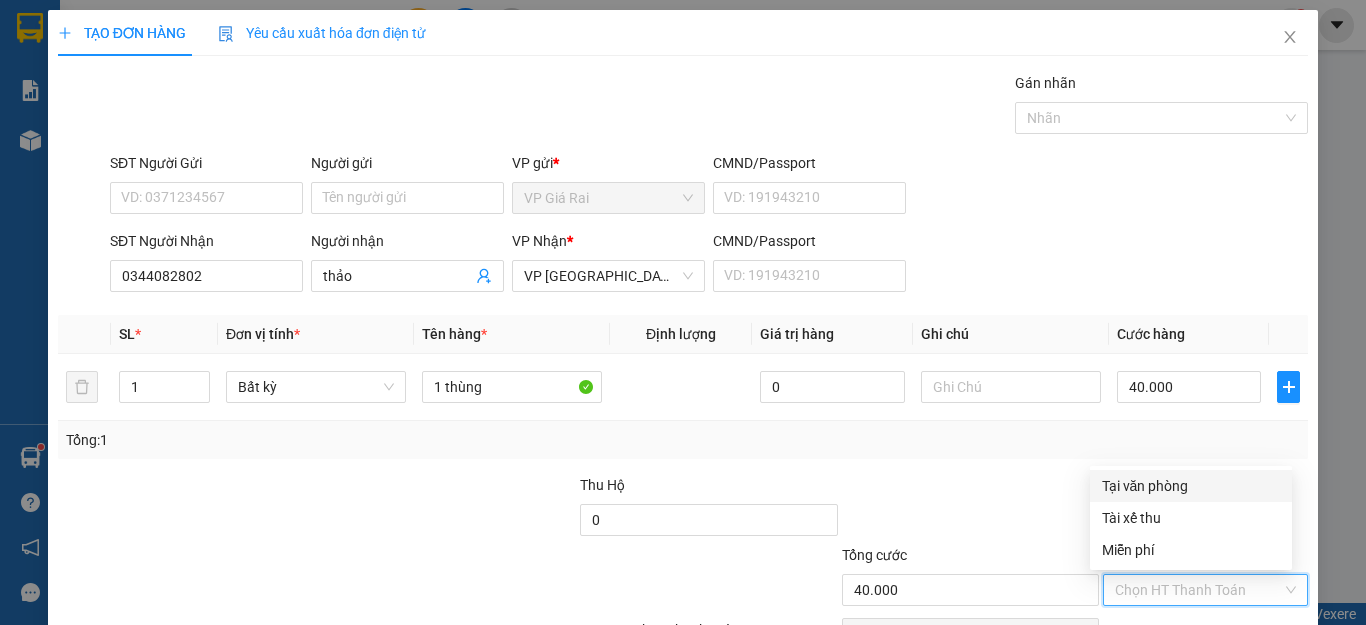 click on "Tại văn phòng" at bounding box center (1191, 486) 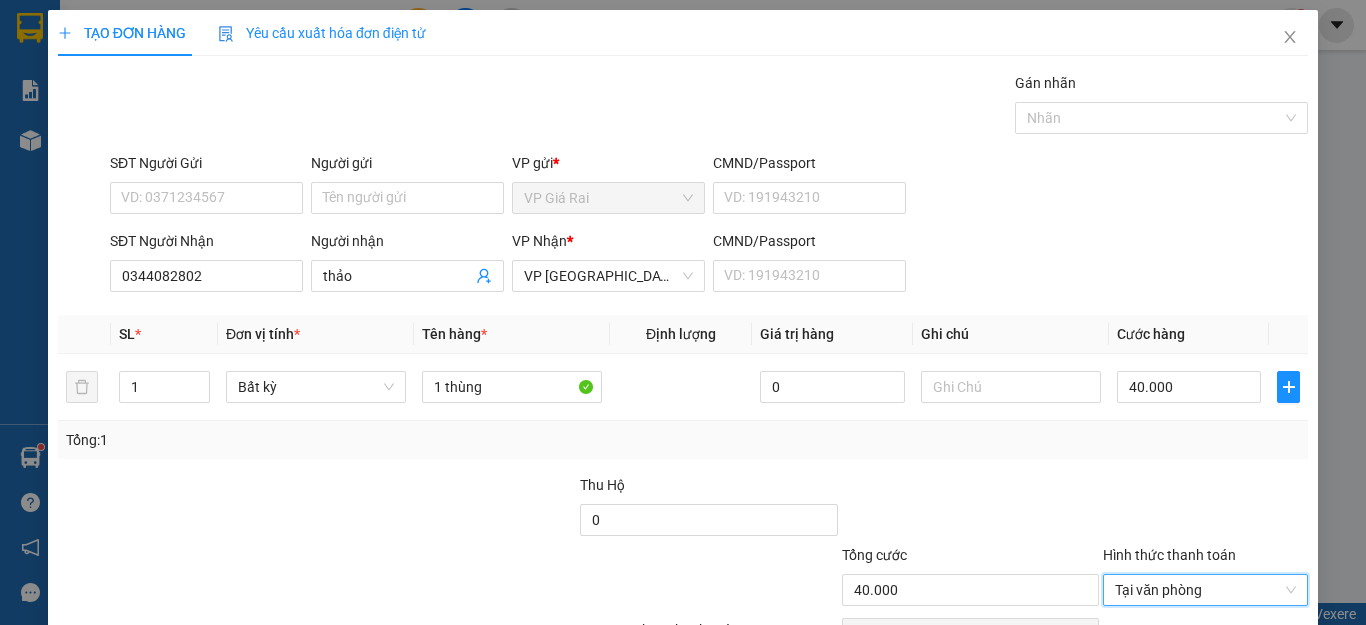 scroll, scrollTop: 100, scrollLeft: 0, axis: vertical 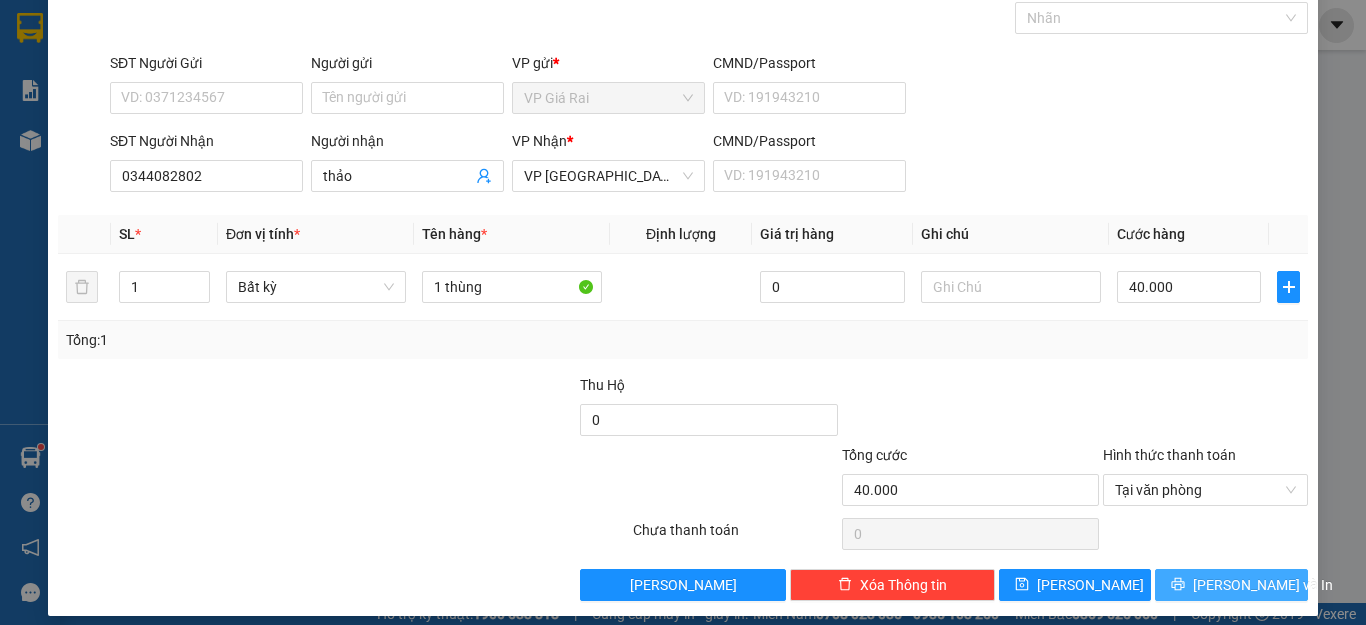 click 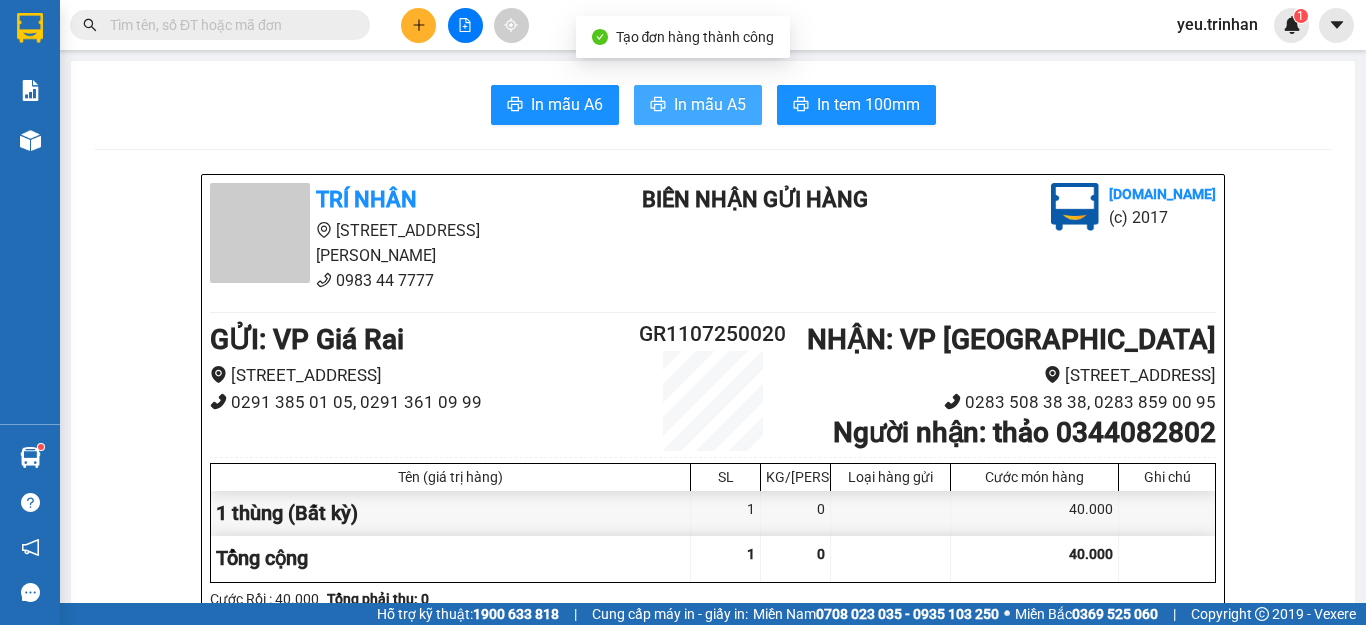 click on "In mẫu A5" at bounding box center (698, 105) 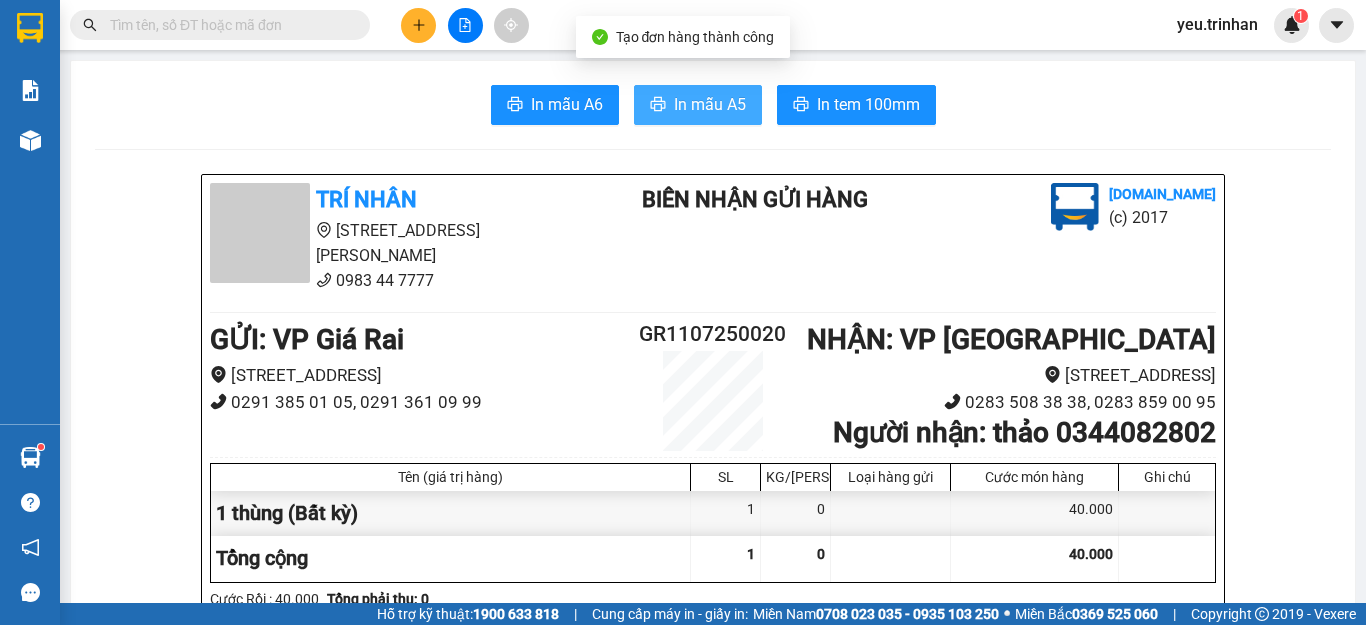 scroll, scrollTop: 0, scrollLeft: 0, axis: both 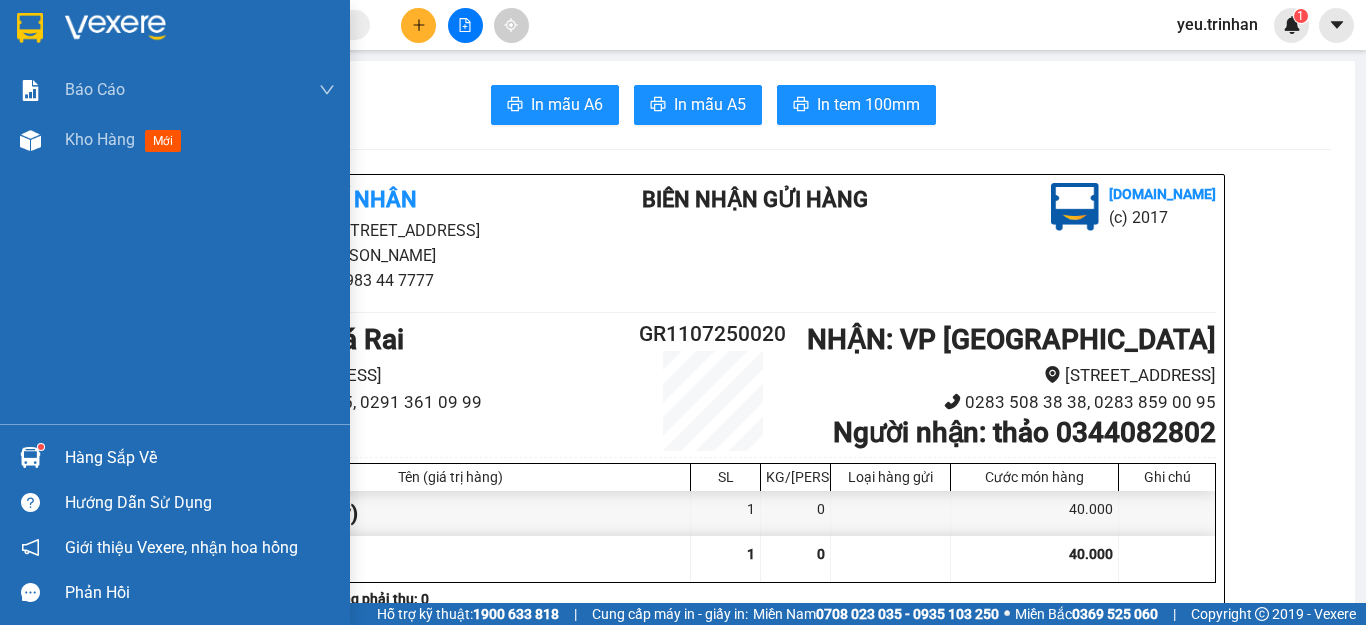 click at bounding box center (30, 28) 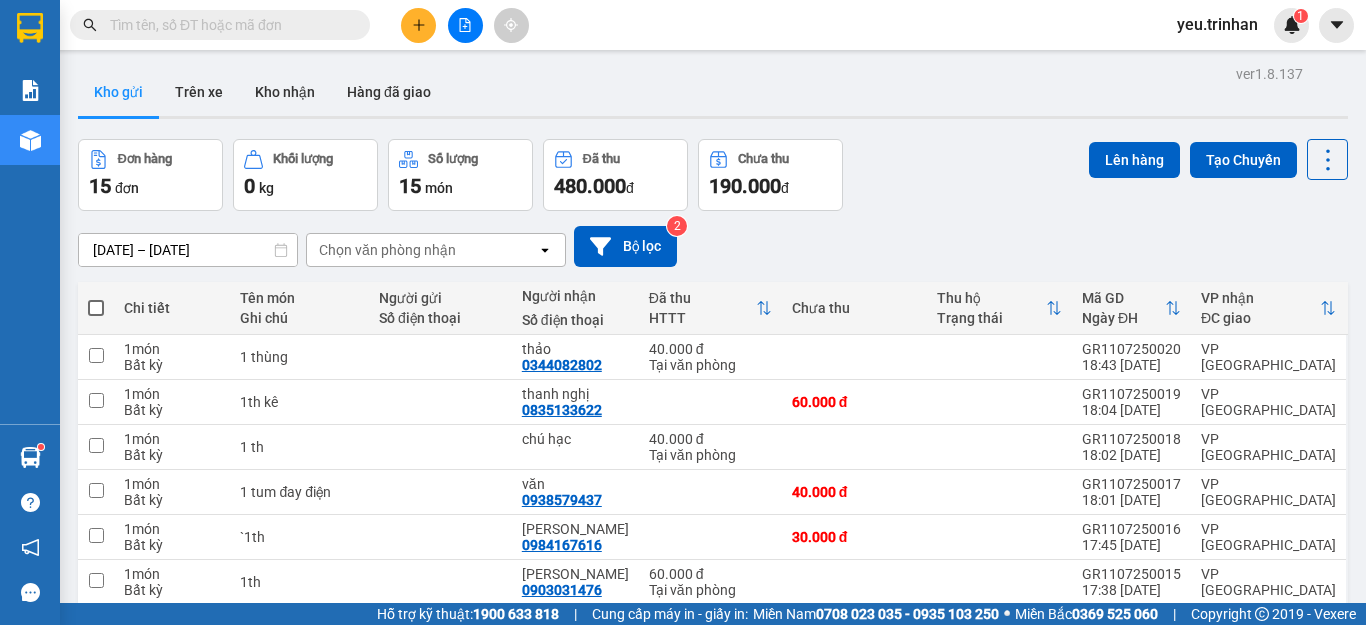 scroll, scrollTop: 264, scrollLeft: 0, axis: vertical 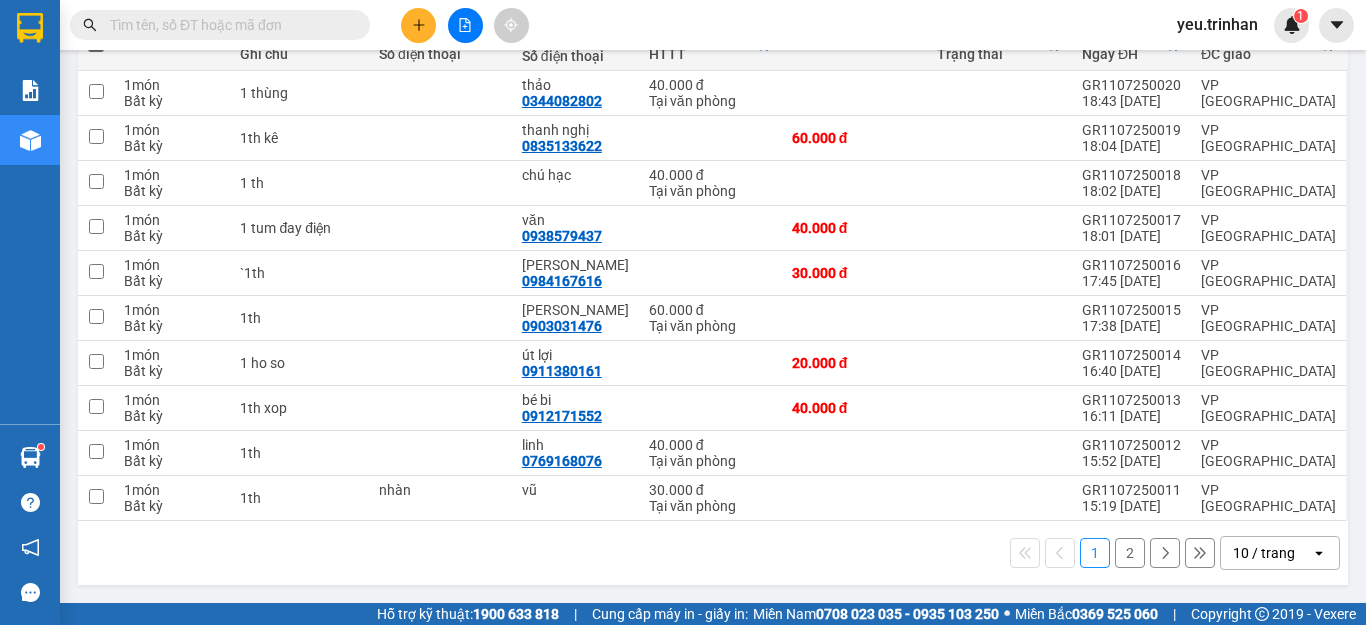click on "2" at bounding box center [1130, 553] 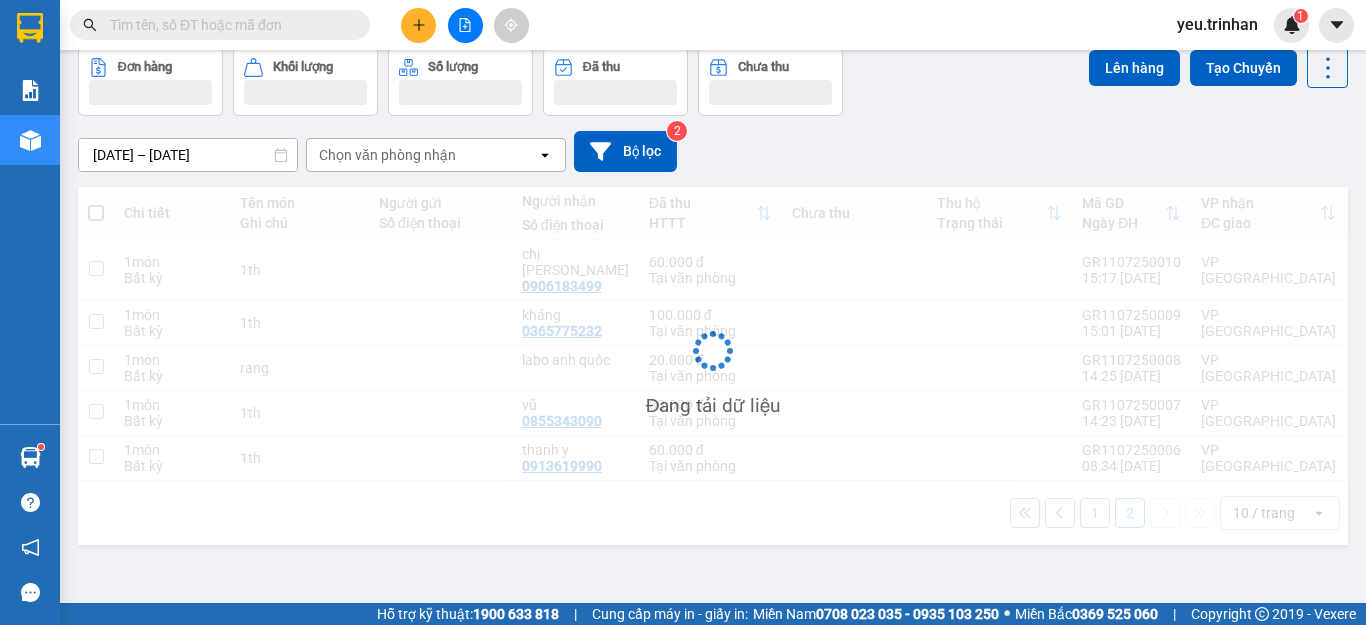 scroll, scrollTop: 92, scrollLeft: 0, axis: vertical 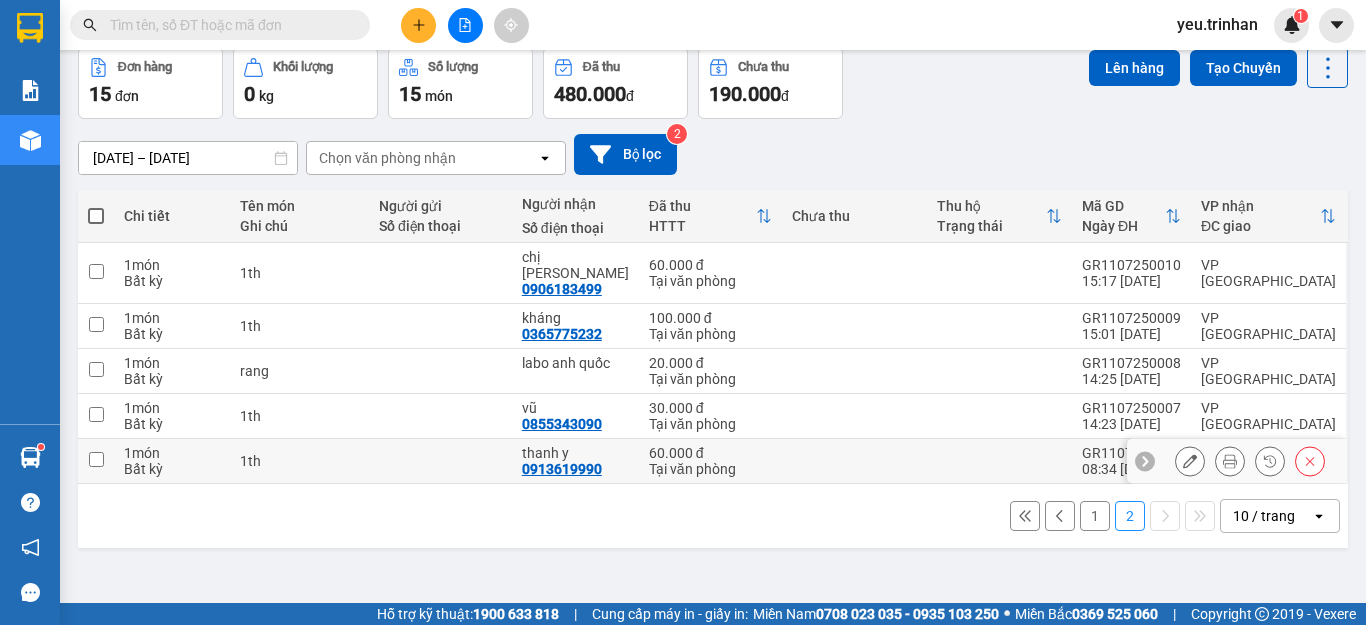 click at bounding box center [96, 459] 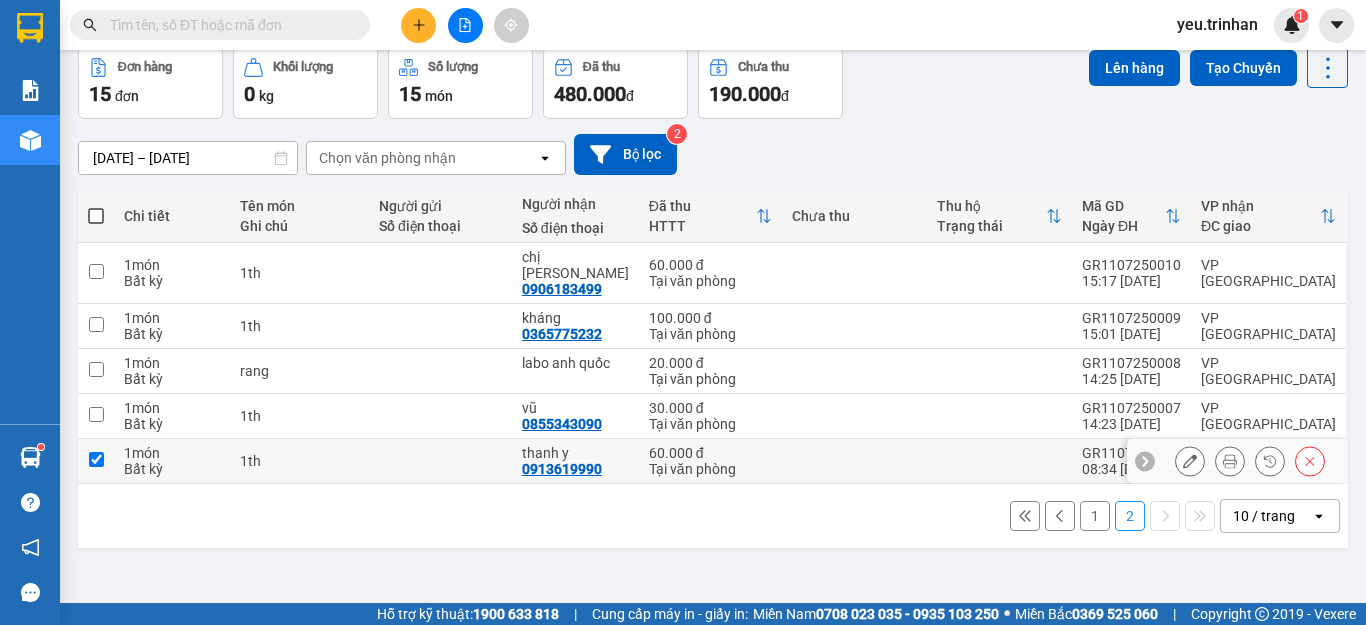 checkbox on "true" 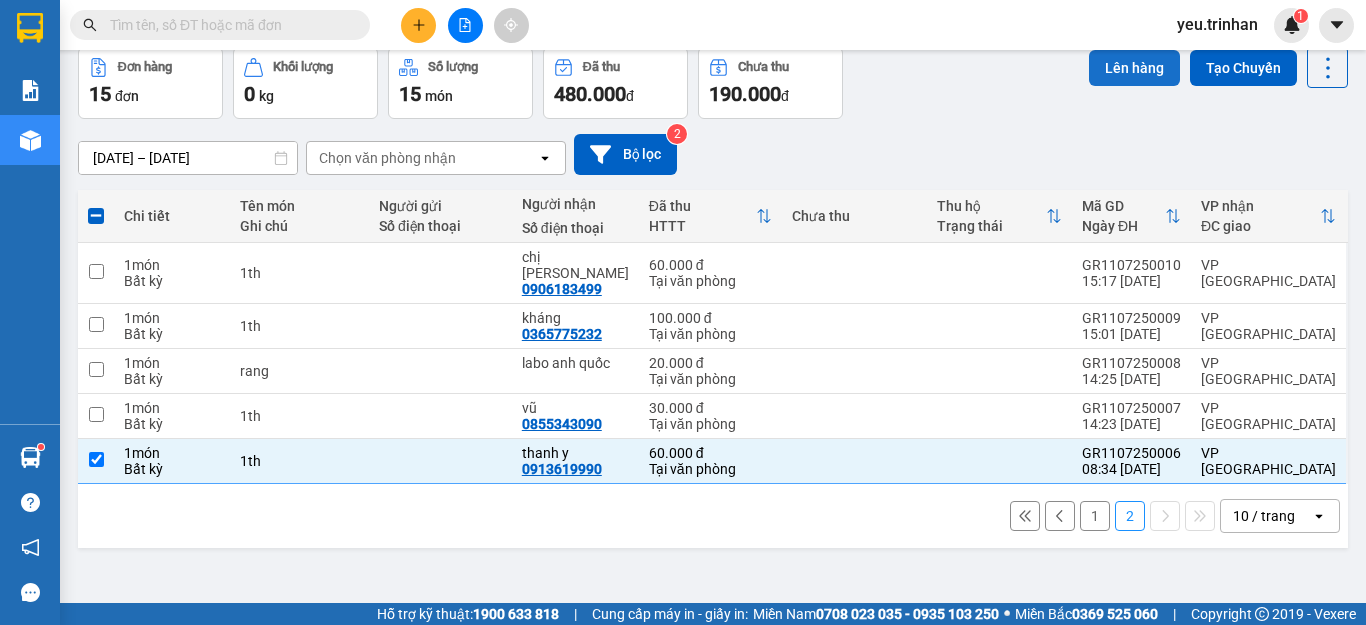 click on "Lên hàng" at bounding box center (1134, 68) 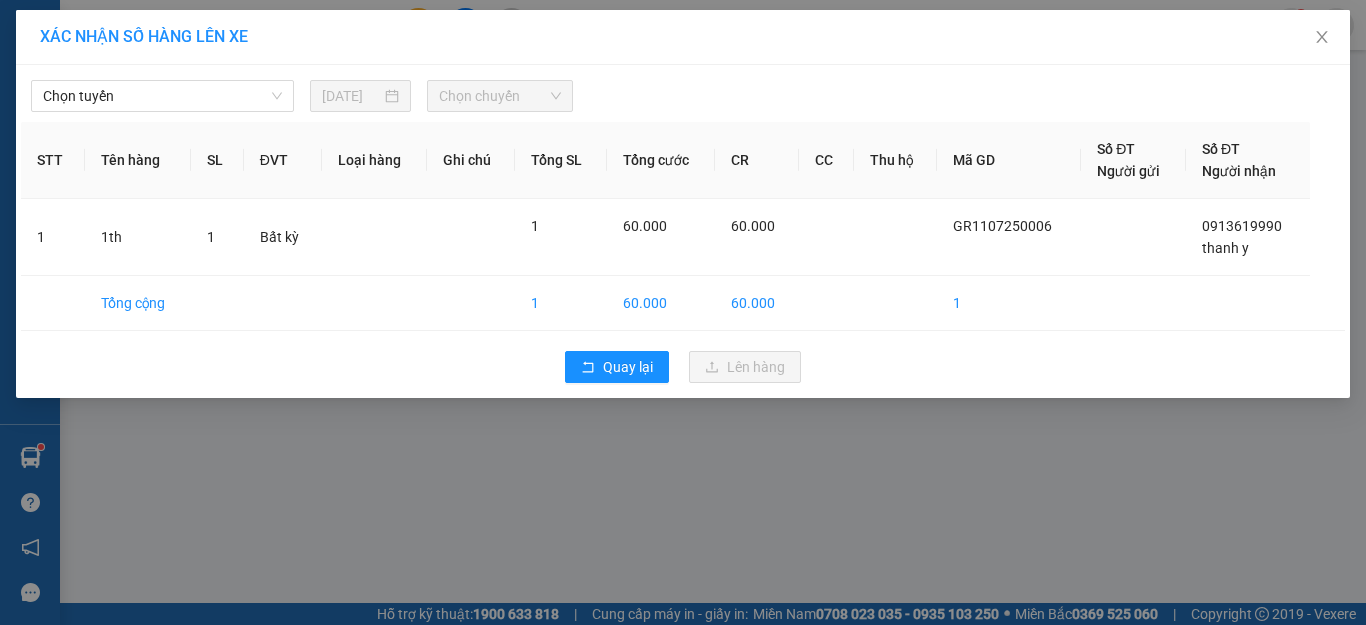 scroll, scrollTop: 0, scrollLeft: 0, axis: both 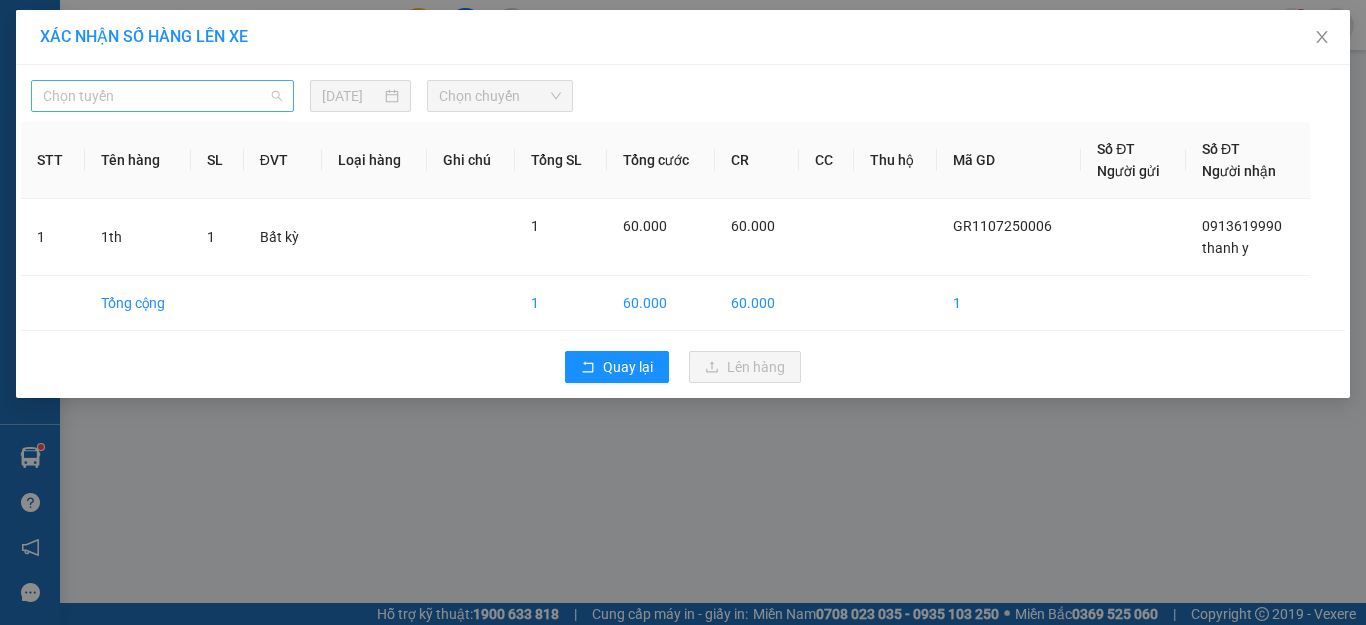 click on "Chọn tuyến" at bounding box center (162, 96) 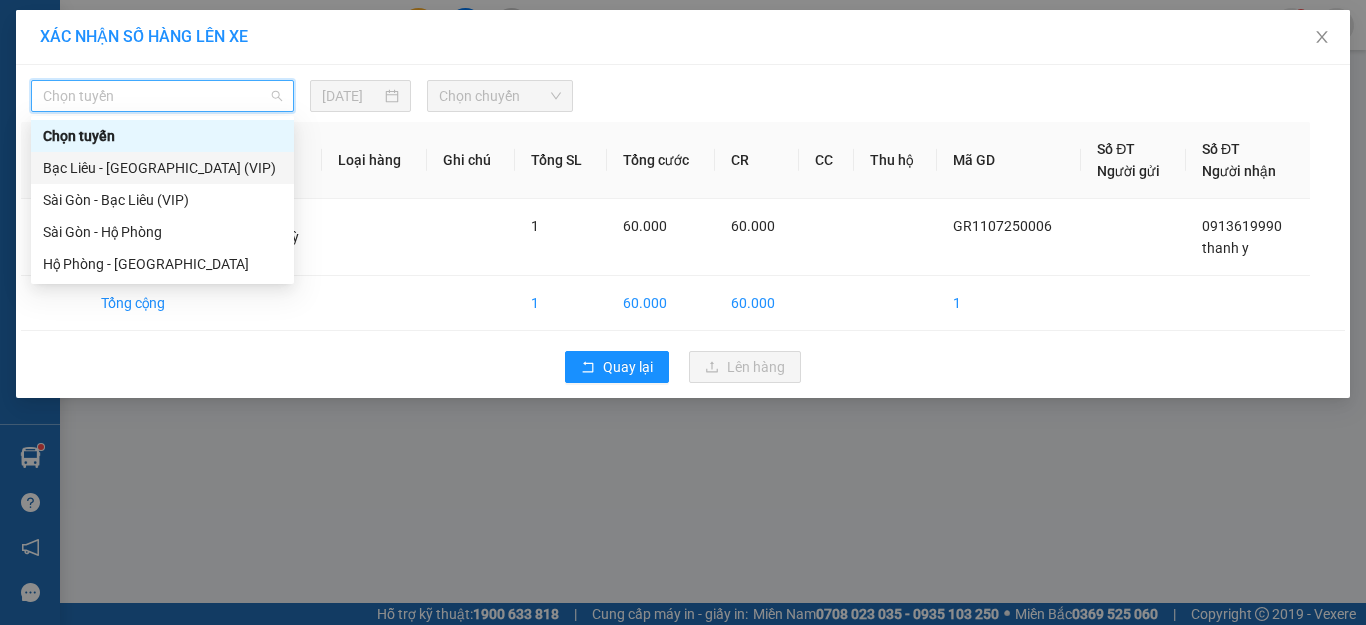 click on "Bạc Liêu - [GEOGRAPHIC_DATA] (VIP)" at bounding box center (162, 168) 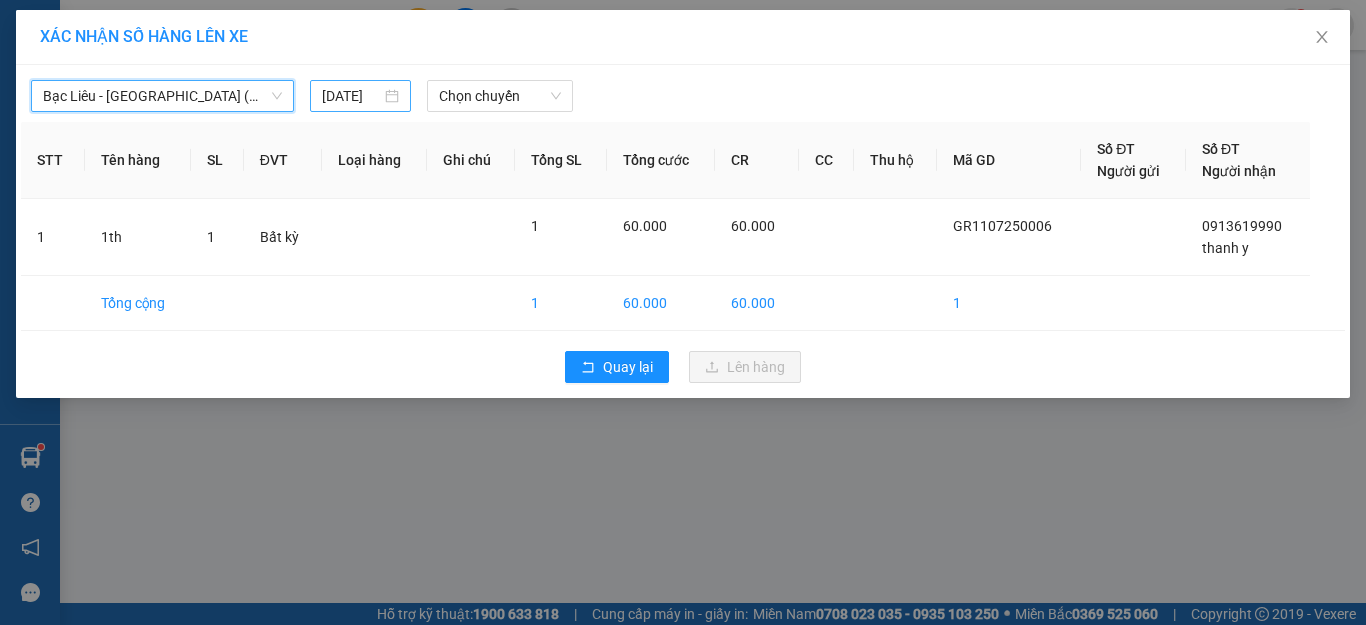 click on "[DATE]" at bounding box center (351, 96) 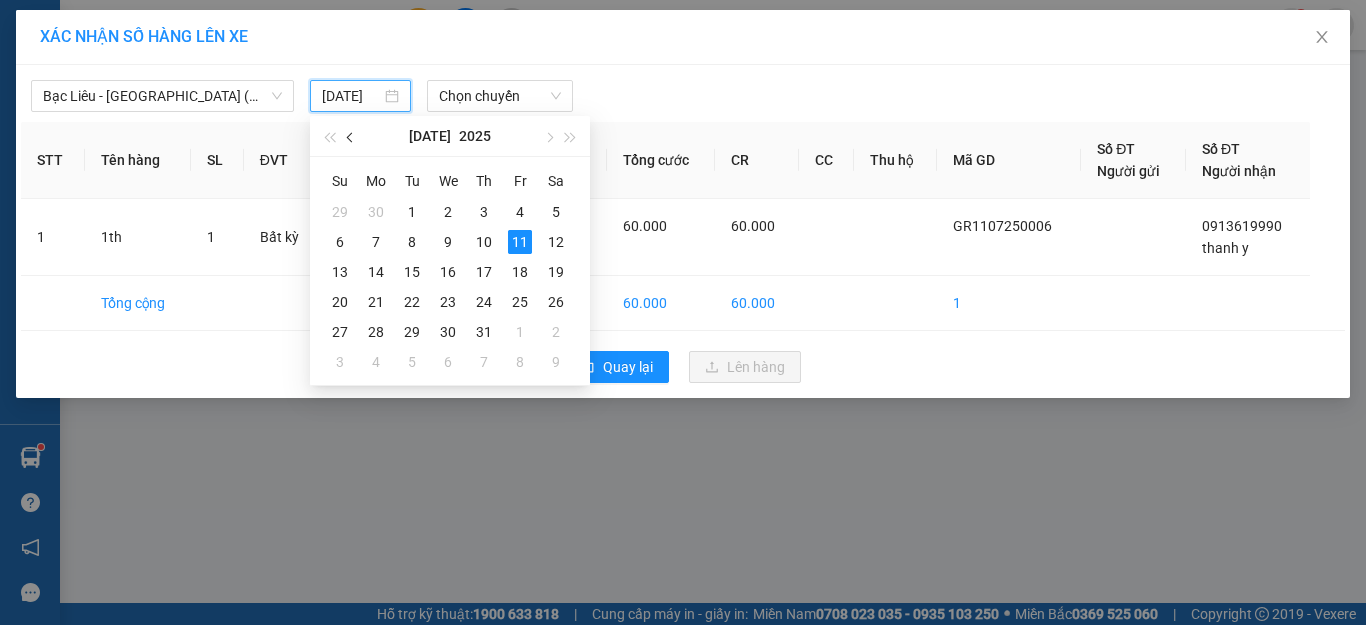 click at bounding box center (352, 138) 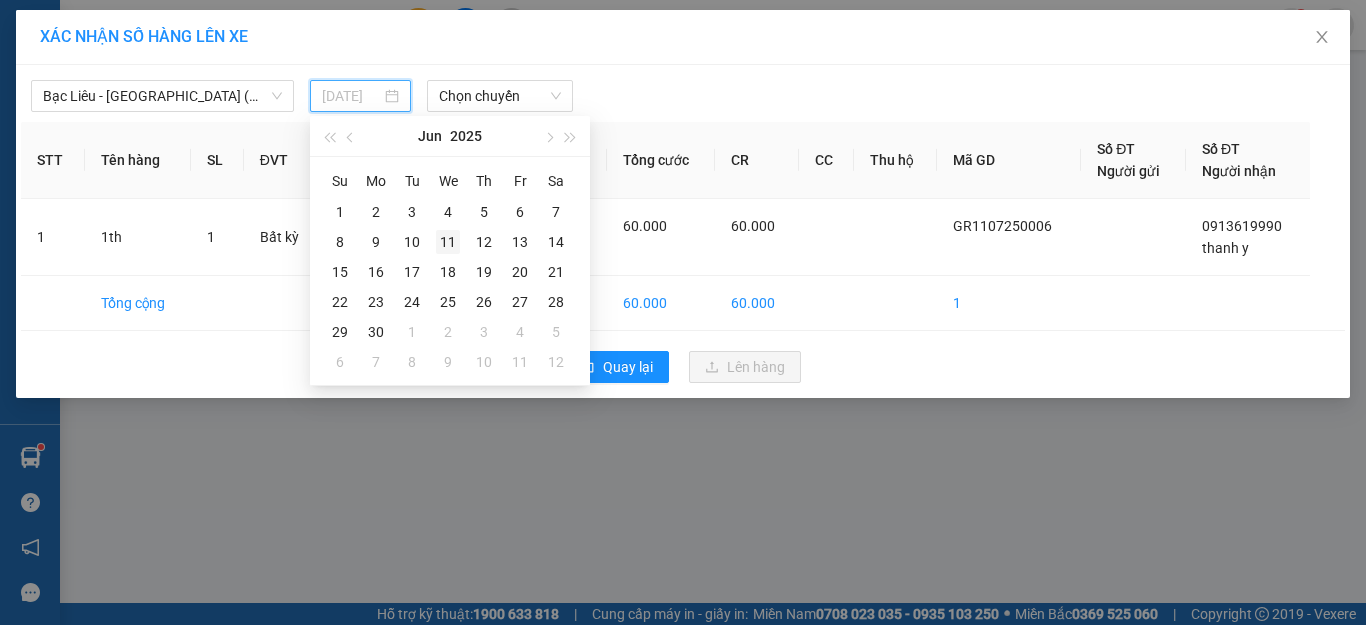 click on "11" at bounding box center (448, 242) 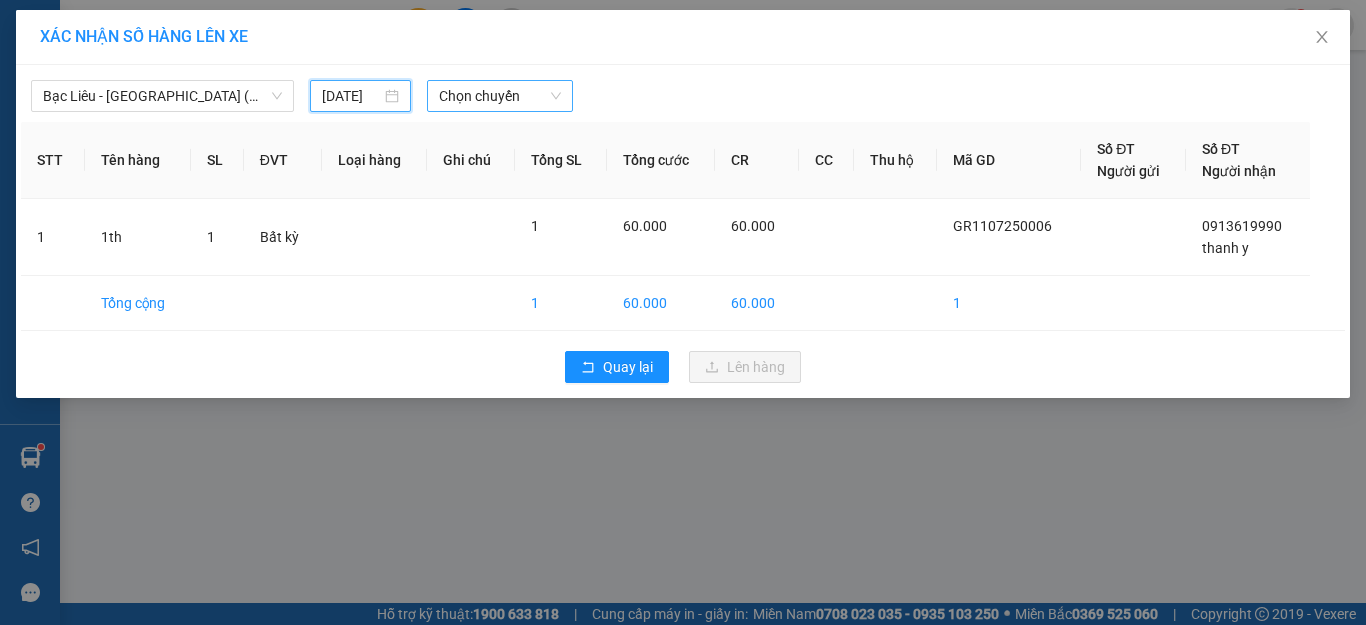 type on "[DATE]" 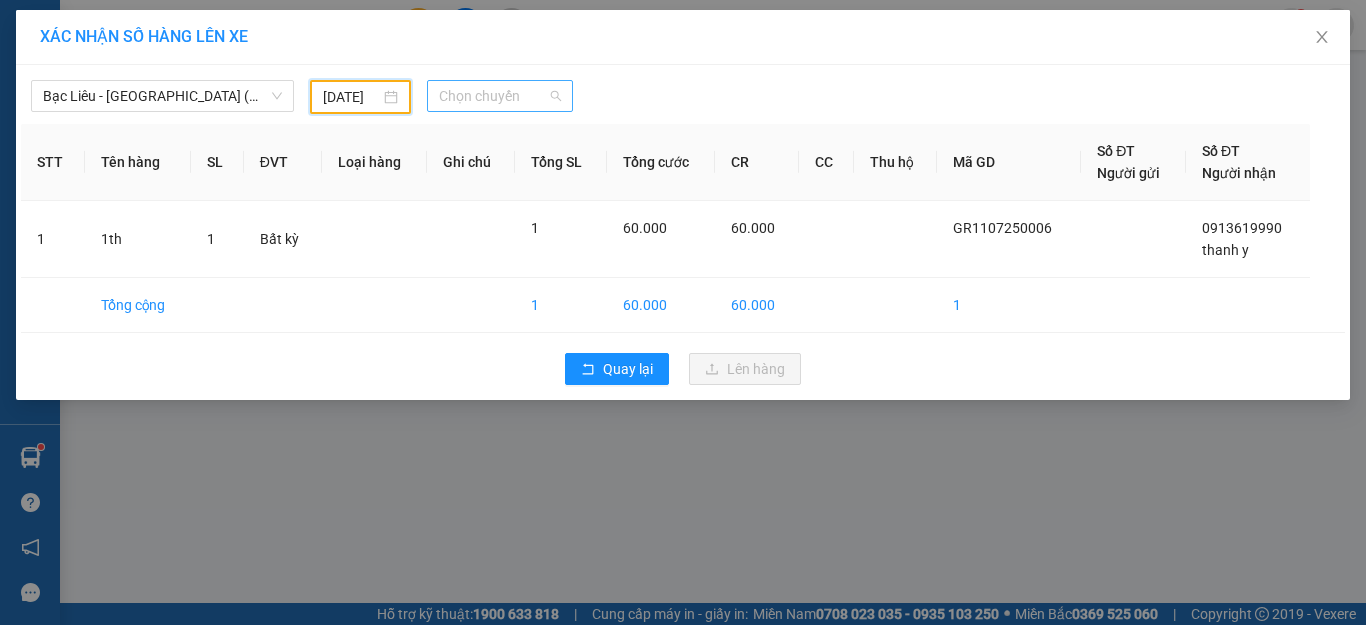 click on "Chọn chuyến" at bounding box center [500, 96] 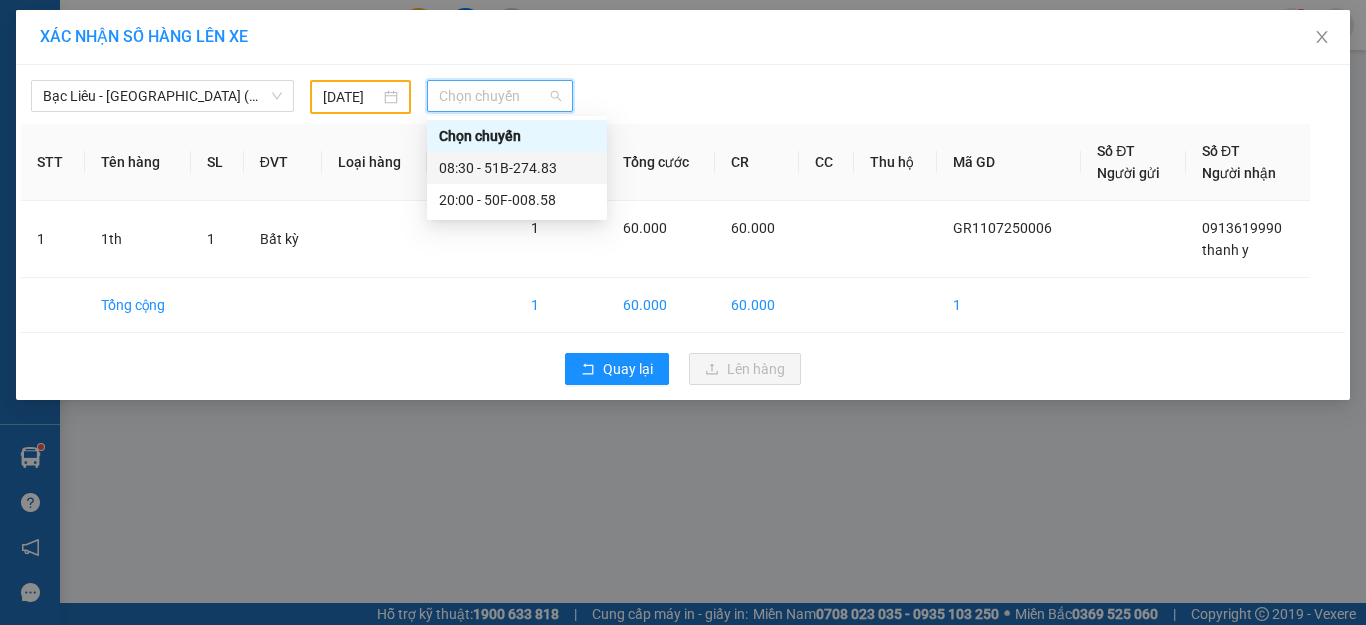 click on "08:30     - 51B-274.83" at bounding box center [517, 168] 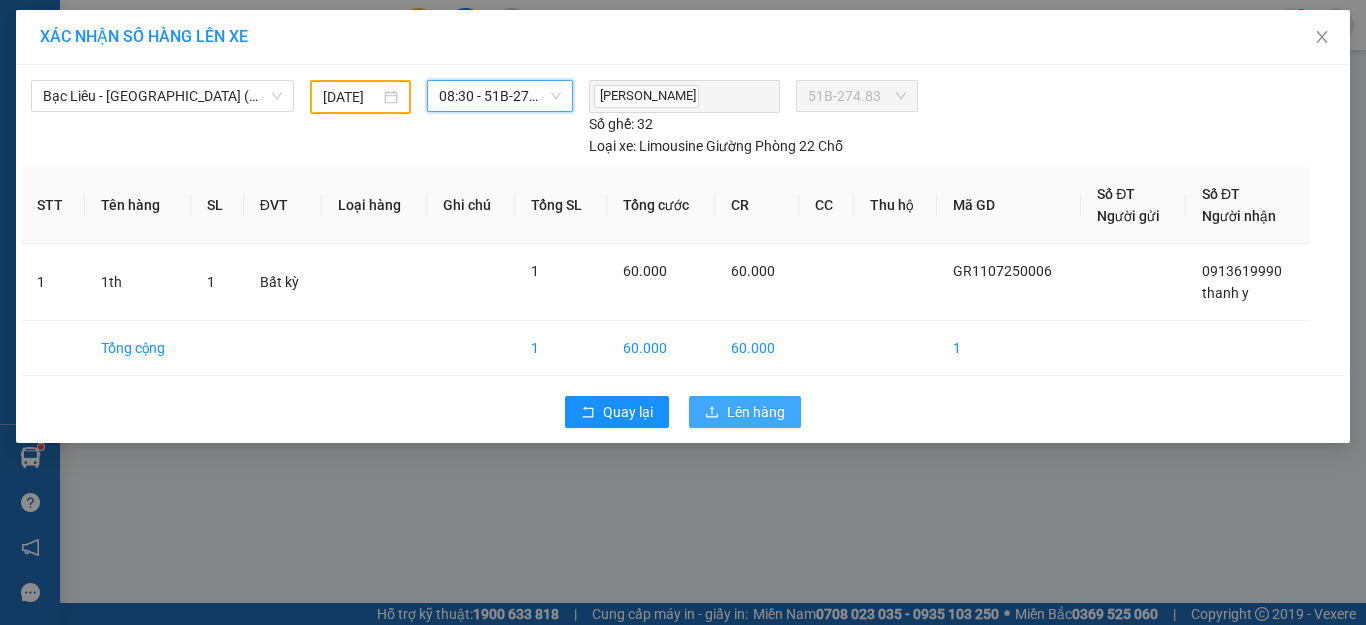 click on "Lên hàng" at bounding box center [756, 412] 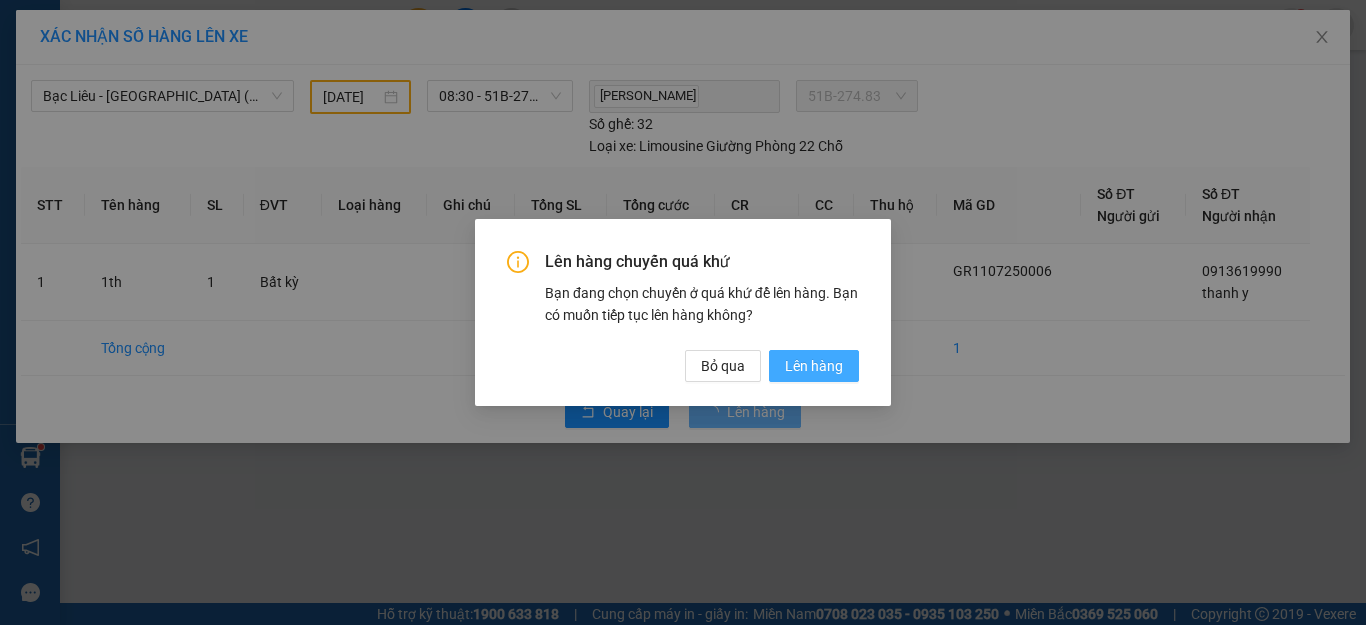 click on "Lên hàng" at bounding box center [814, 366] 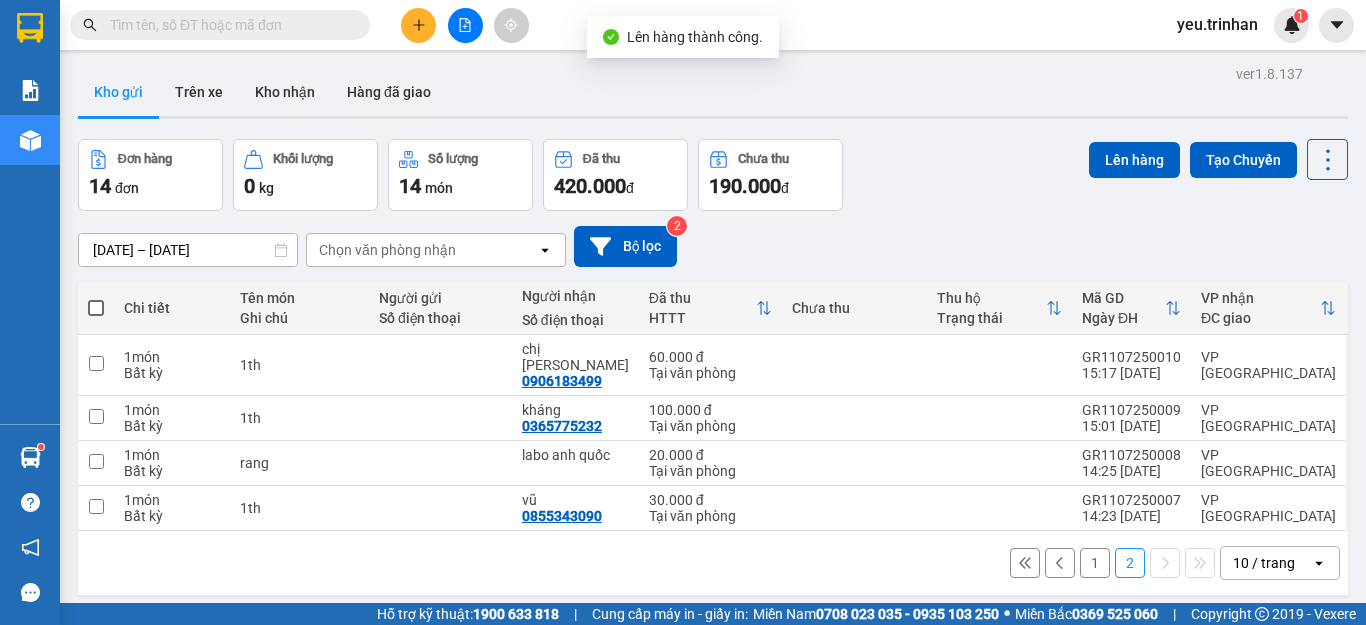 click on "1" at bounding box center (1095, 563) 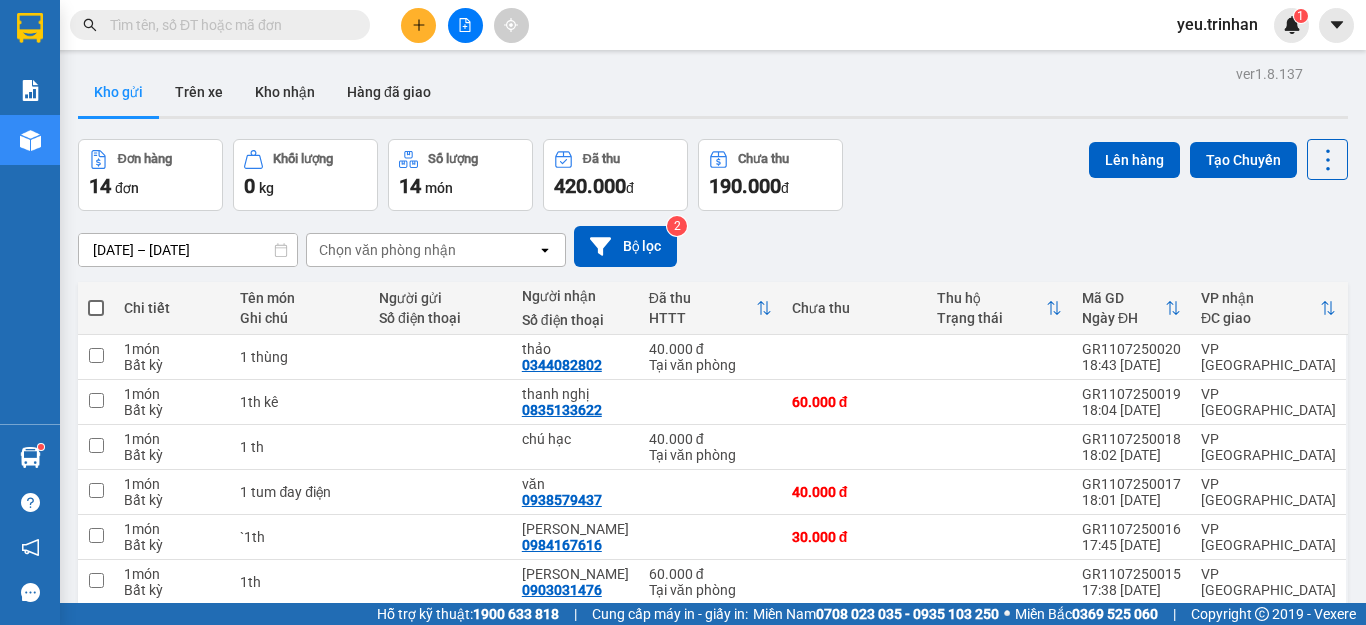 click 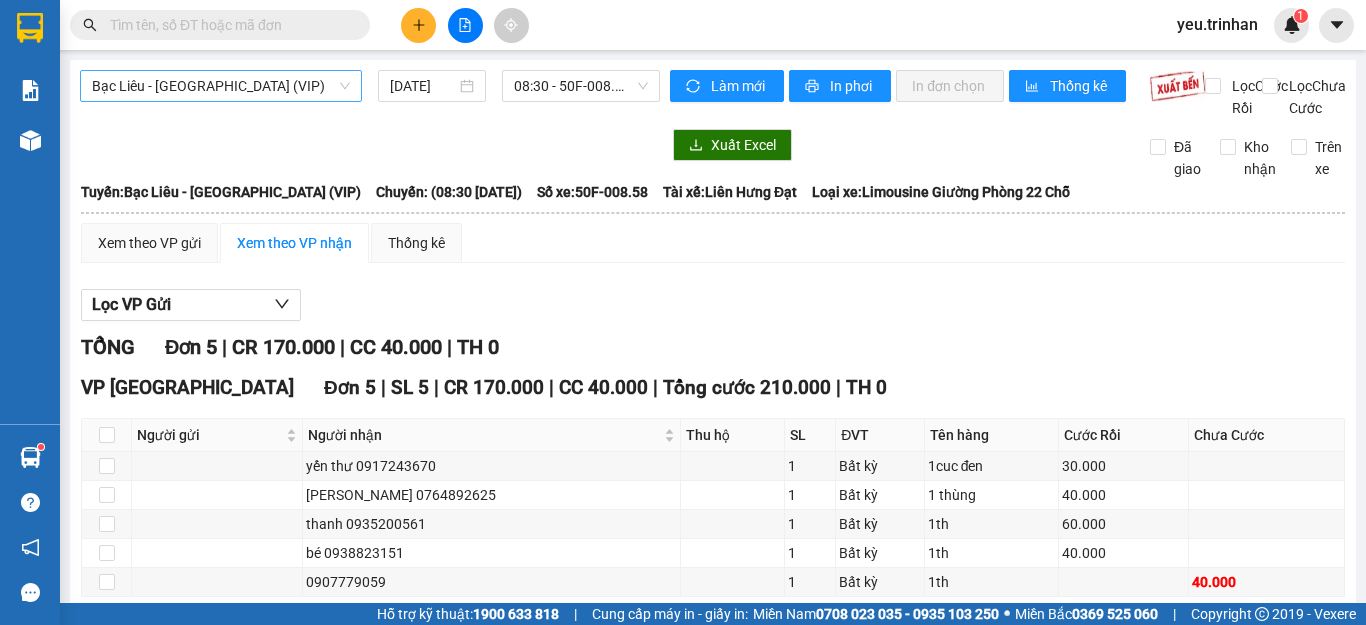 click on "Bạc Liêu - [GEOGRAPHIC_DATA] (VIP)" at bounding box center [221, 86] 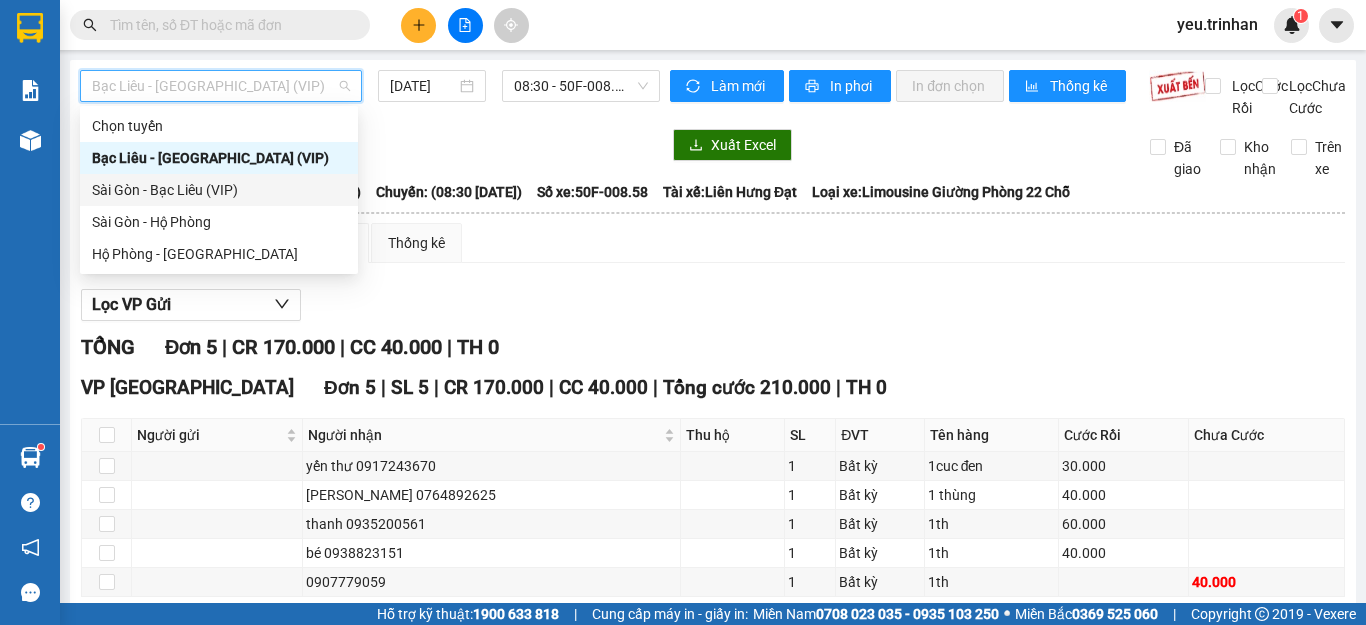 drag, startPoint x: 179, startPoint y: 183, endPoint x: 380, endPoint y: 46, distance: 243.24884 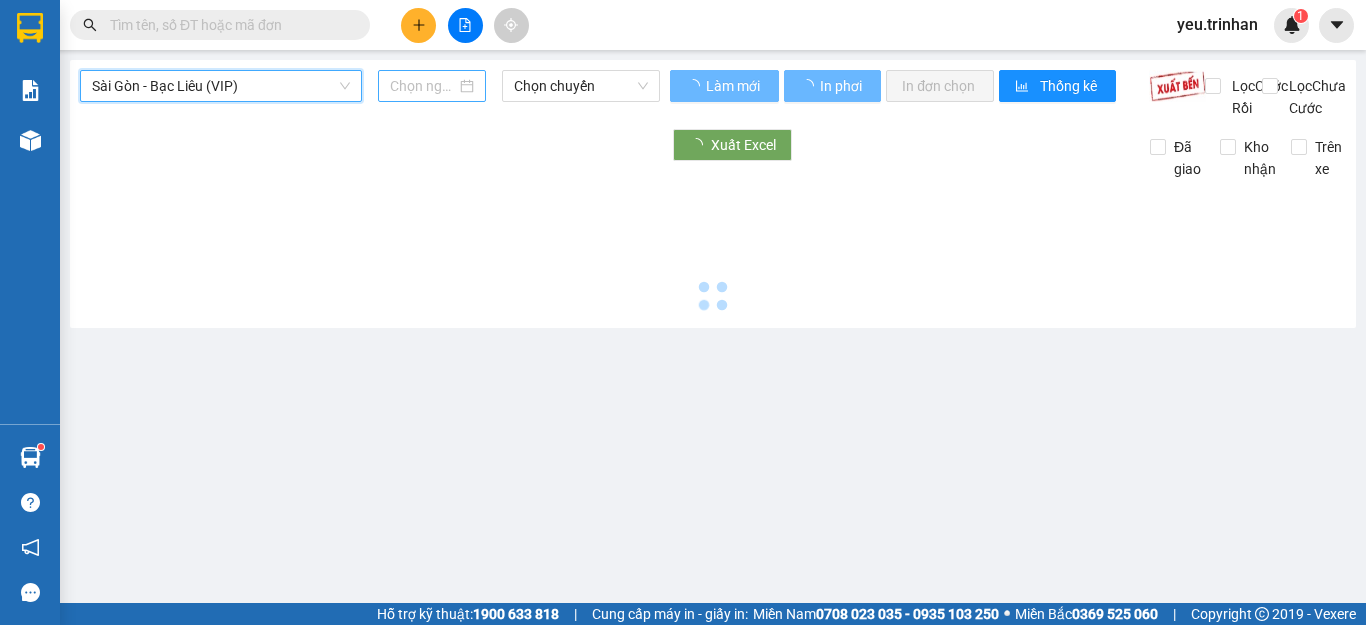 click at bounding box center [423, 86] 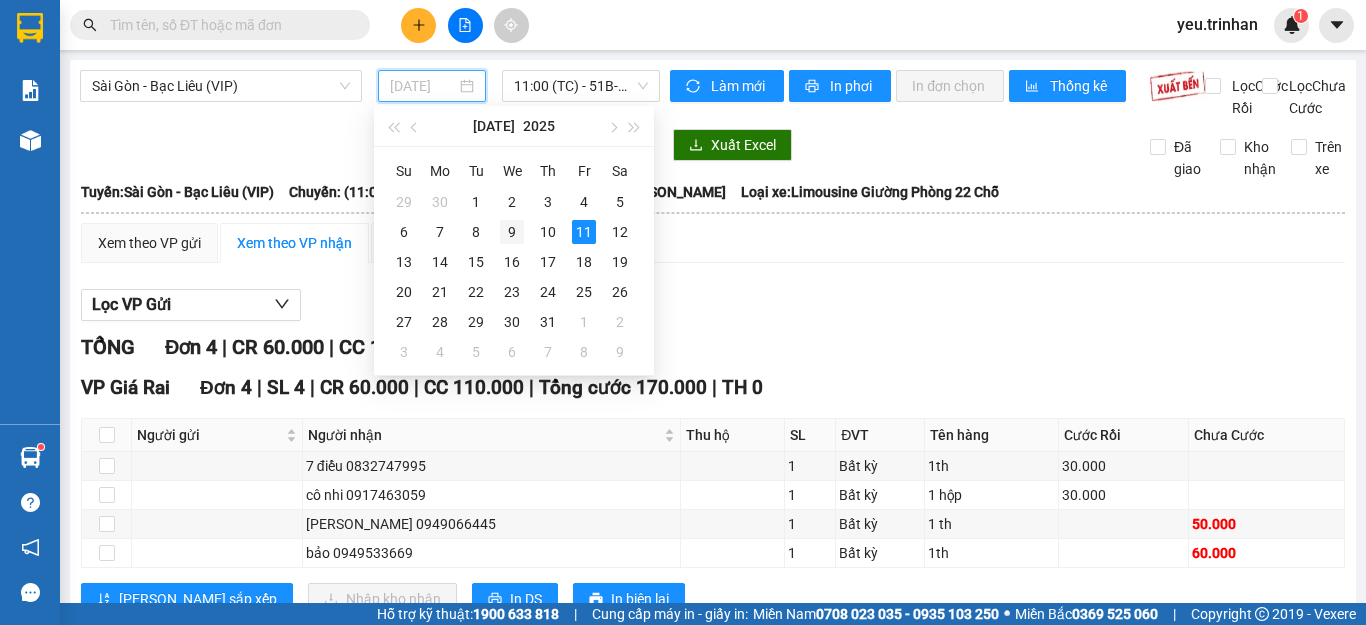 click on "9" at bounding box center [512, 232] 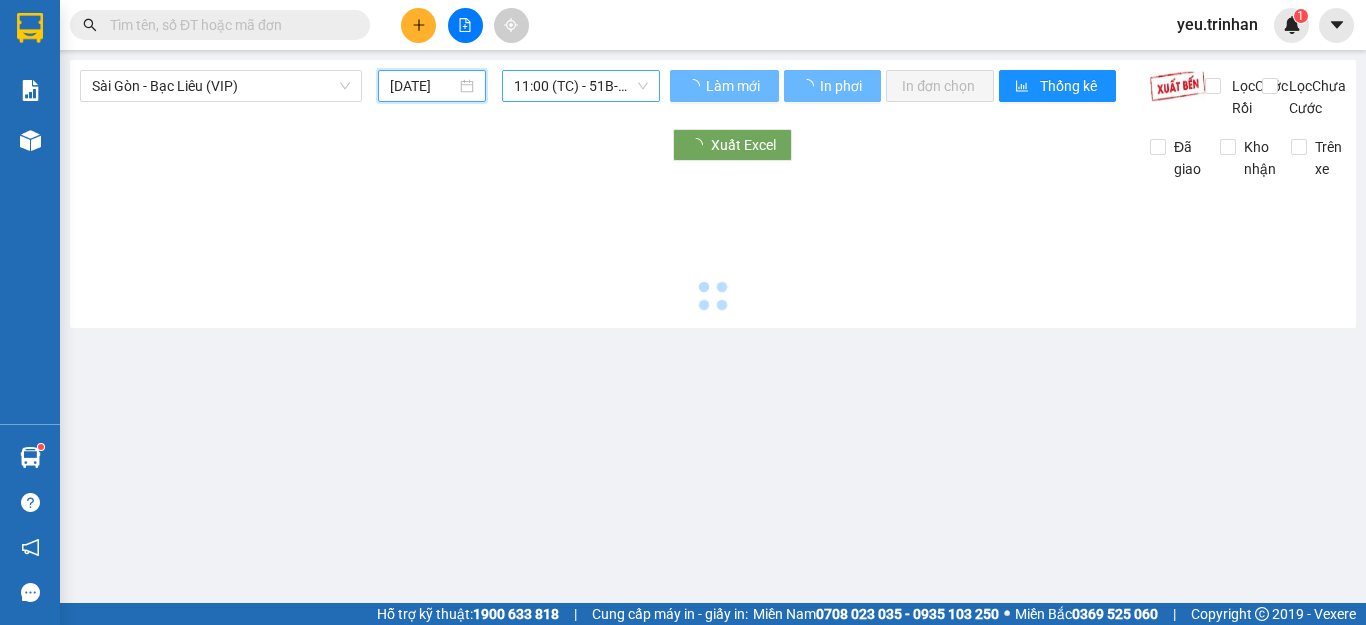 type on "[DATE]" 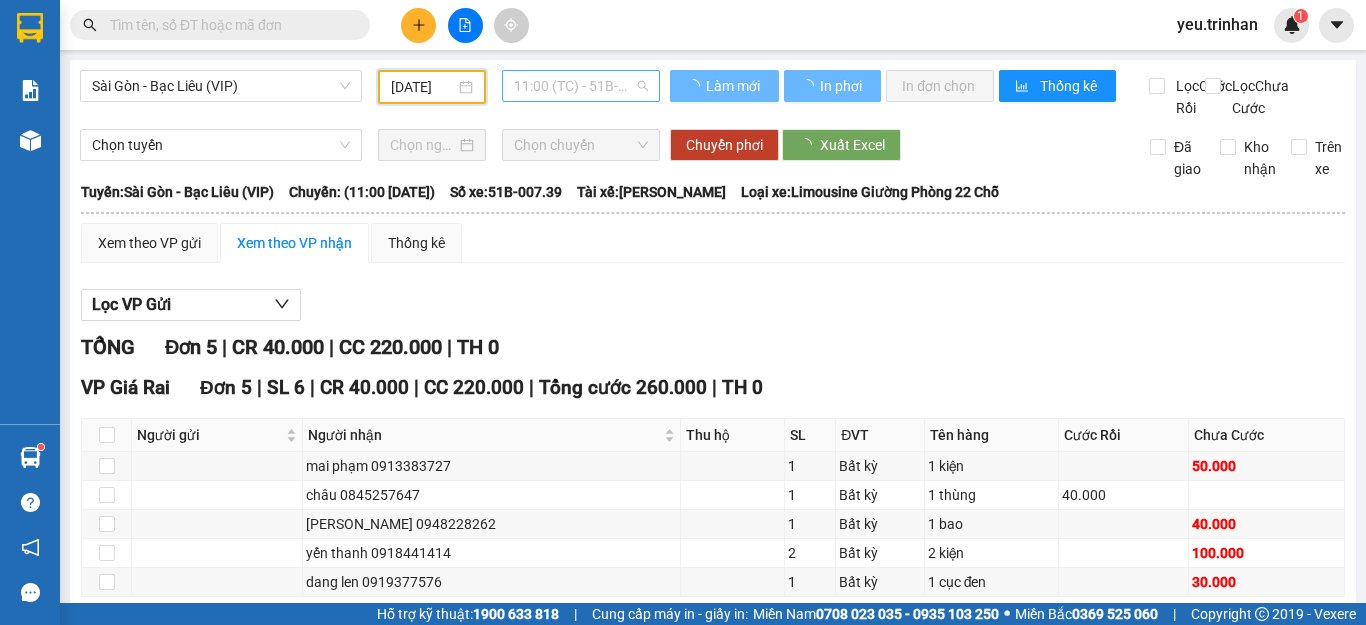 click on "11:00   (TC)   - 51B-007.39" at bounding box center (581, 86) 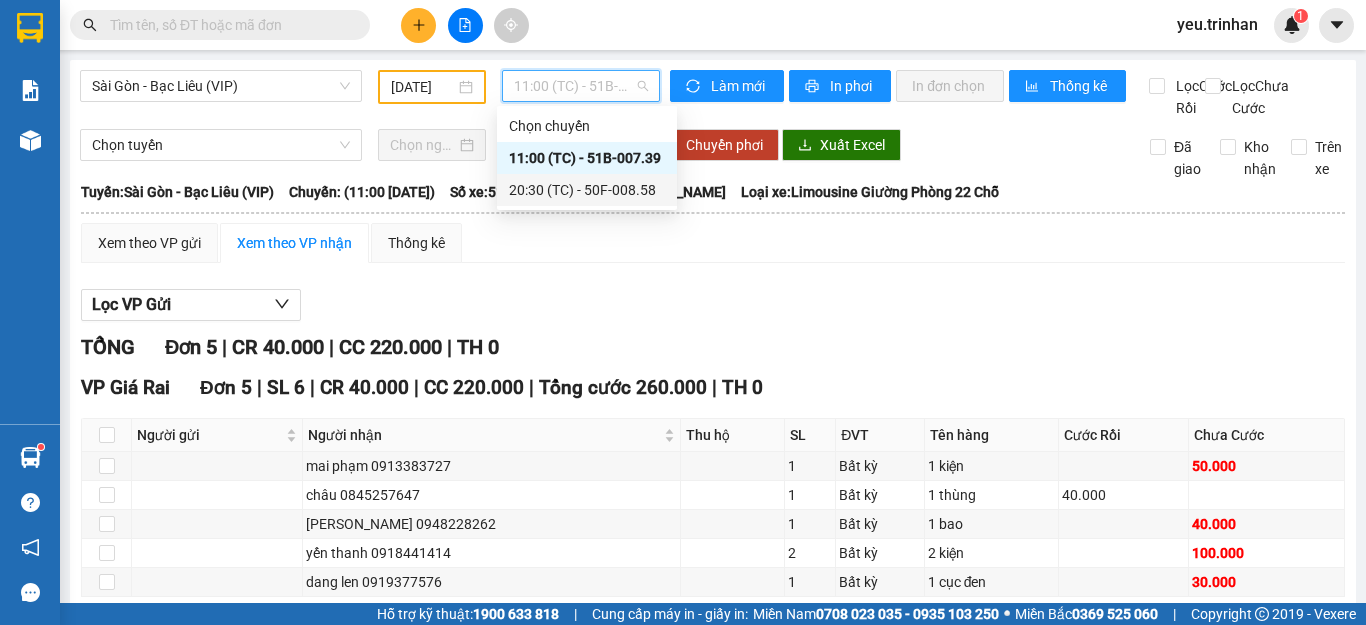 click on "20:30   (TC)   - 50F-008.58" at bounding box center (587, 190) 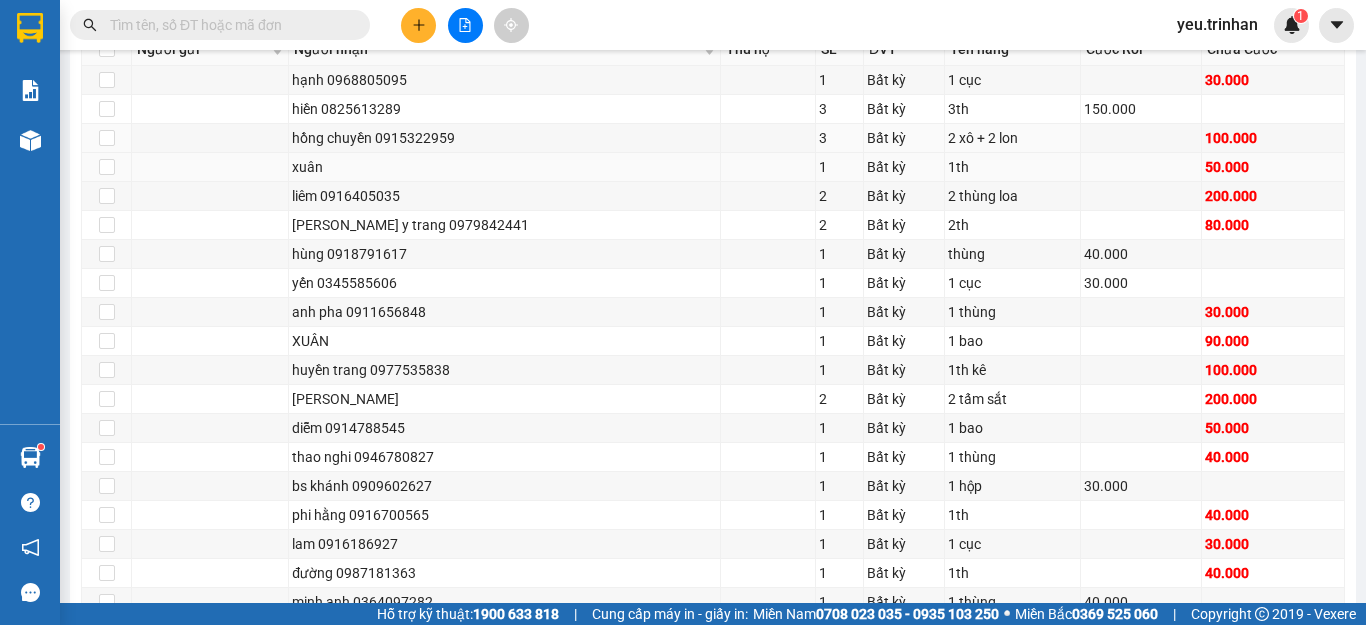 scroll, scrollTop: 1100, scrollLeft: 0, axis: vertical 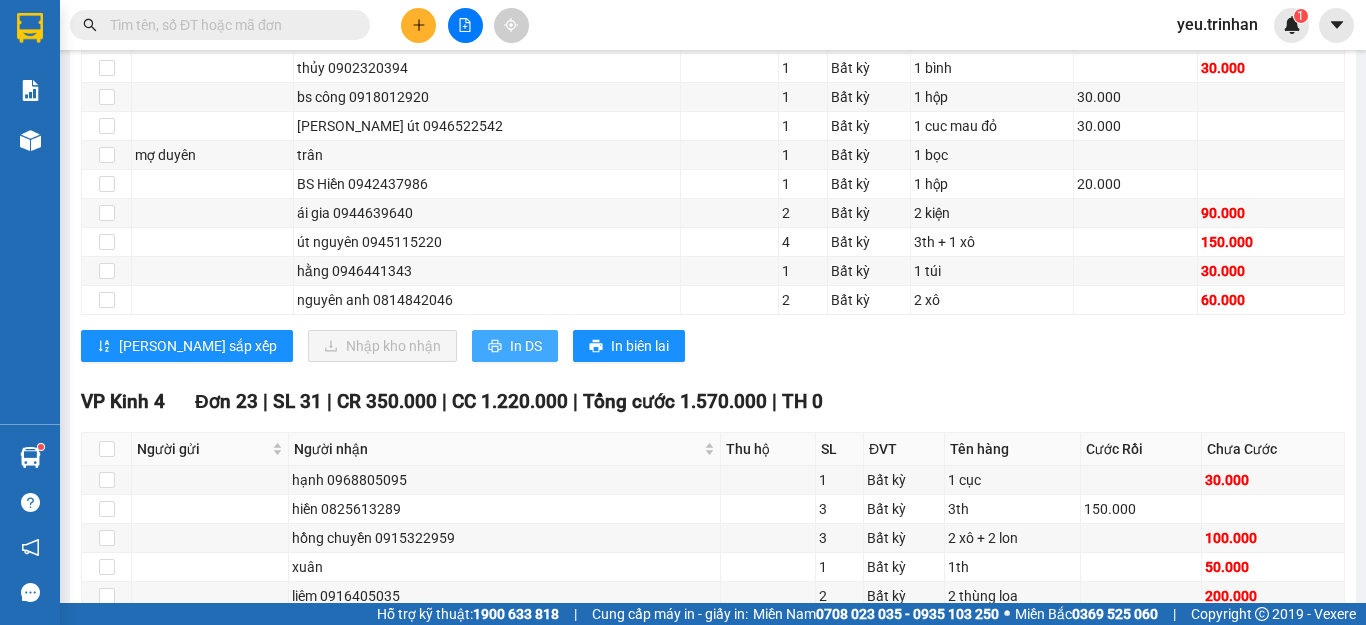 click on "In DS" at bounding box center (515, 346) 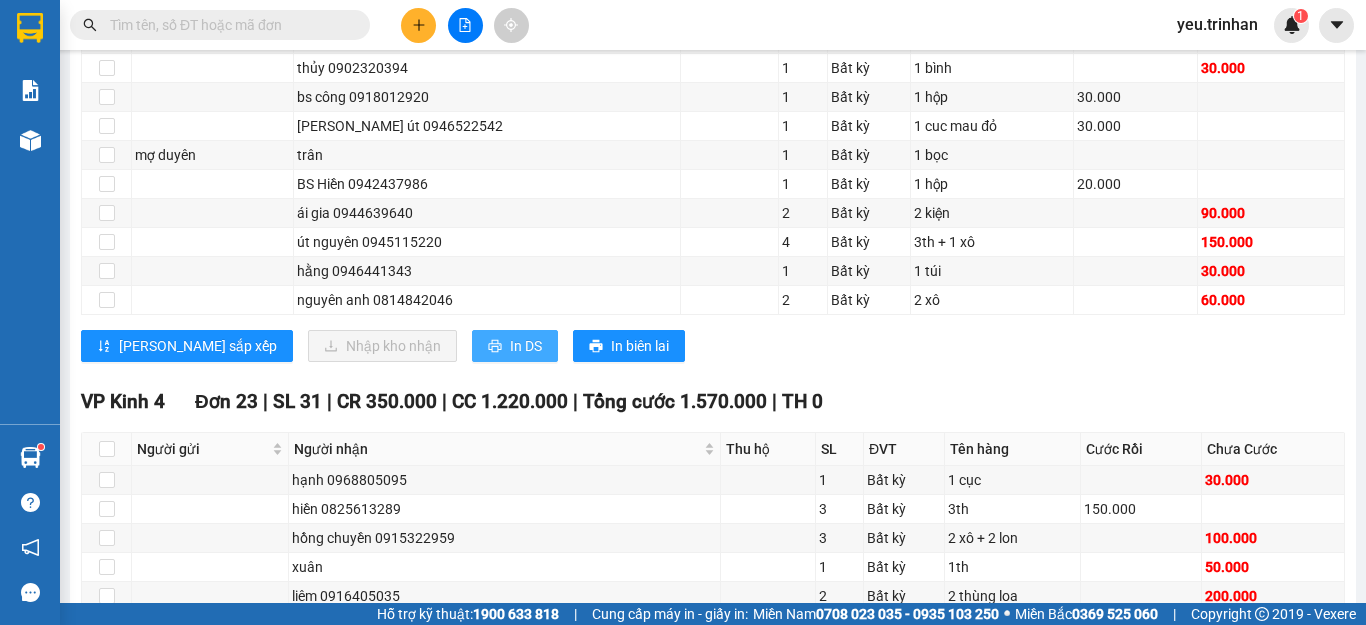 scroll, scrollTop: 0, scrollLeft: 0, axis: both 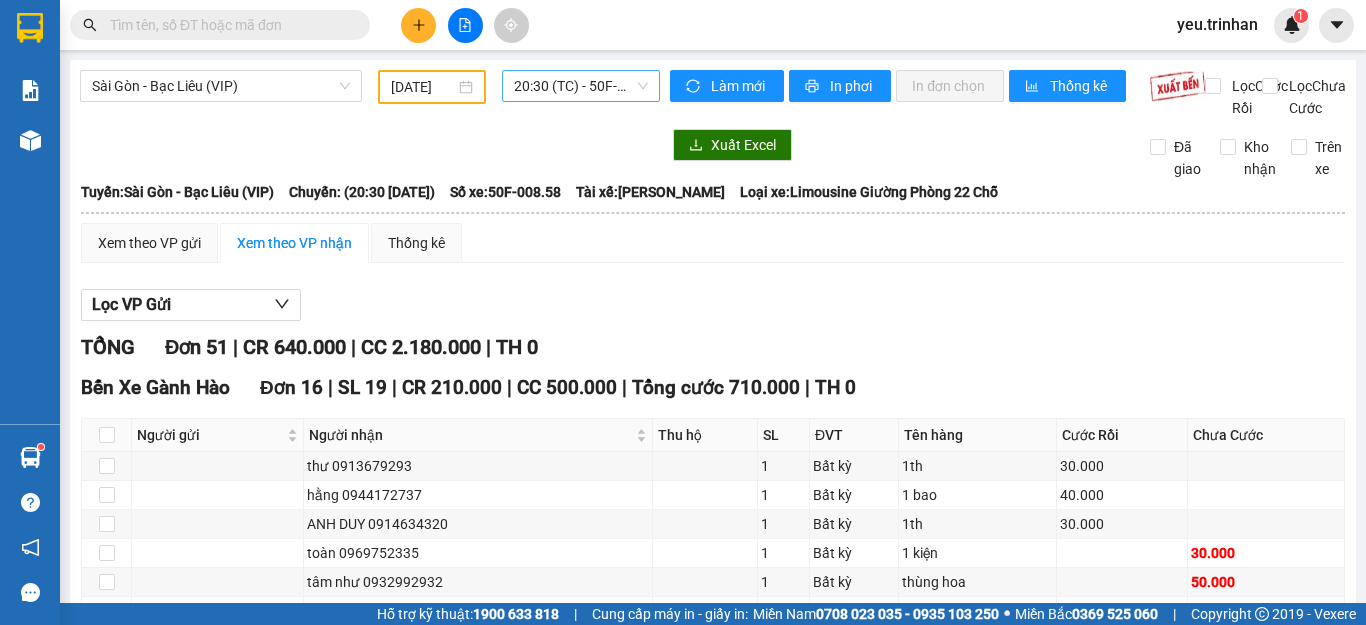 click on "20:30   (TC)   - 50F-008.58" at bounding box center [581, 86] 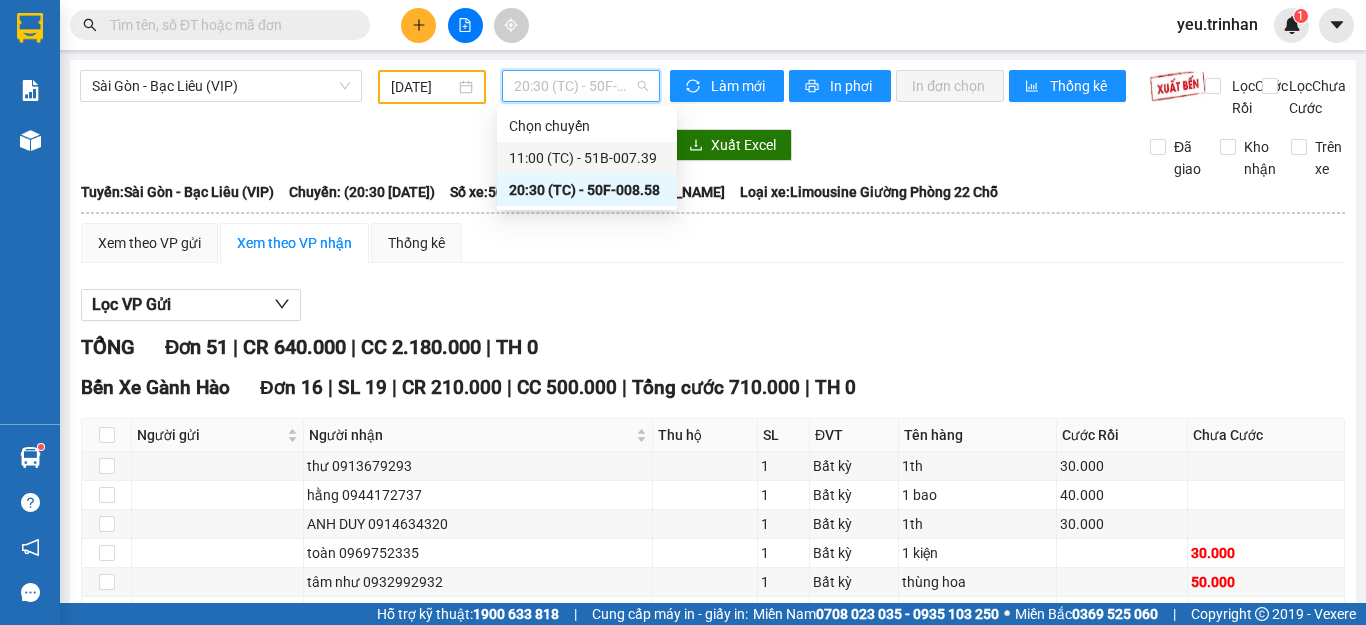 click on "11:00   (TC)   - 51B-007.39" at bounding box center [587, 158] 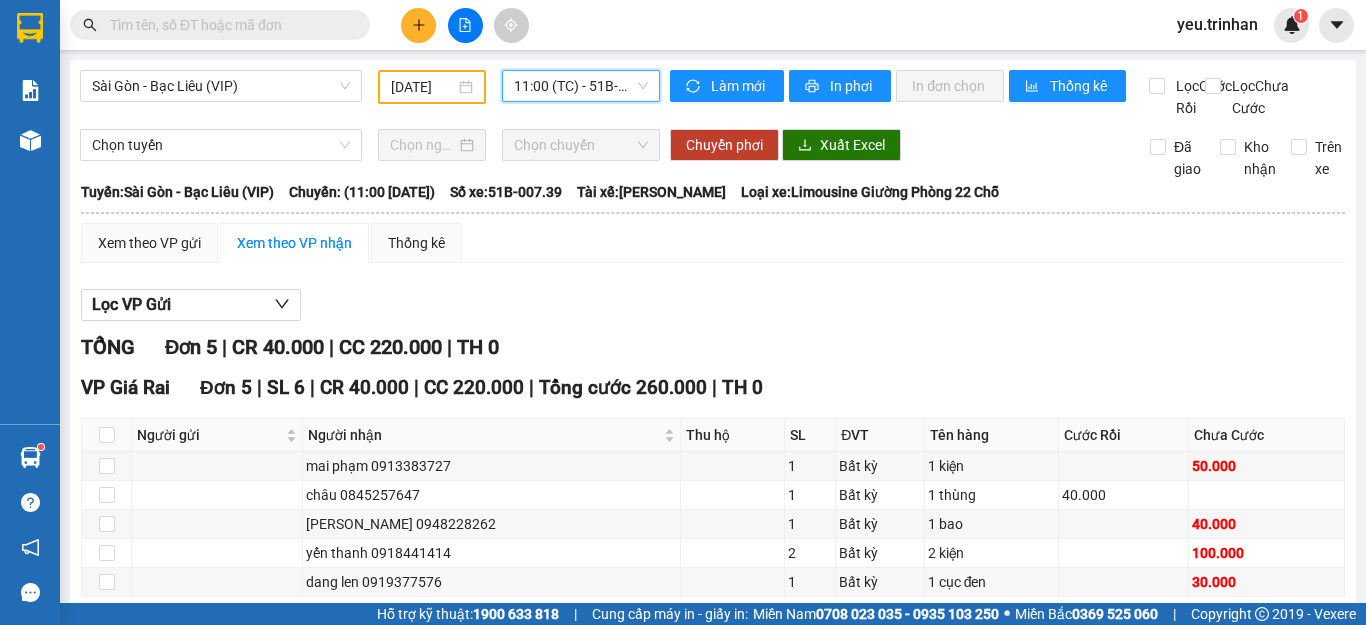 scroll, scrollTop: 119, scrollLeft: 0, axis: vertical 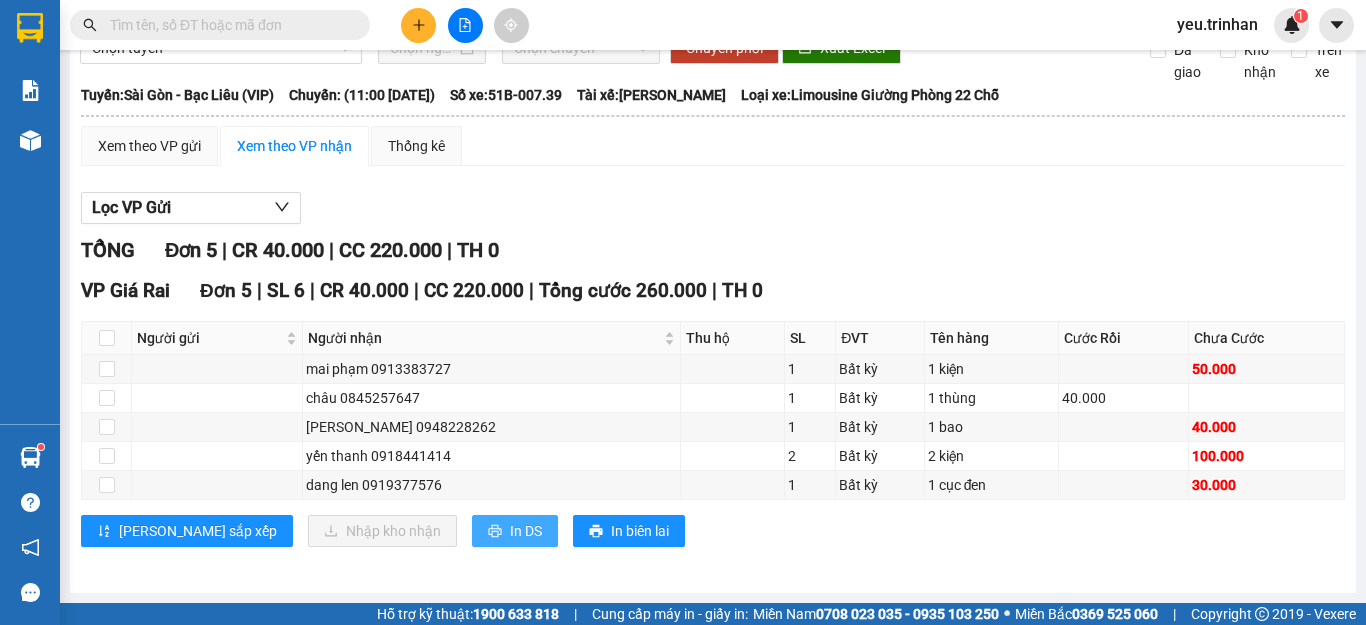 click 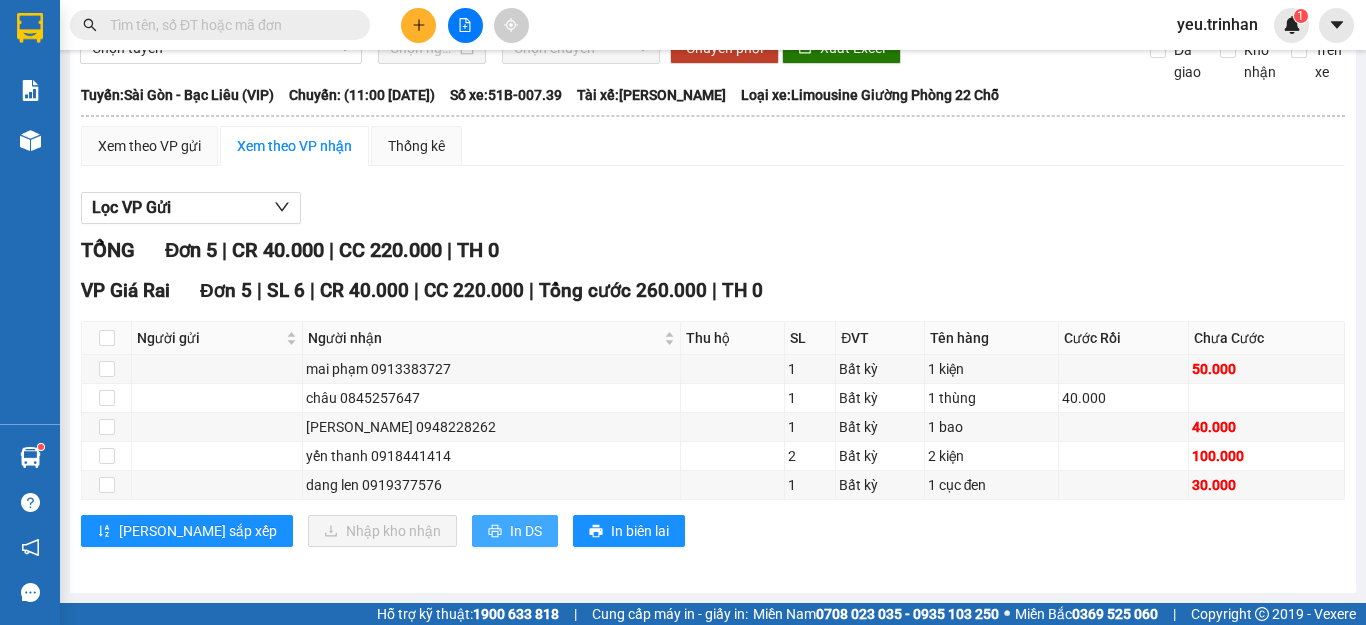 scroll, scrollTop: 0, scrollLeft: 0, axis: both 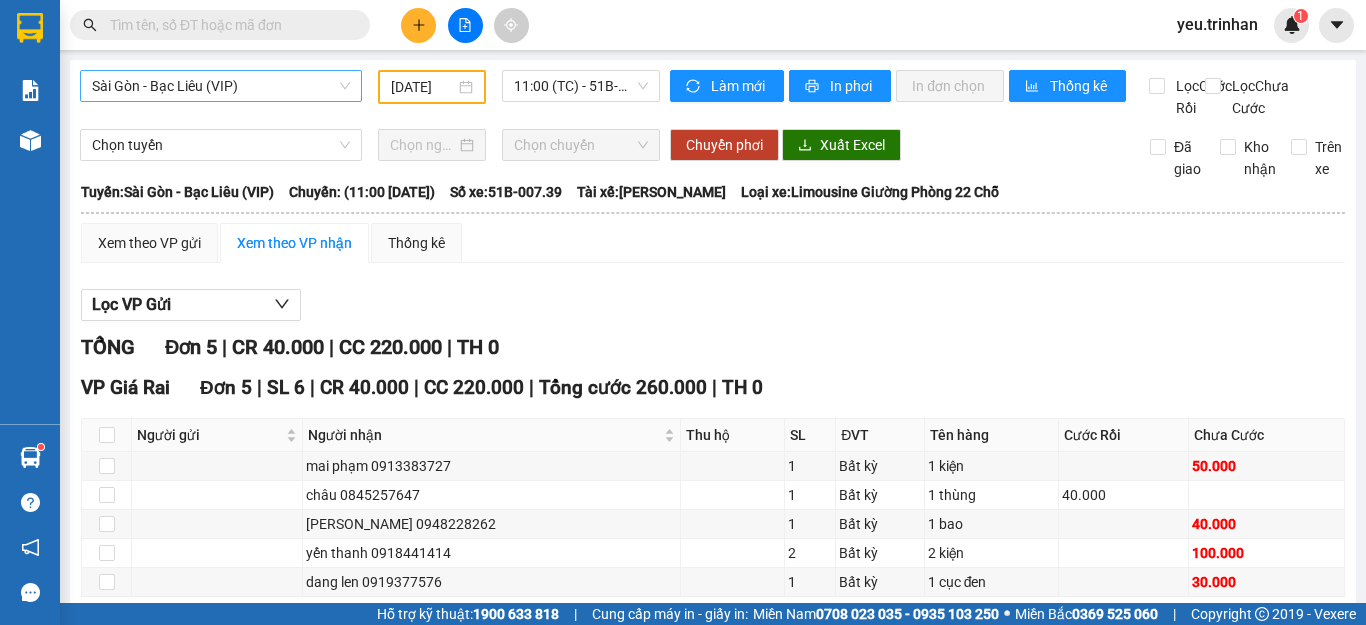 click on "Sài Gòn - Bạc Liêu (VIP)" at bounding box center (221, 86) 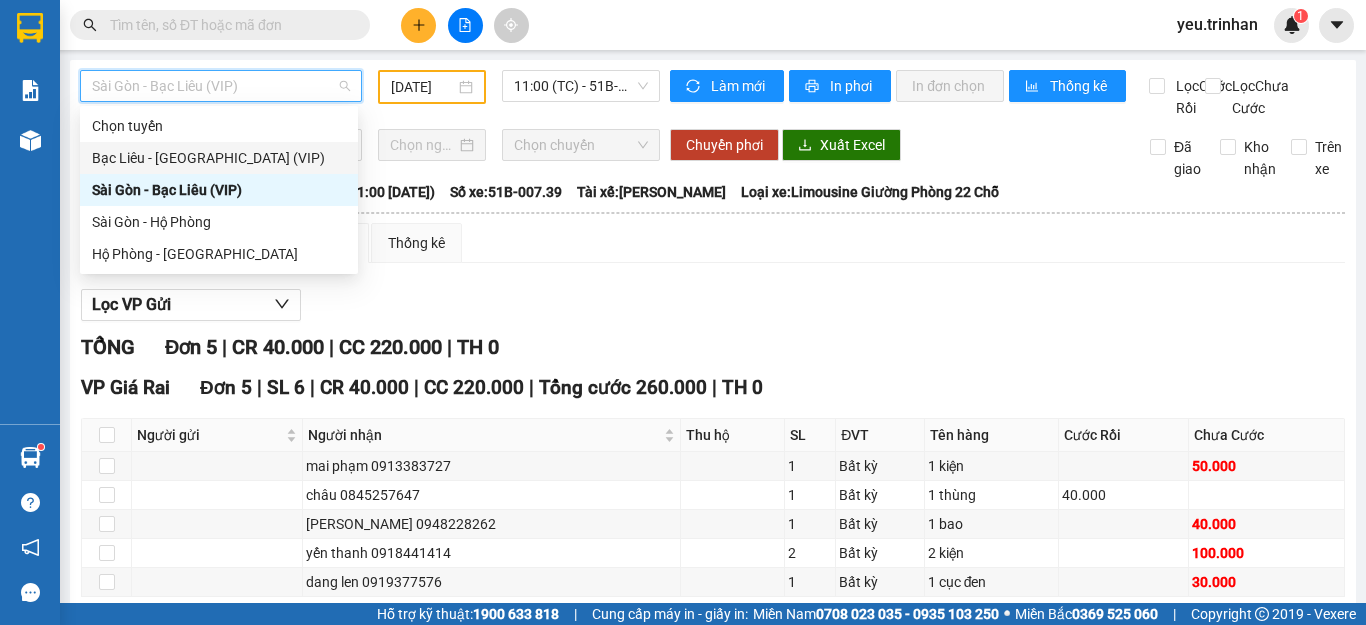 click on "Bạc Liêu - [GEOGRAPHIC_DATA] (VIP)" at bounding box center [219, 158] 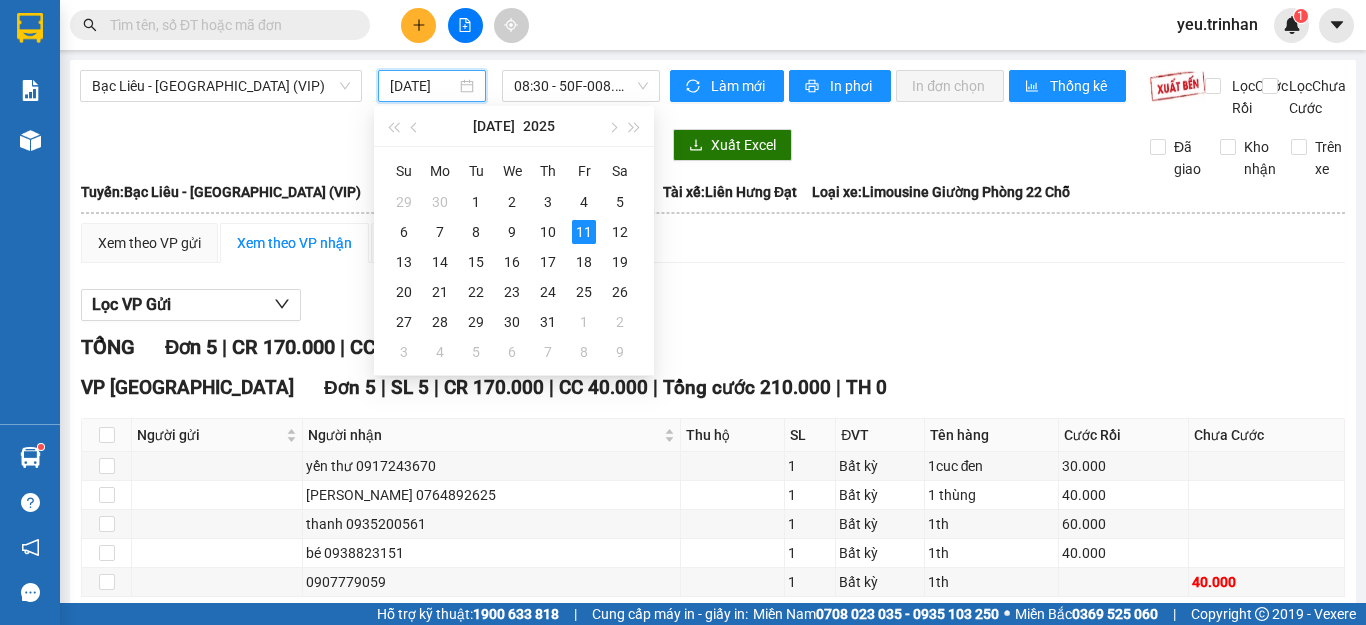 click on "[DATE]" at bounding box center [423, 86] 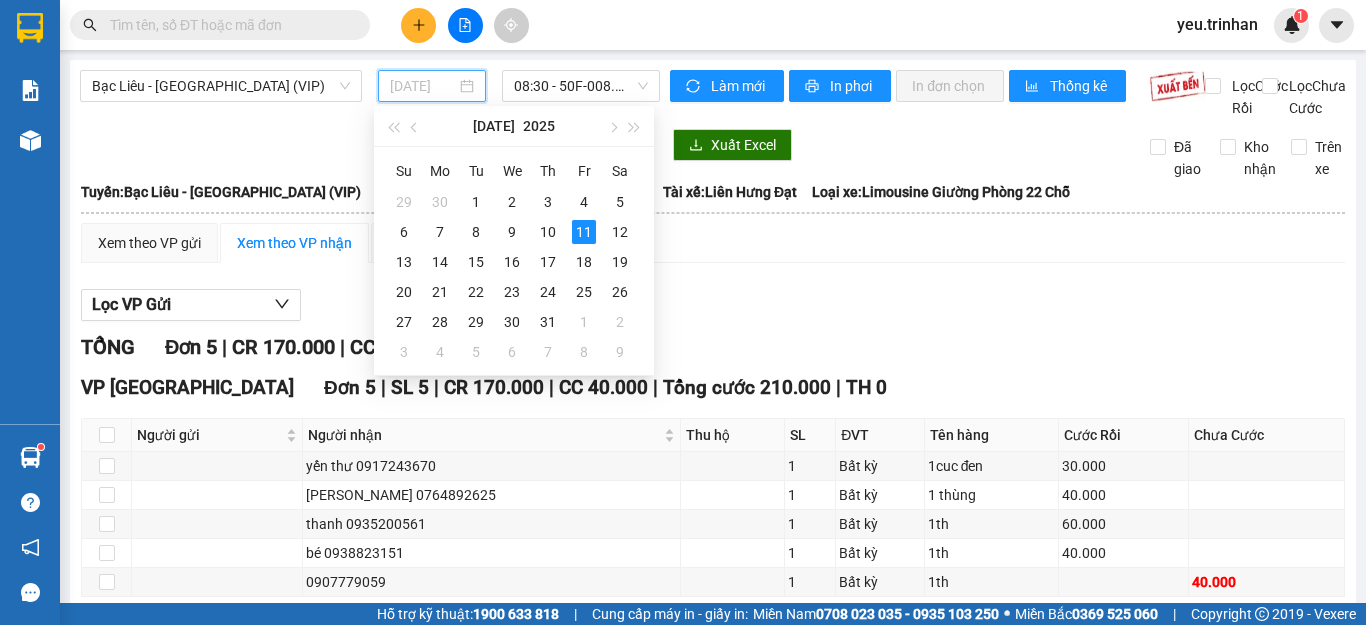 drag, startPoint x: 511, startPoint y: 228, endPoint x: 568, endPoint y: 151, distance: 95.80188 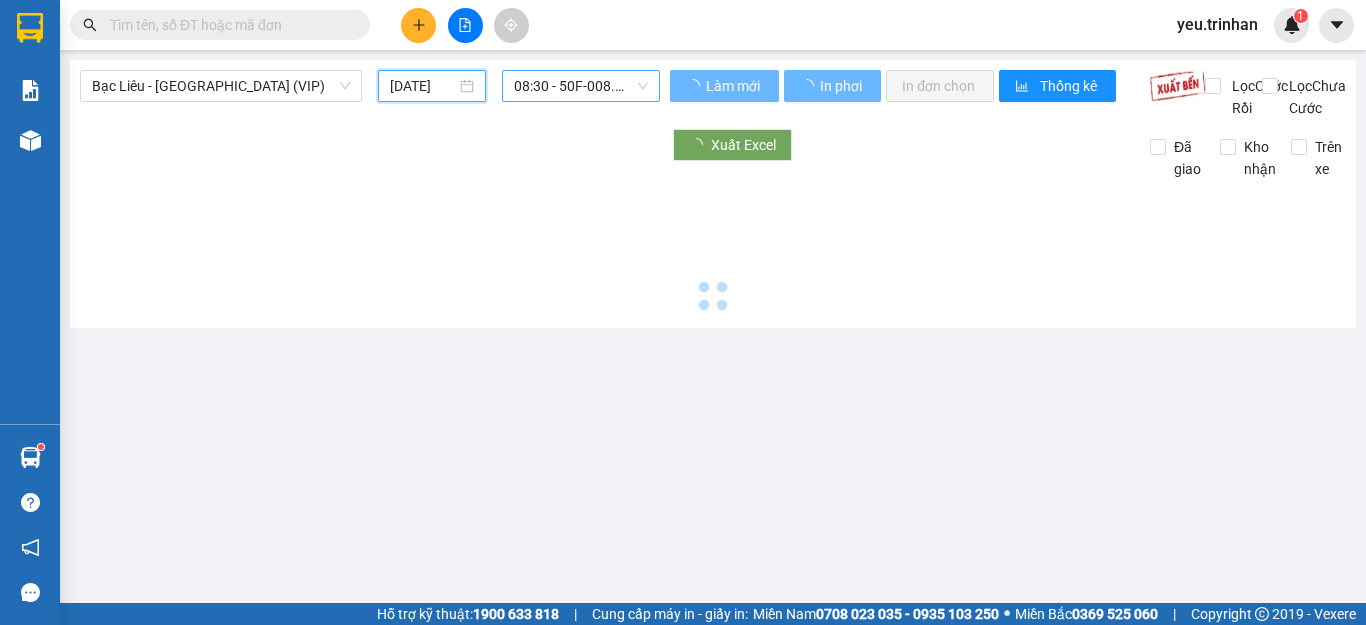 type on "[DATE]" 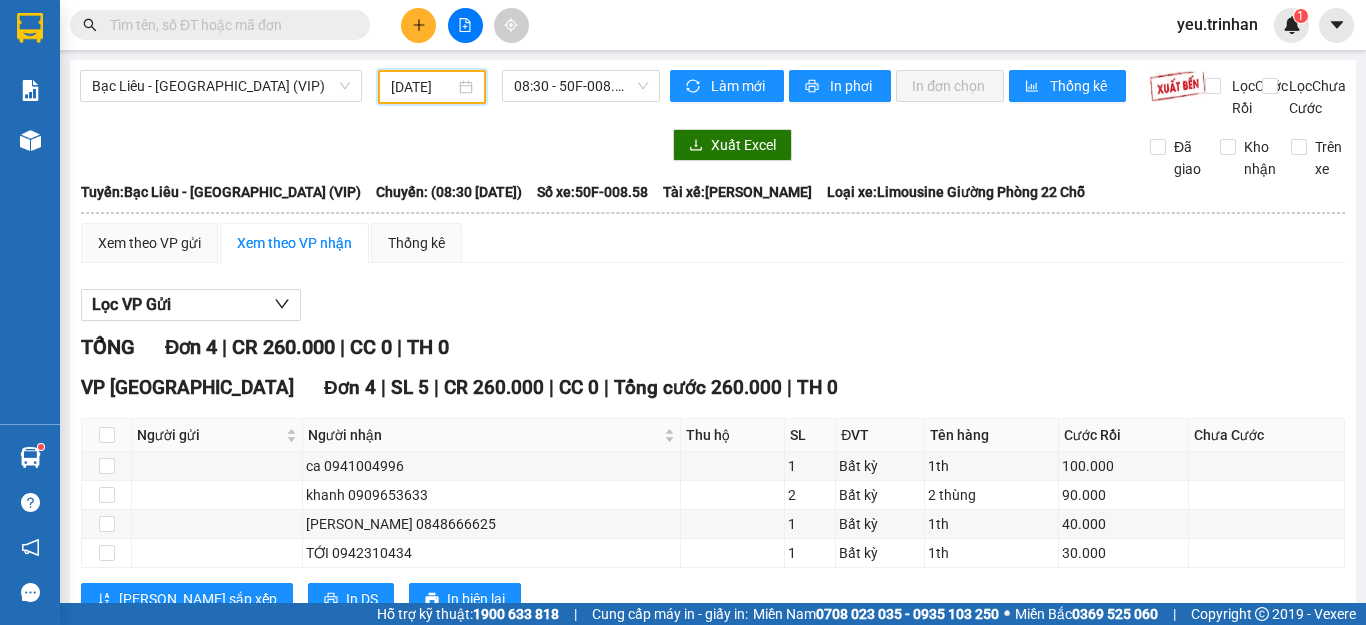 scroll, scrollTop: 90, scrollLeft: 0, axis: vertical 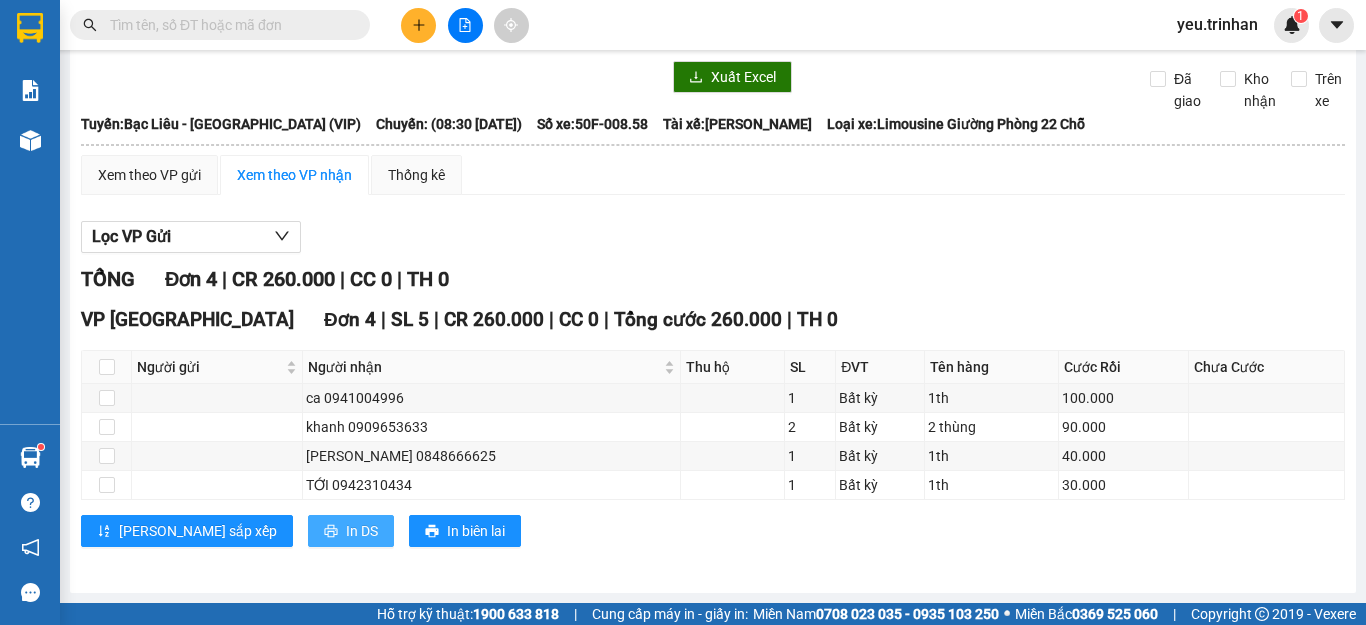 click on "In DS" at bounding box center (362, 531) 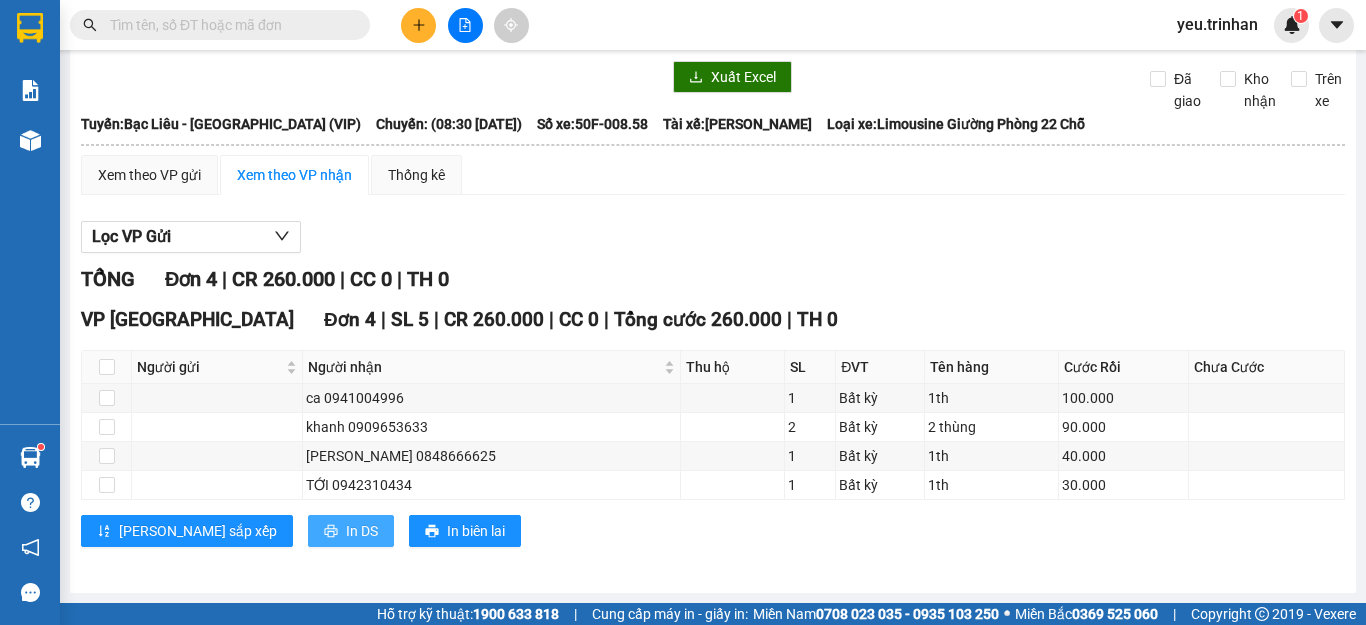 scroll, scrollTop: 0, scrollLeft: 0, axis: both 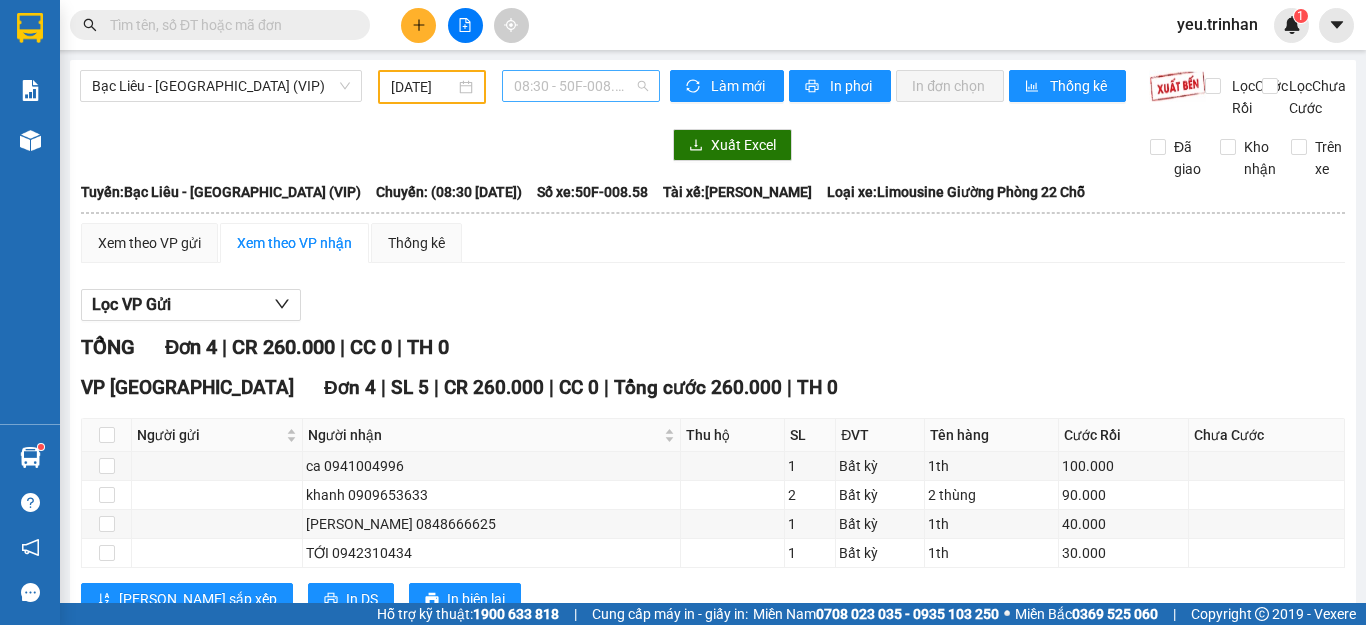 drag, startPoint x: 592, startPoint y: 90, endPoint x: 579, endPoint y: 164, distance: 75.13322 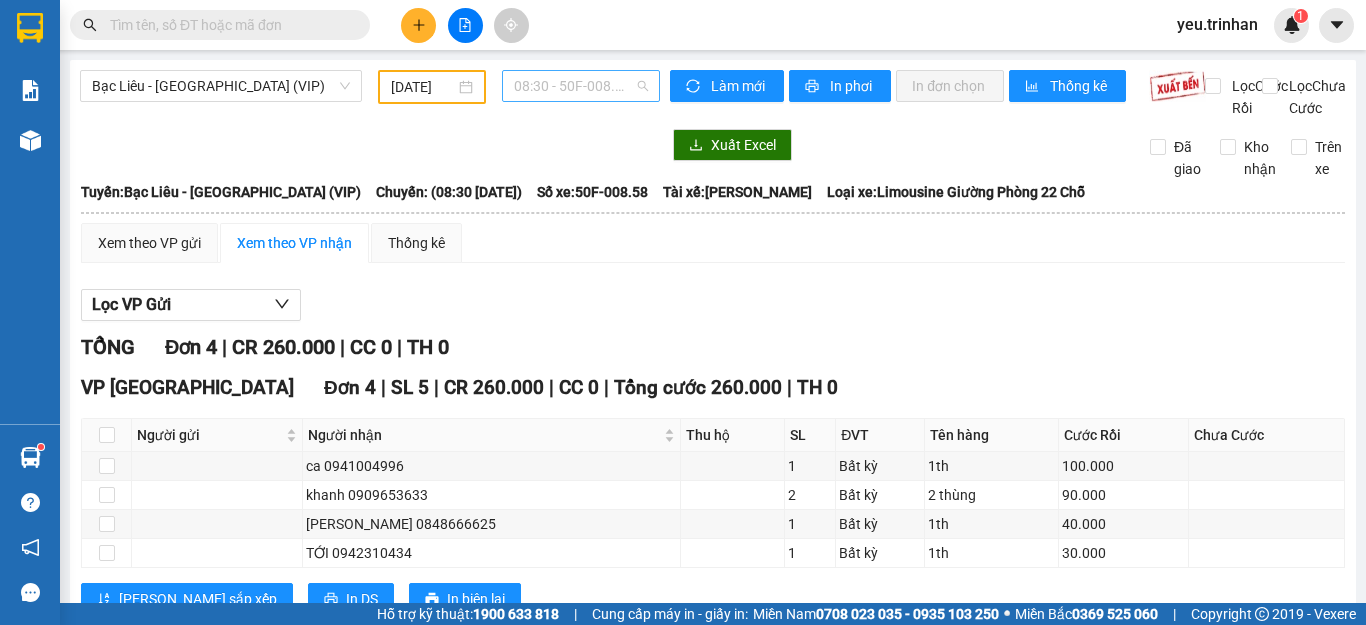 click on "08:30     - 50F-008.58" at bounding box center (581, 86) 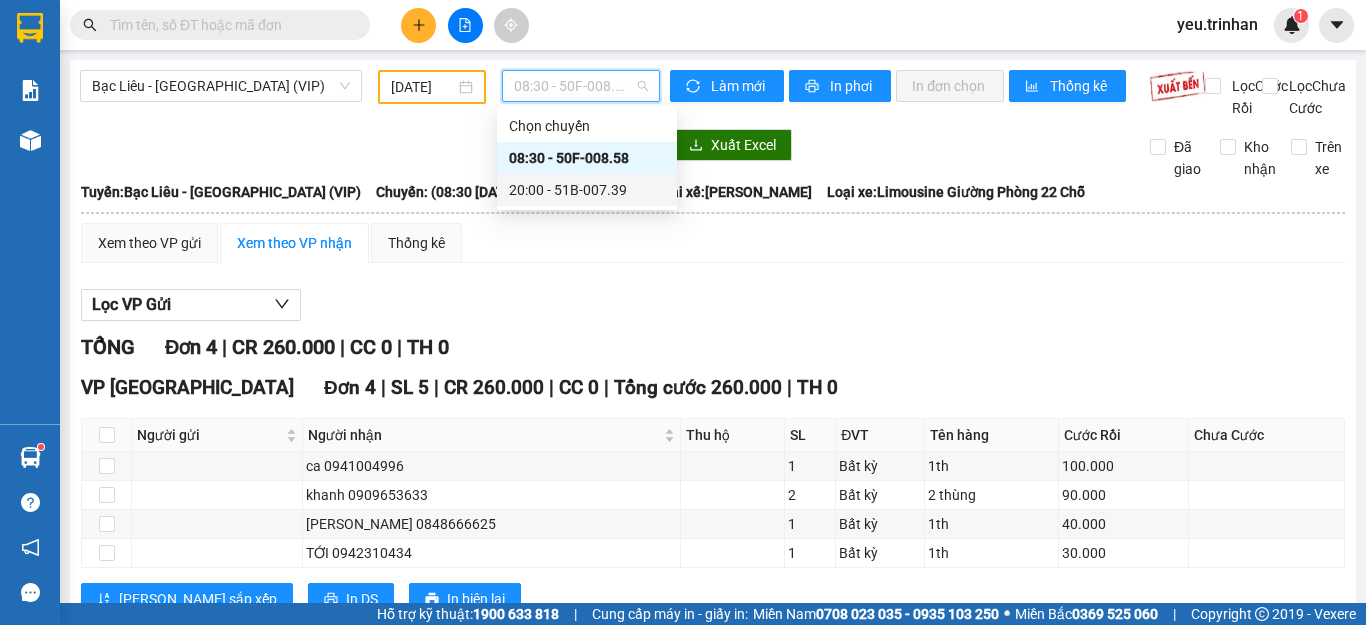 click on "20:00     - 51B-007.39" at bounding box center [587, 190] 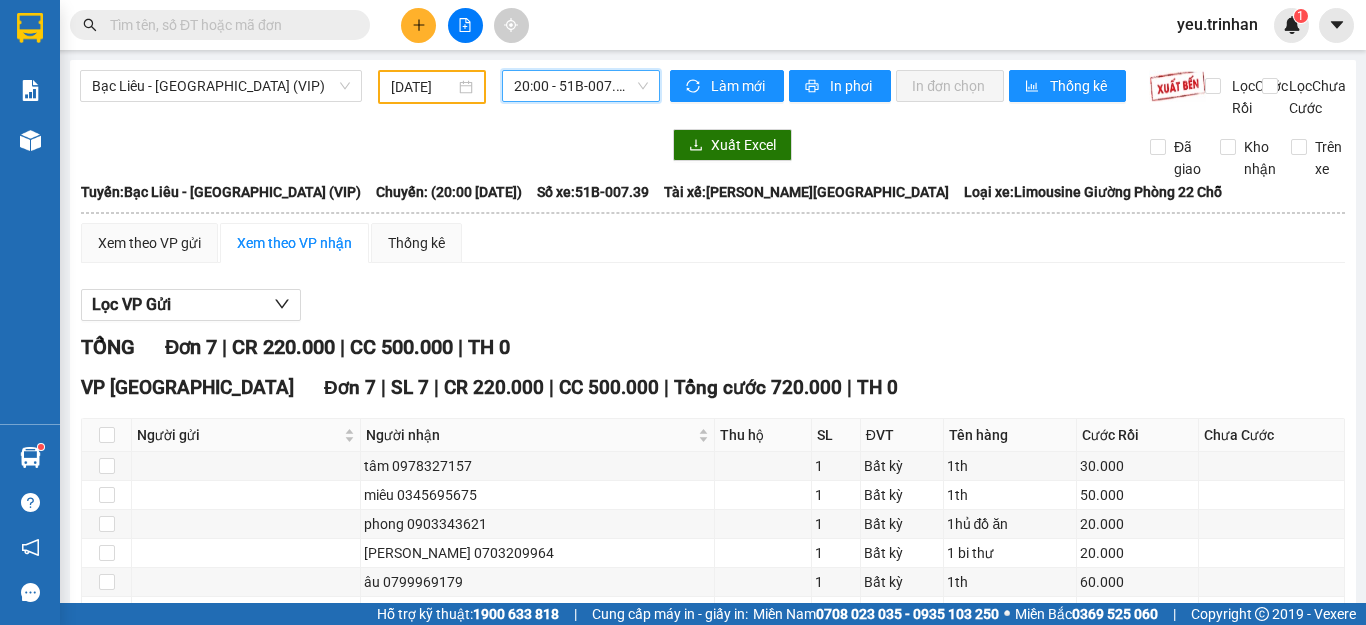 scroll, scrollTop: 177, scrollLeft: 0, axis: vertical 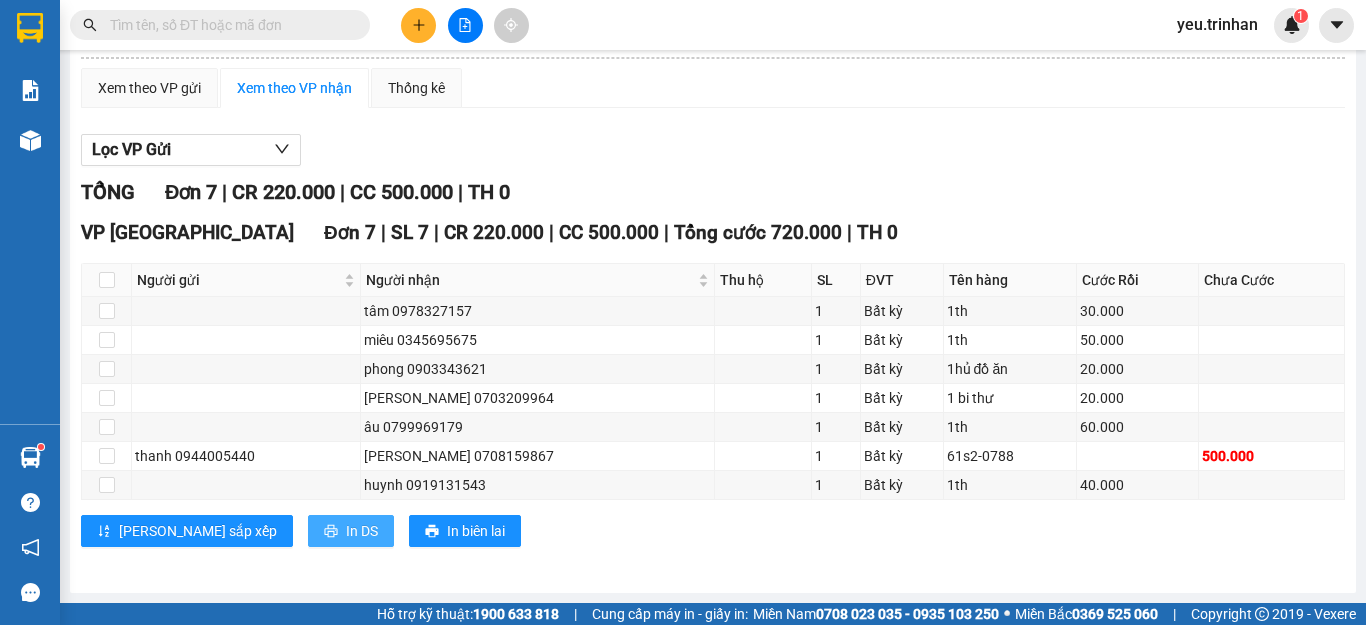 click on "In DS" at bounding box center (362, 531) 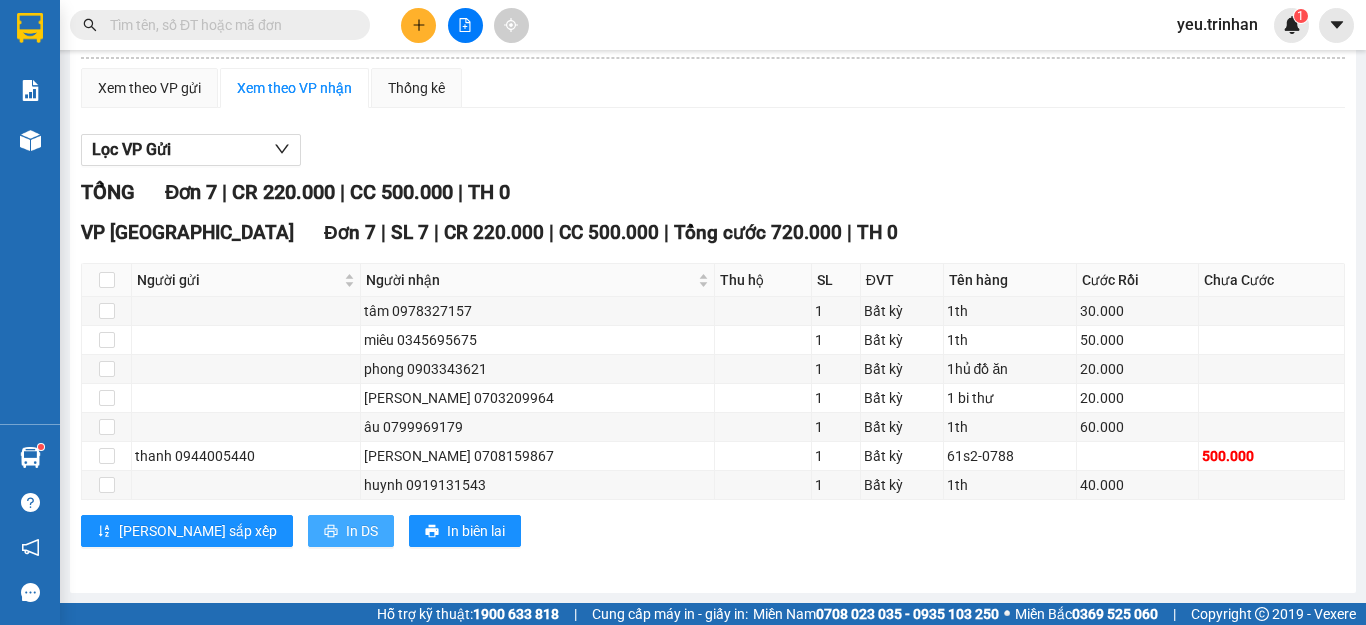 scroll, scrollTop: 0, scrollLeft: 0, axis: both 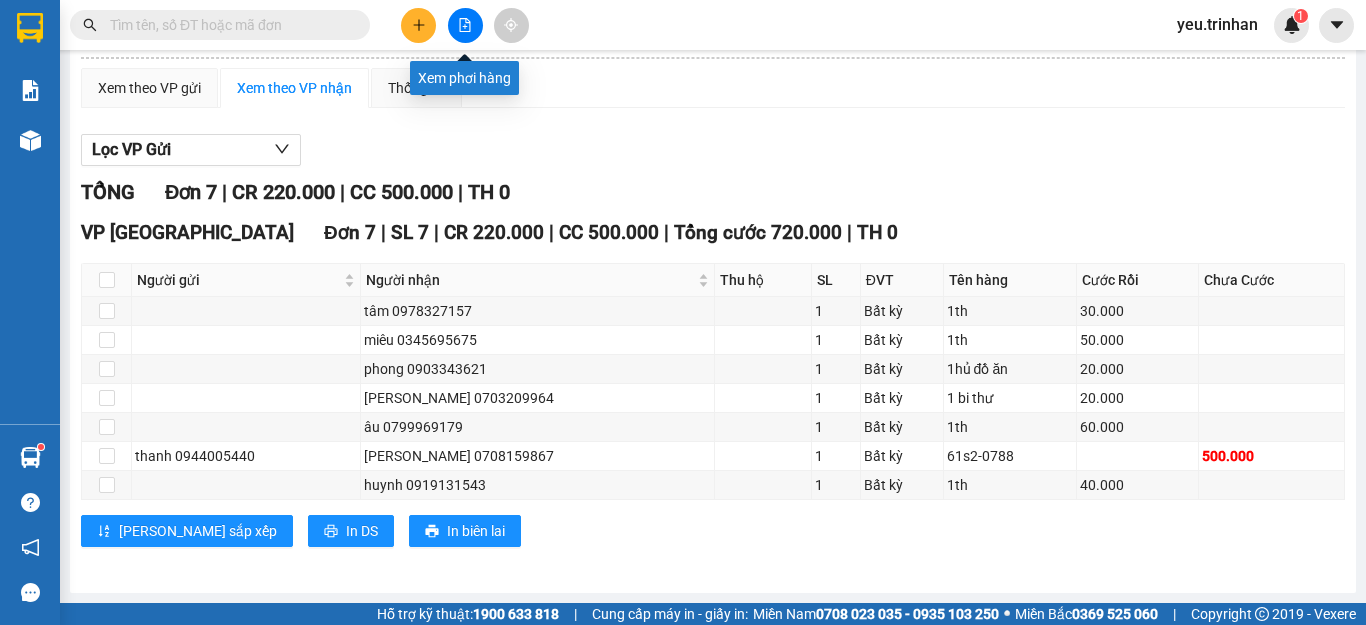click 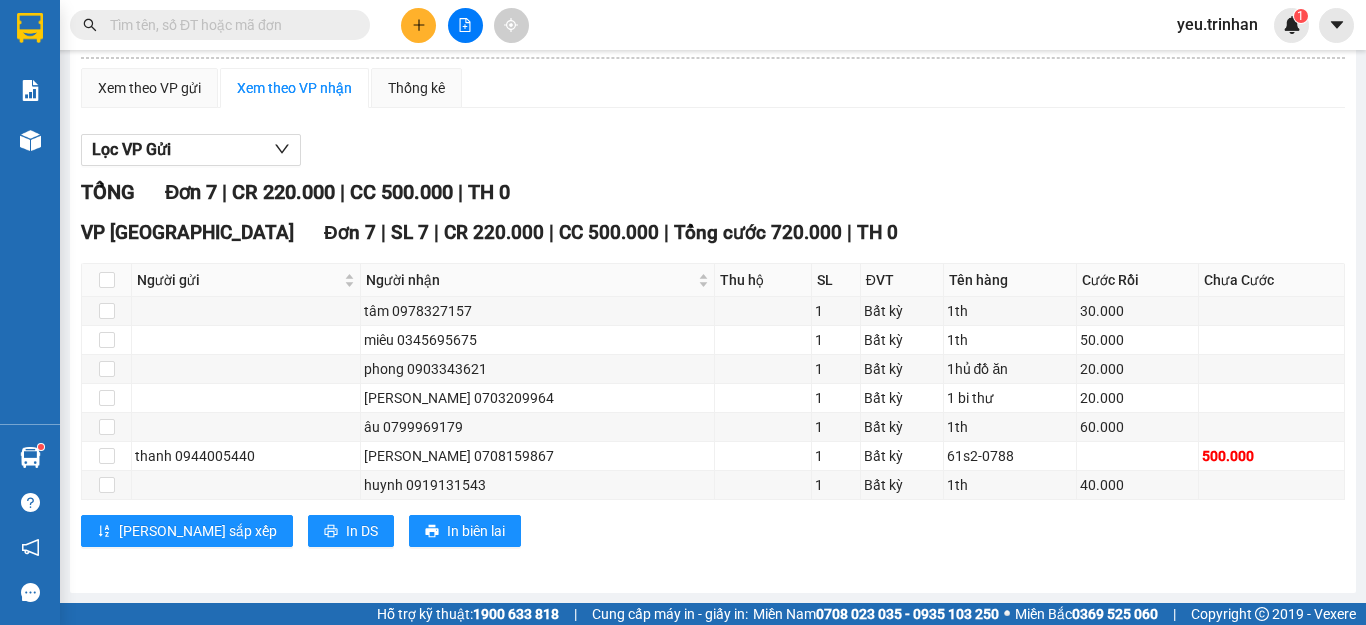 click on "[DATE]" at bounding box center (423, -68) 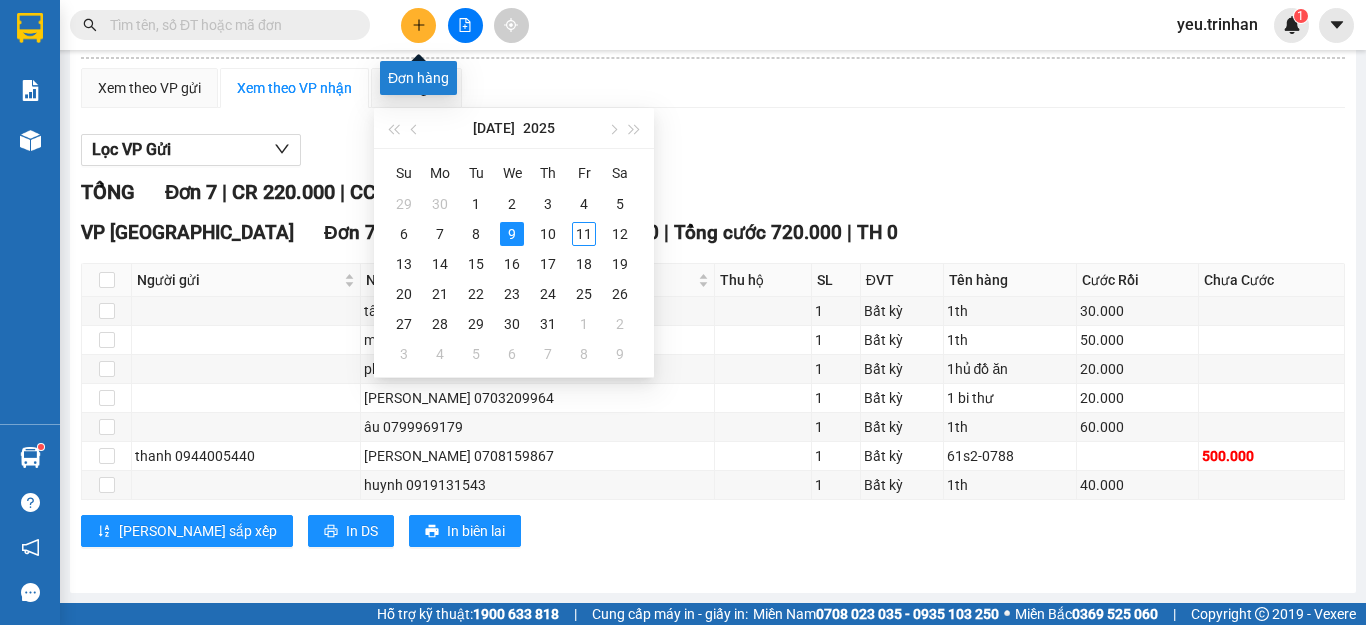 click at bounding box center [418, 25] 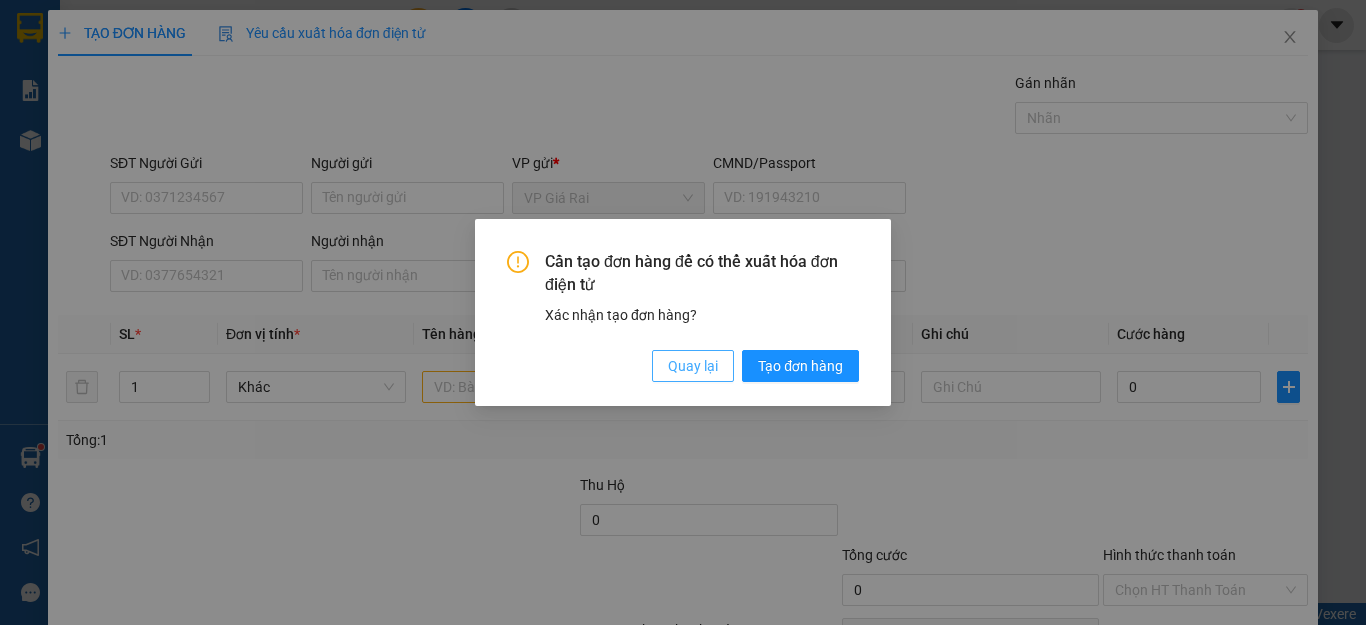 click on "Quay lại" at bounding box center [693, 366] 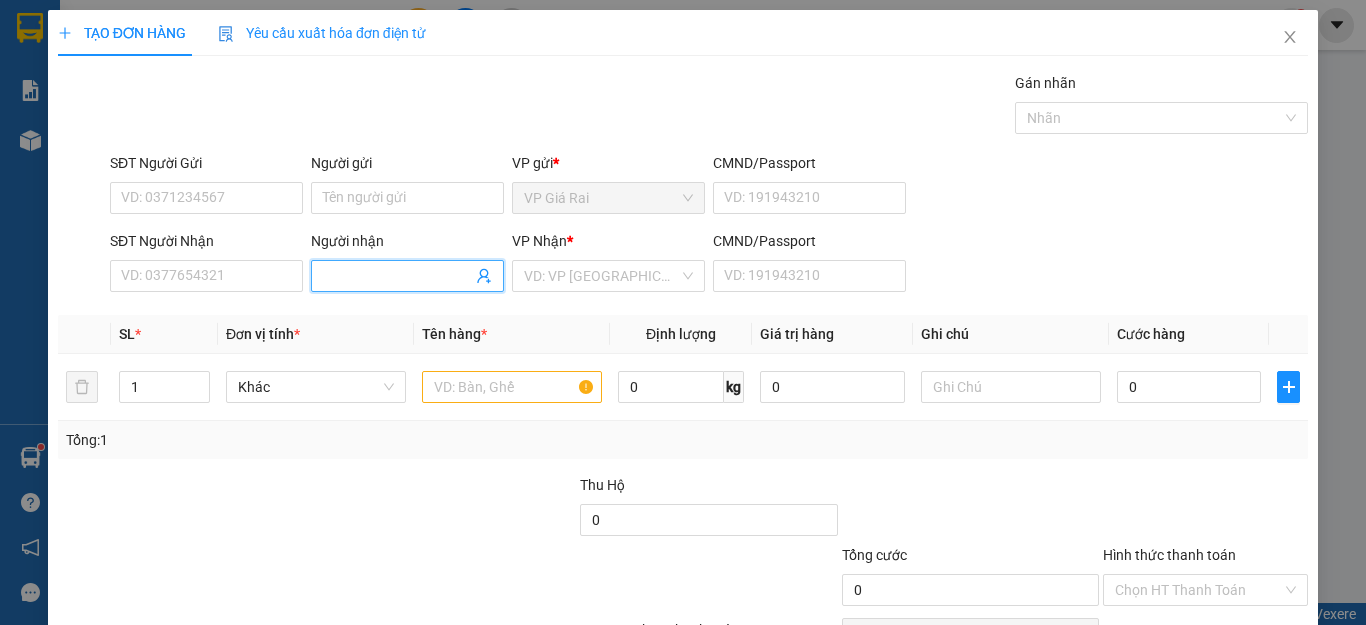 click on "Người nhận" at bounding box center (397, 276) 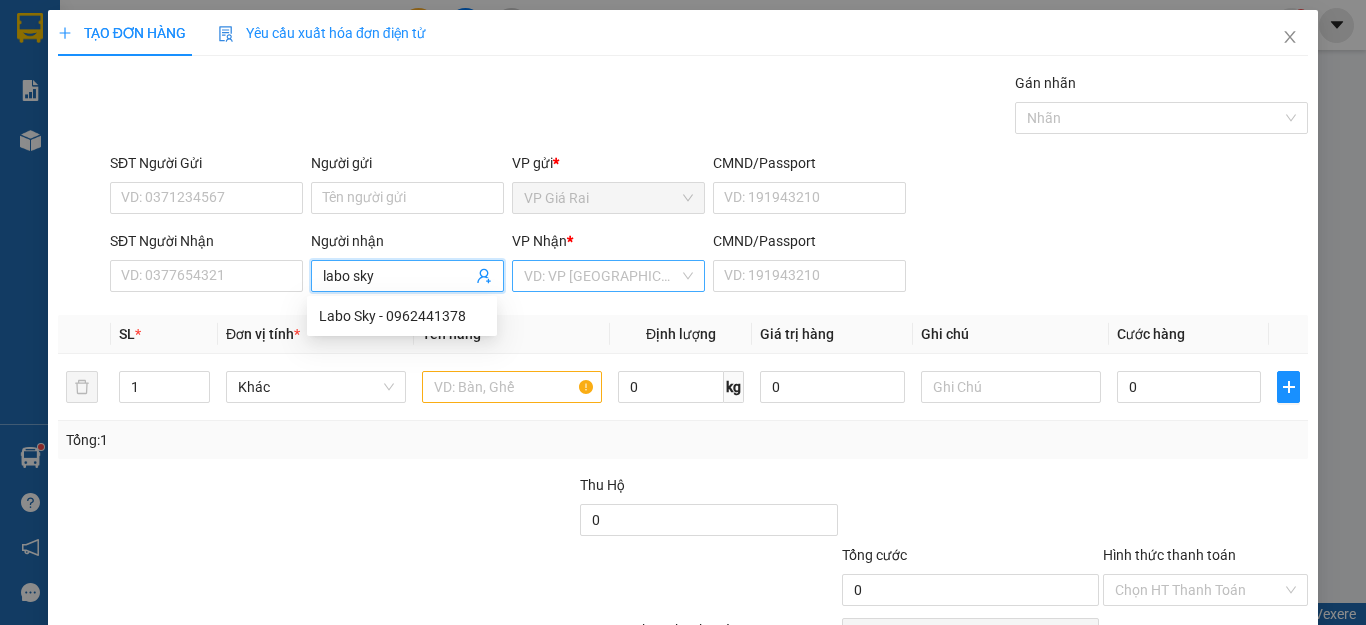 type on "labo sky" 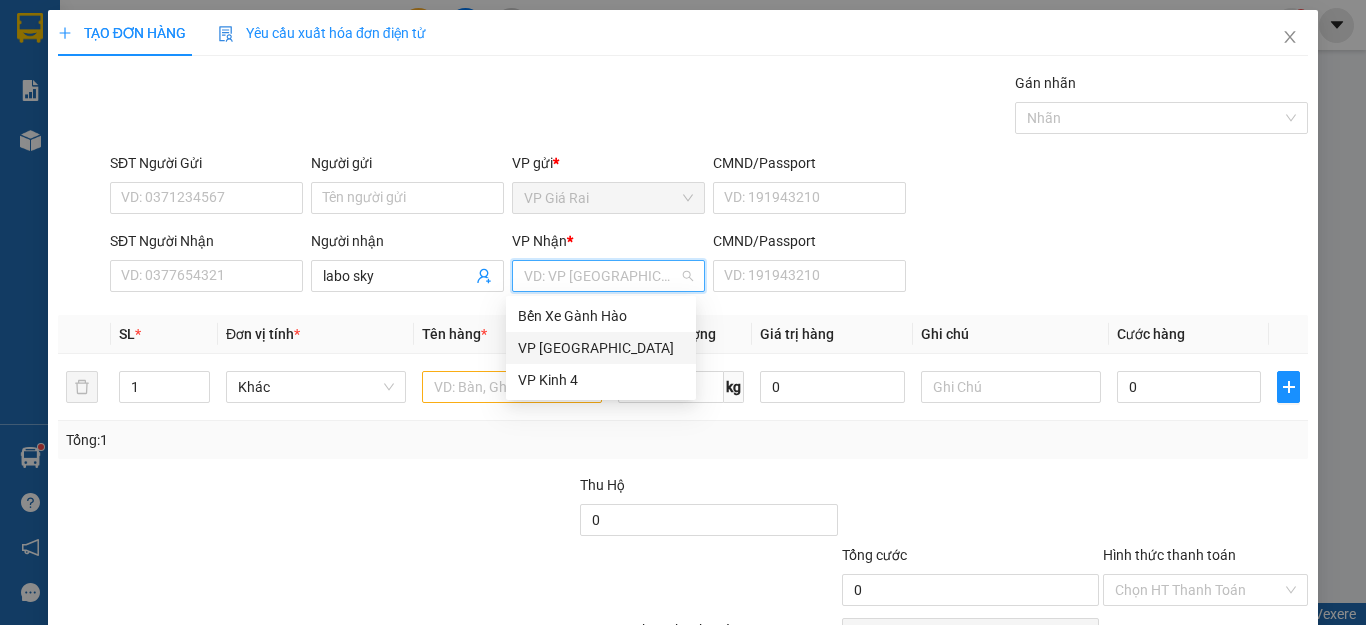 click on "VP [GEOGRAPHIC_DATA]" at bounding box center (601, 348) 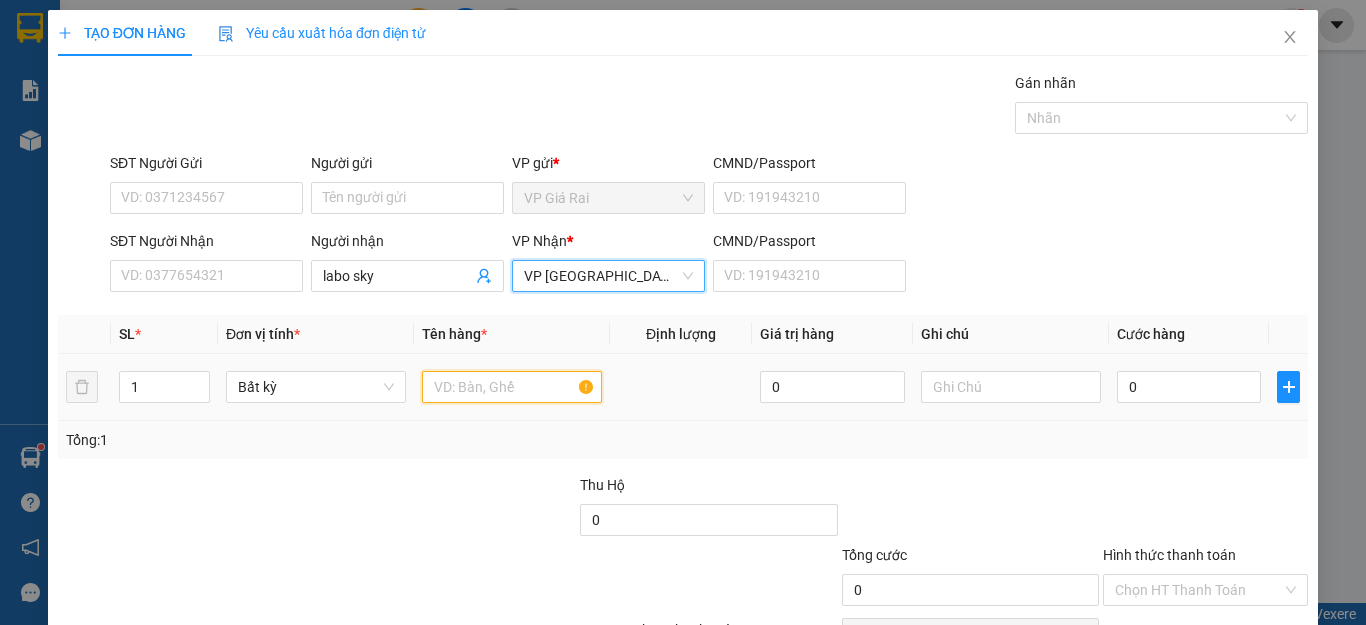 click at bounding box center [512, 387] 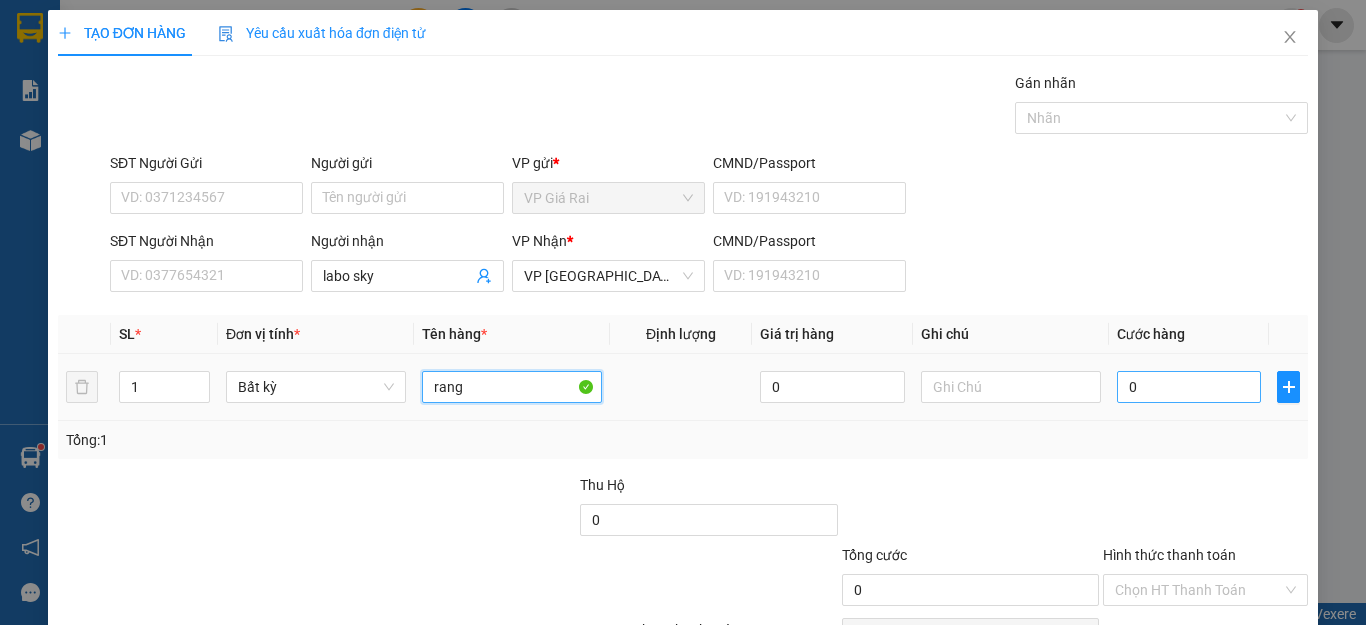 type on "rang" 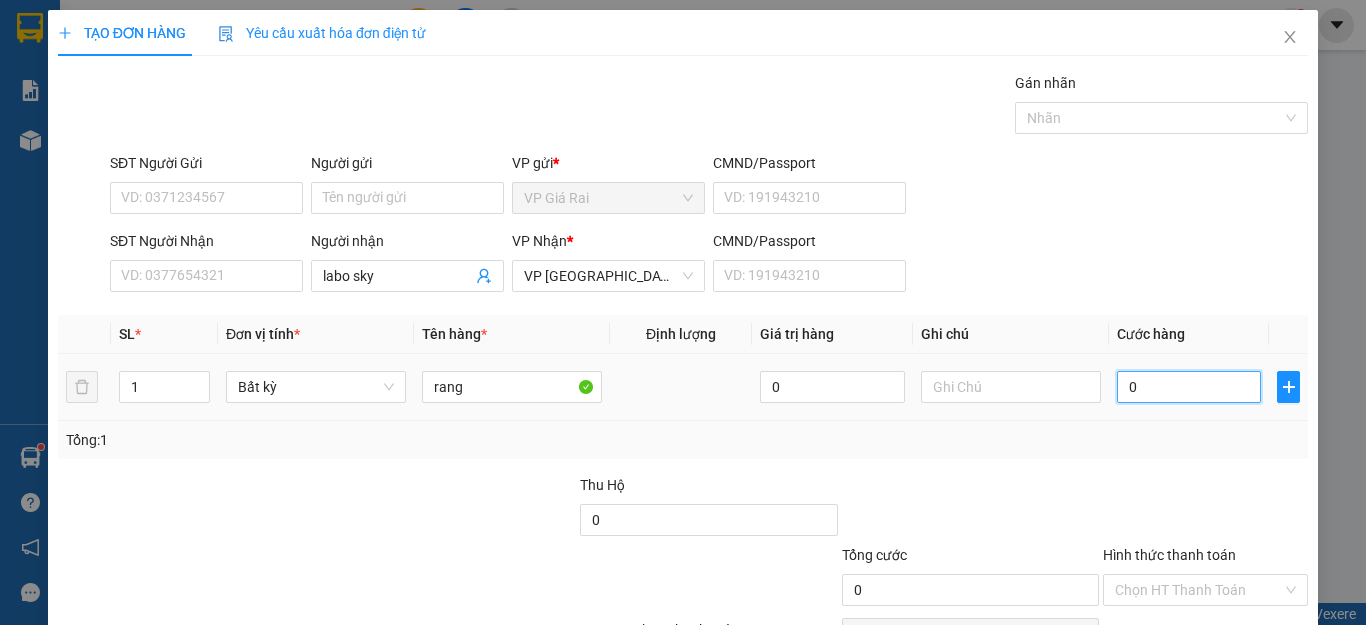 click on "0" at bounding box center [1189, 387] 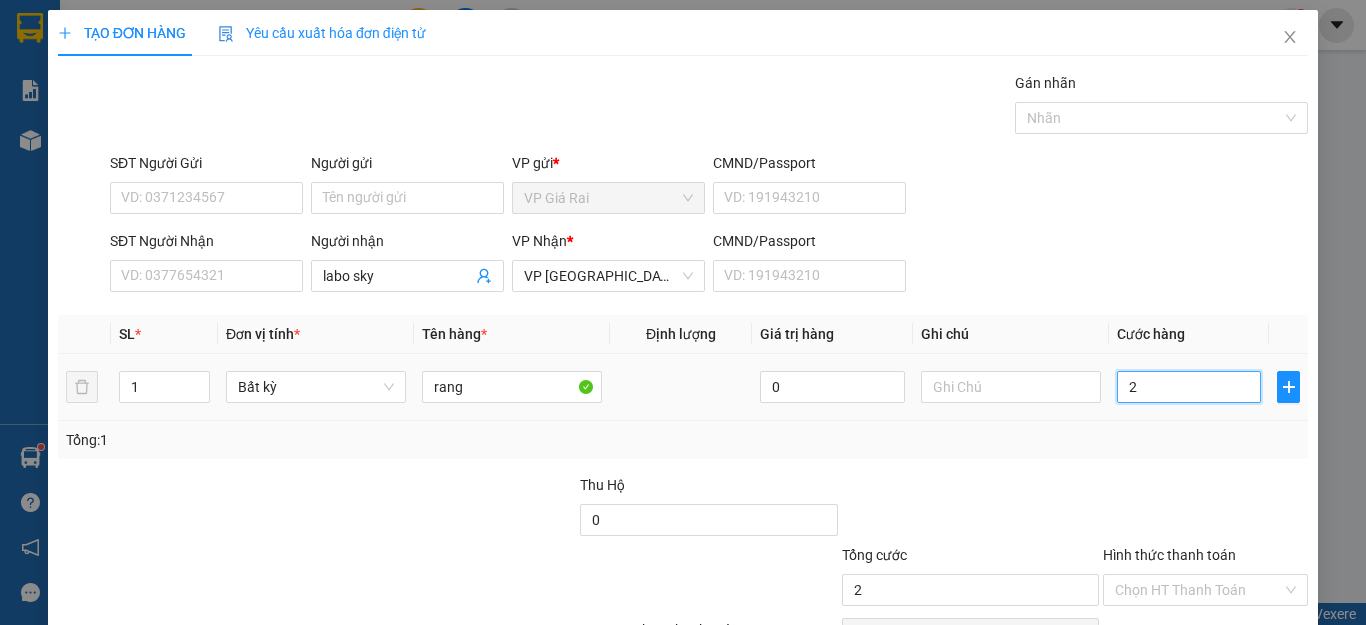 type on "0" 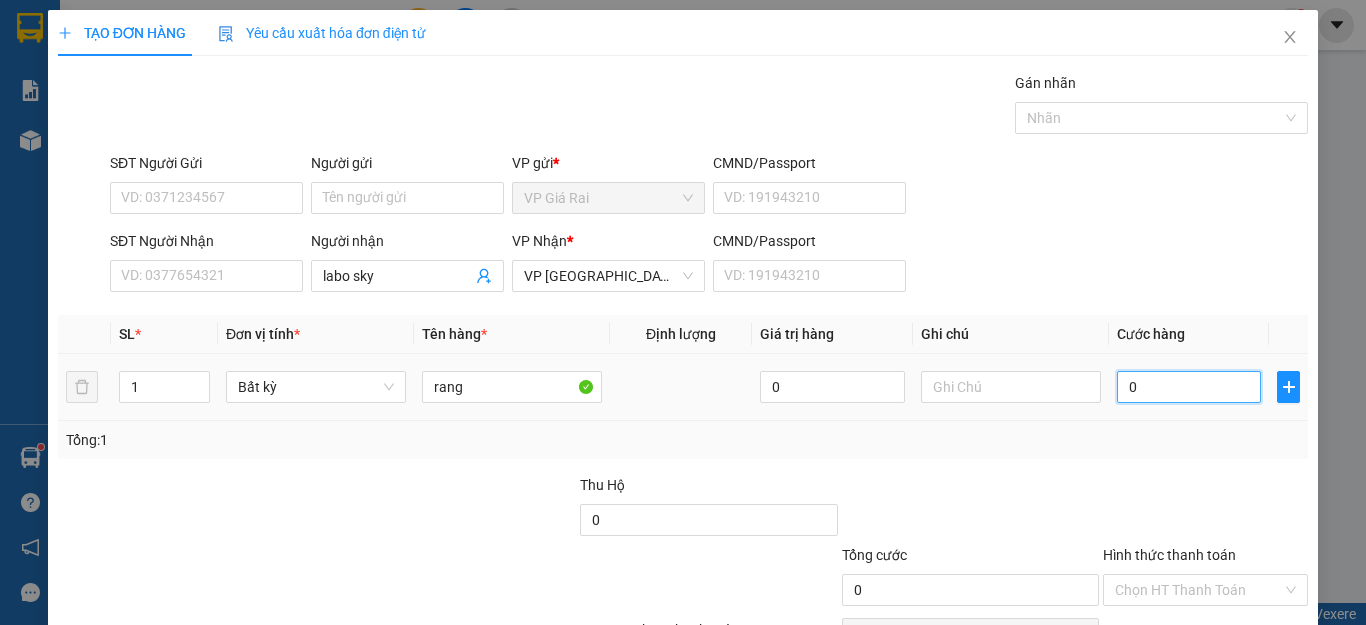 type on "03" 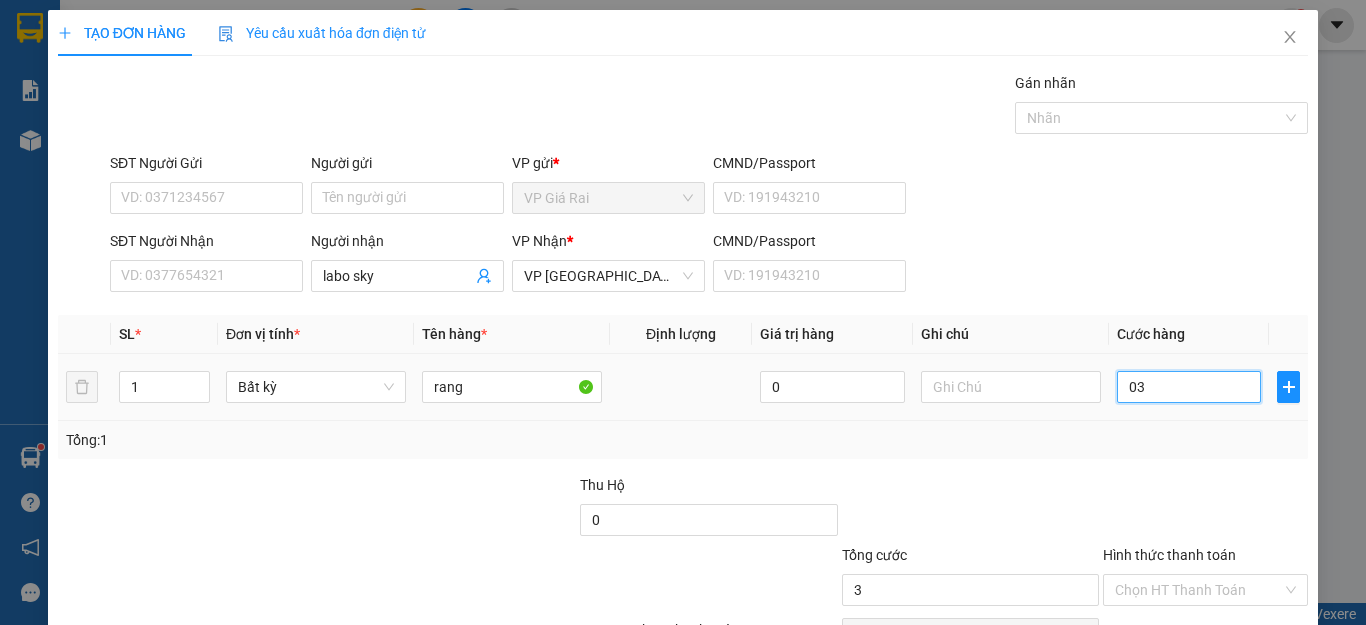 type on "030" 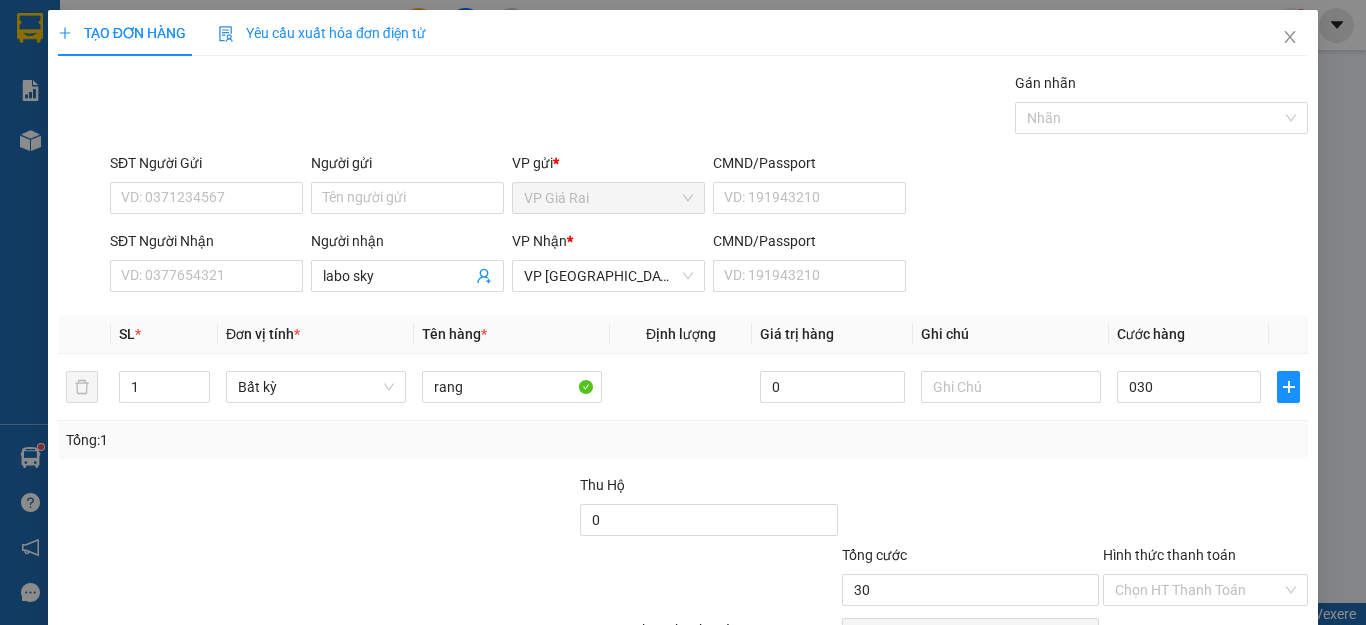 type on "30.000" 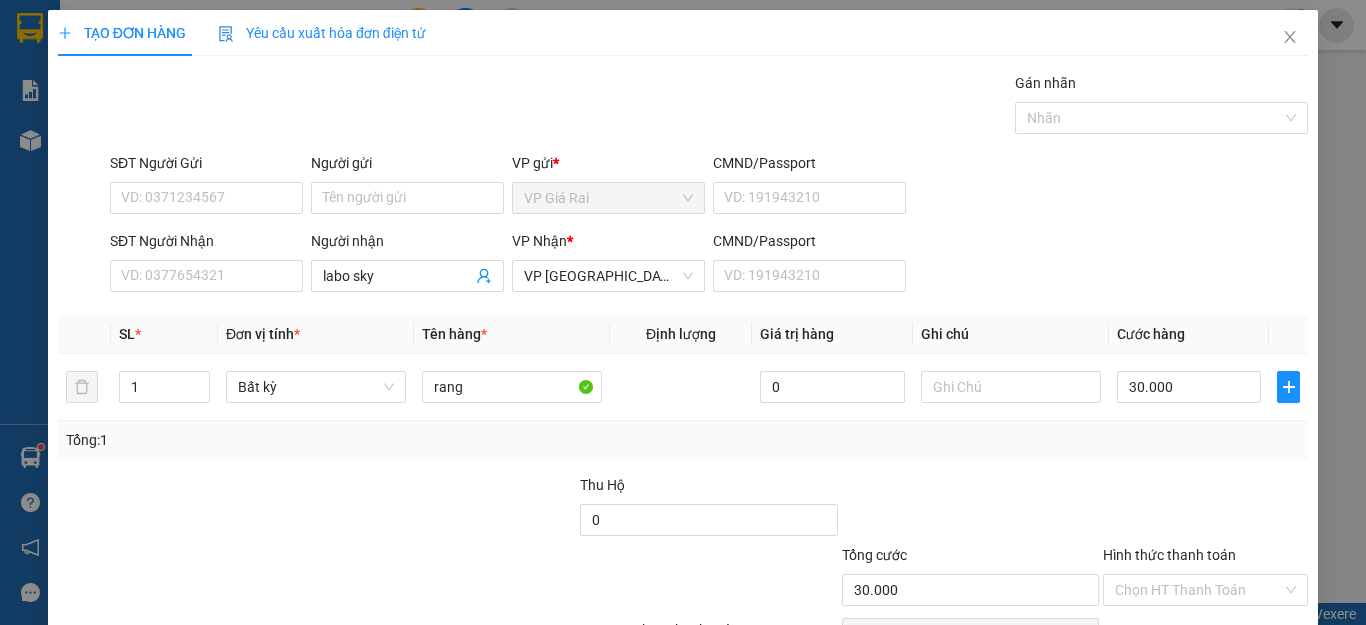 click on "Transit Pickup Surcharge Ids Transit Deliver Surcharge Ids Transit Deliver Surcharge Transit Deliver Surcharge Gói vận chuyển  * Tiêu chuẩn Gán nhãn   Nhãn SĐT Người Gửi VD: 0371234567 Người gửi Tên người gửi VP gửi  * VP [PERSON_NAME] CMND/Passport VD: [PASSPORT] SĐT Người Nhận VD: 0377654321 Người nhận labo sky VP Nhận  * VP [GEOGRAPHIC_DATA] CMND/Passport VD: [PASSPORT] SL  * Đơn vị tính  * Tên hàng  * Định lượng Giá trị hàng Ghi chú Cước hàng                   1 Bất kỳ rang 0 30.000 Tổng:  1 Thu Hộ 0 Tổng cước 30.000 Hình thức thanh toán Chọn HT Thanh Toán Số tiền thu trước 0 Chưa thanh toán 30.000 Chọn HT Thanh Toán Lưu nháp Xóa Thông tin [PERSON_NAME] và In" at bounding box center [683, 386] 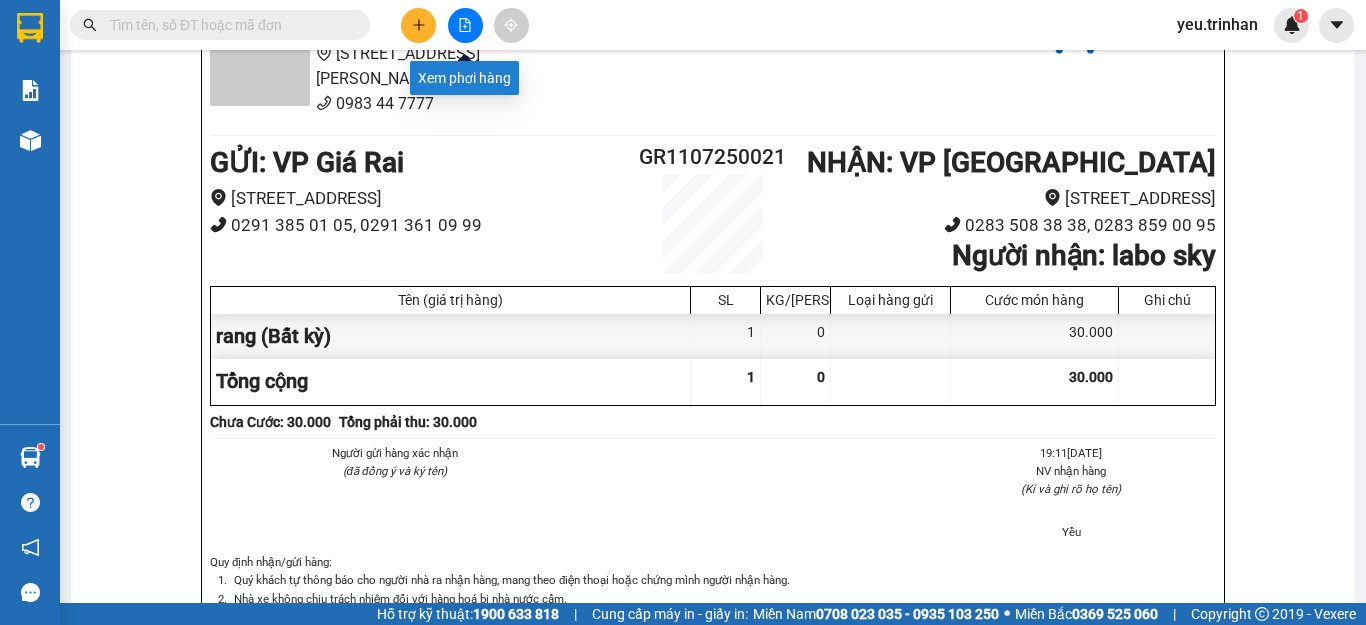 click 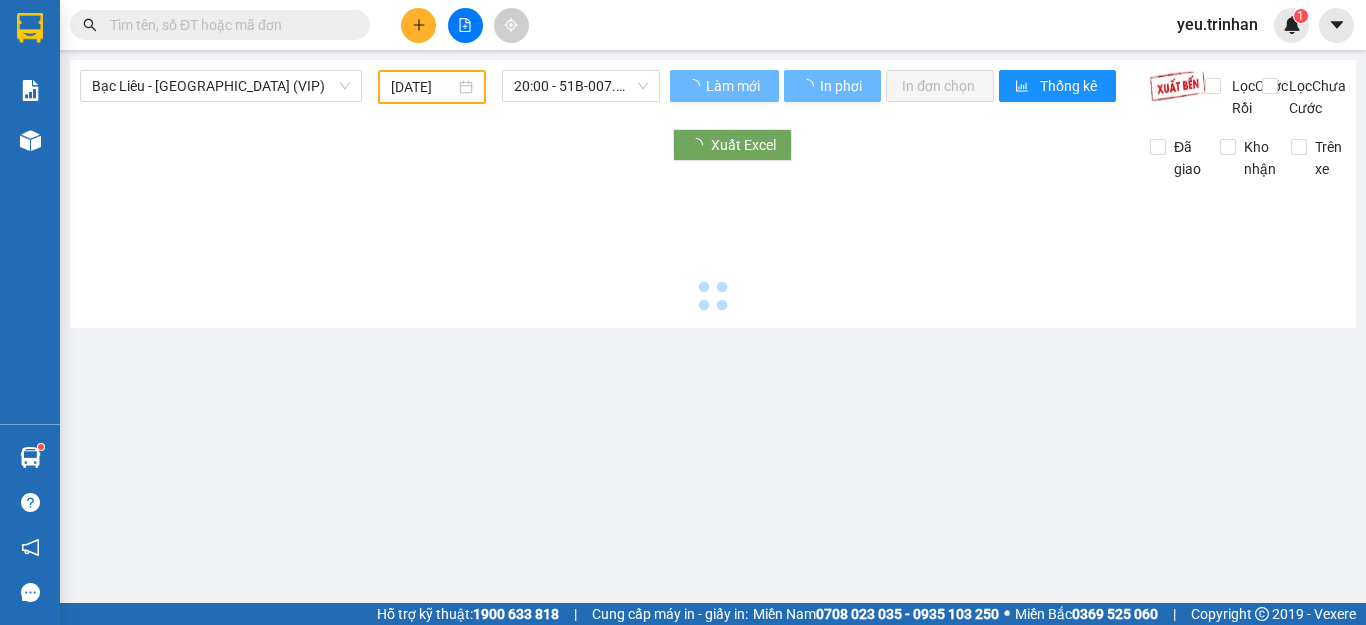 type on "[DATE]" 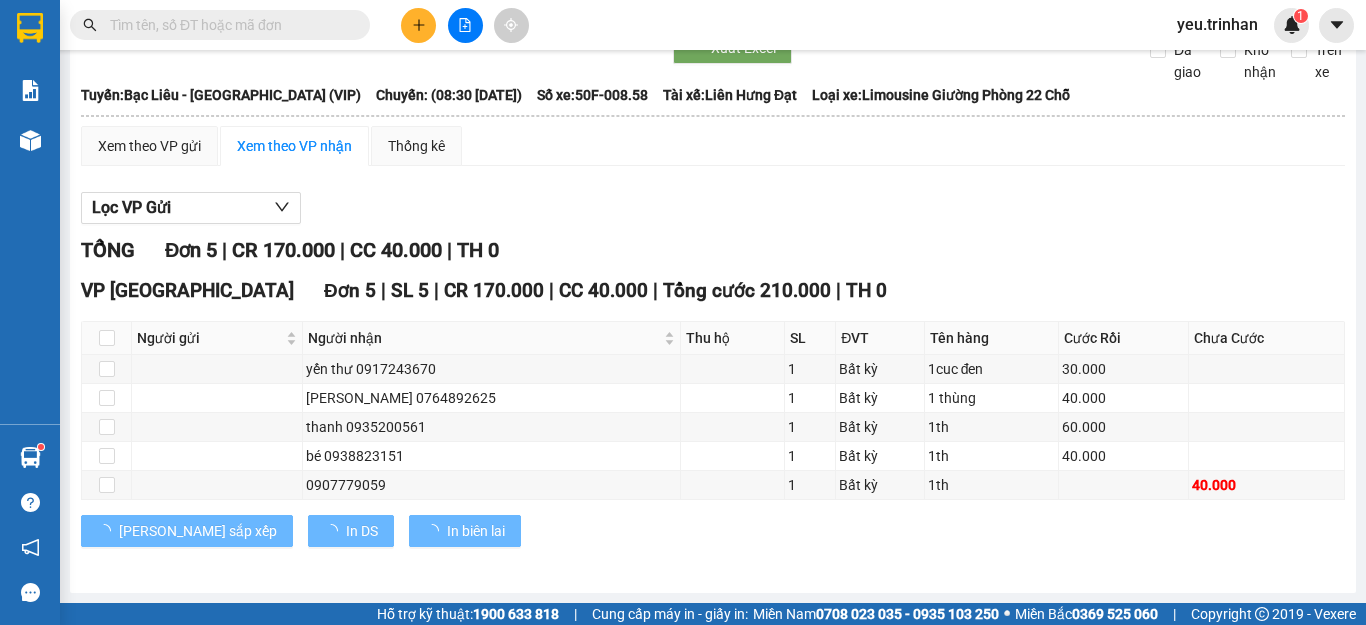click on "Bạc Liêu - [GEOGRAPHIC_DATA] (VIP)" at bounding box center (221, -11) 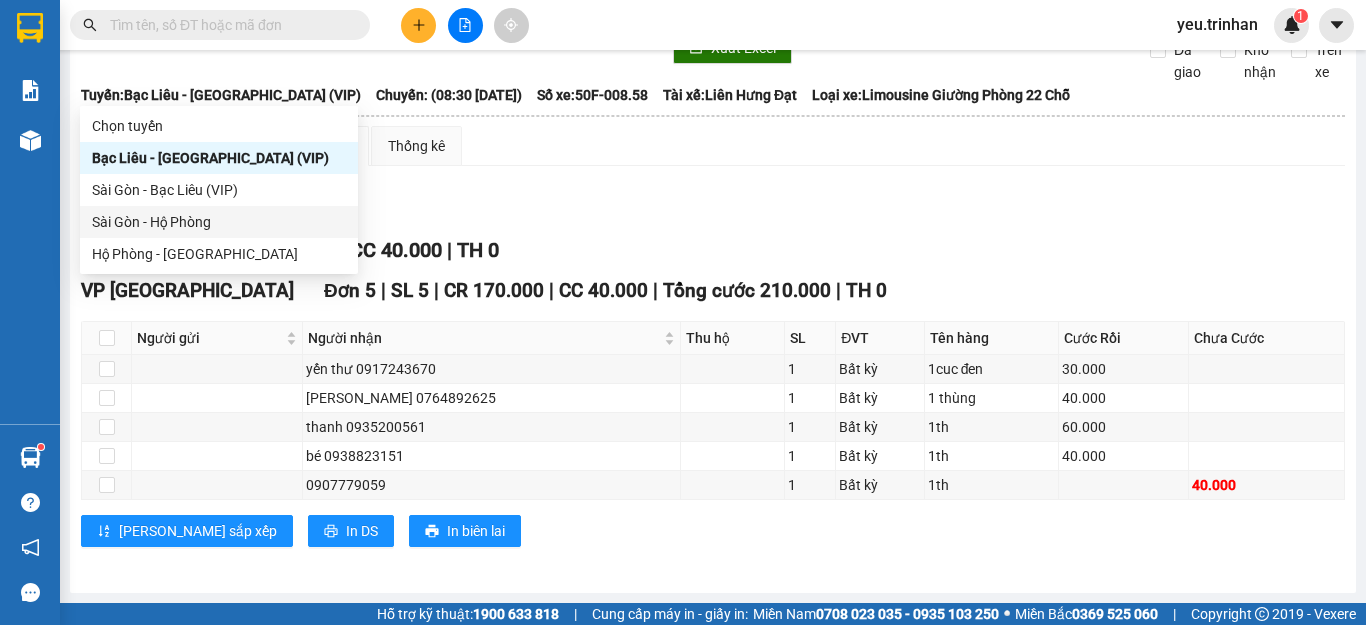click on "Sài Gòn - Hộ Phòng" at bounding box center (219, 222) 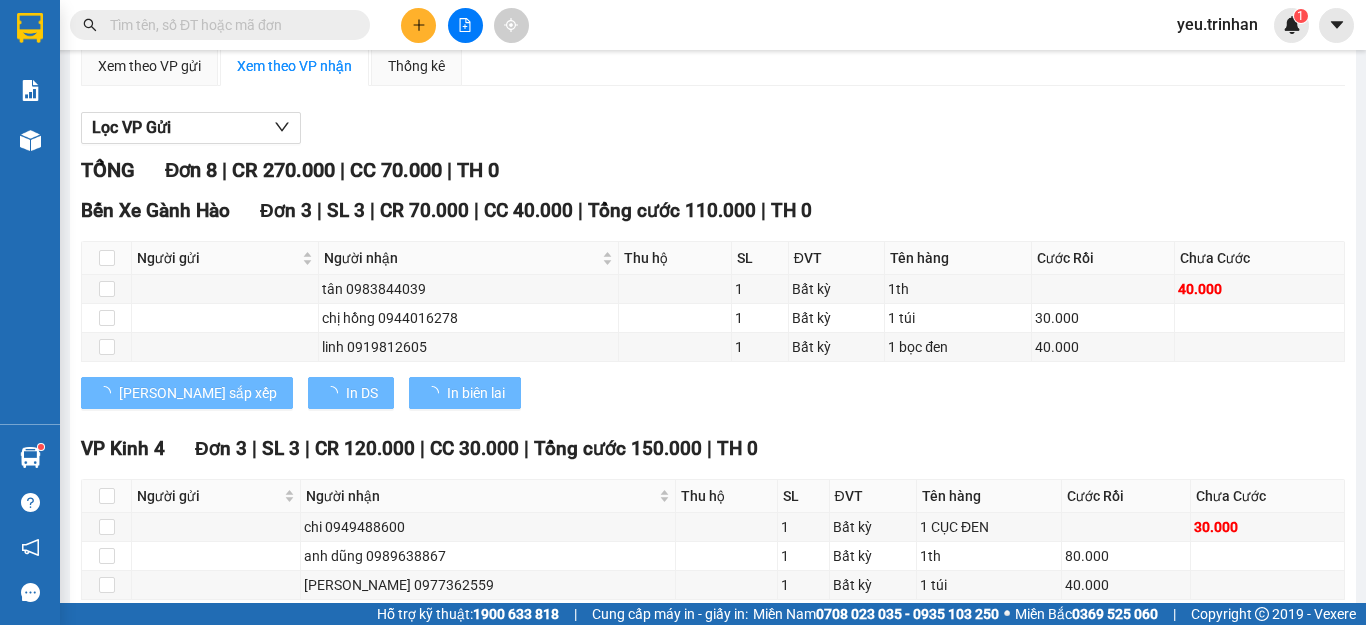 click on "[DATE]" at bounding box center (423, -91) 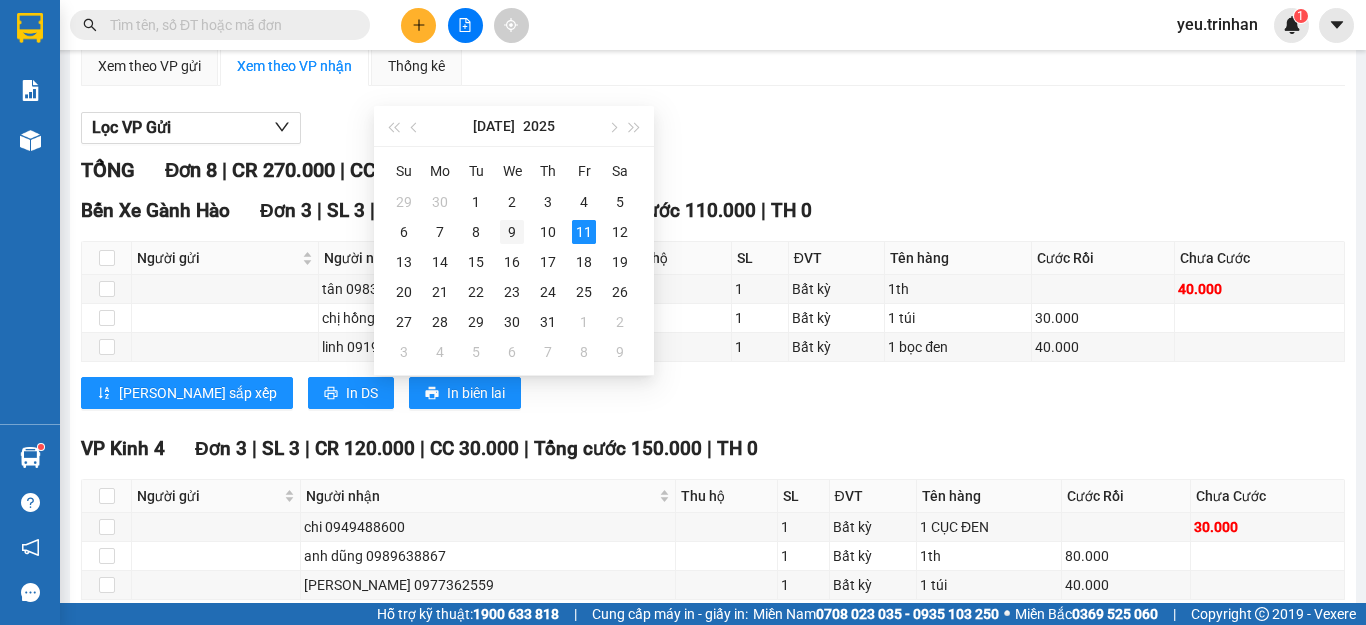 click on "9" at bounding box center (512, 232) 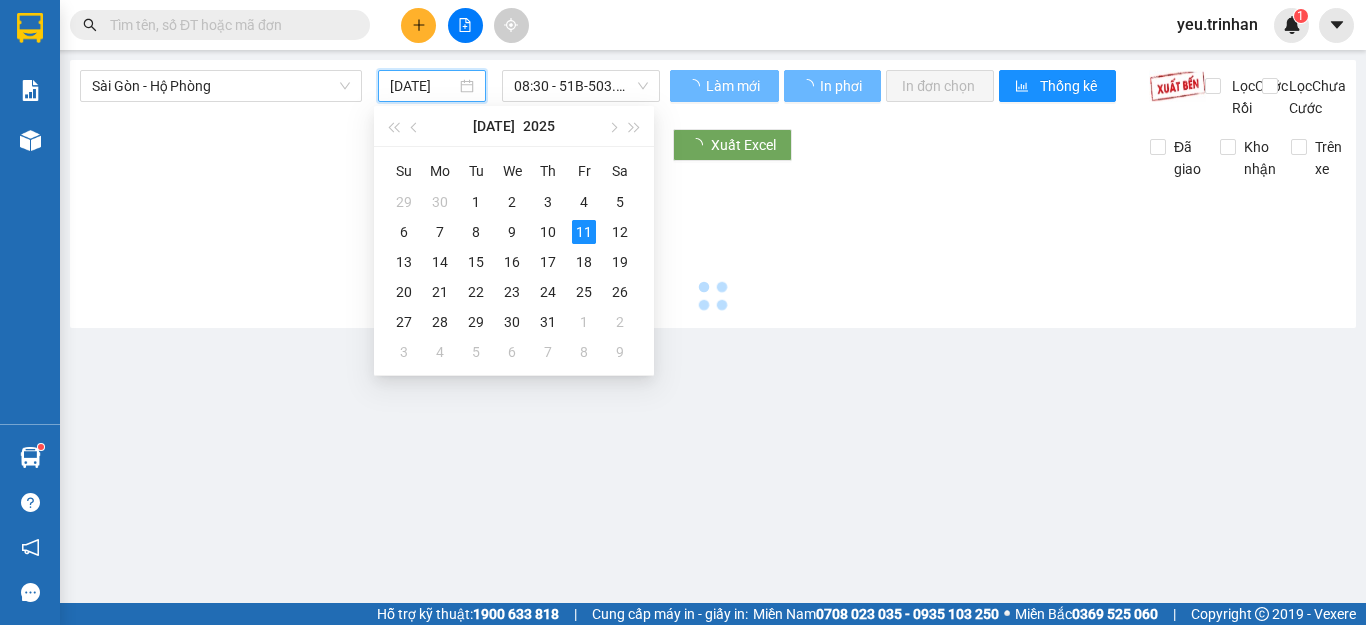 type on "[DATE]" 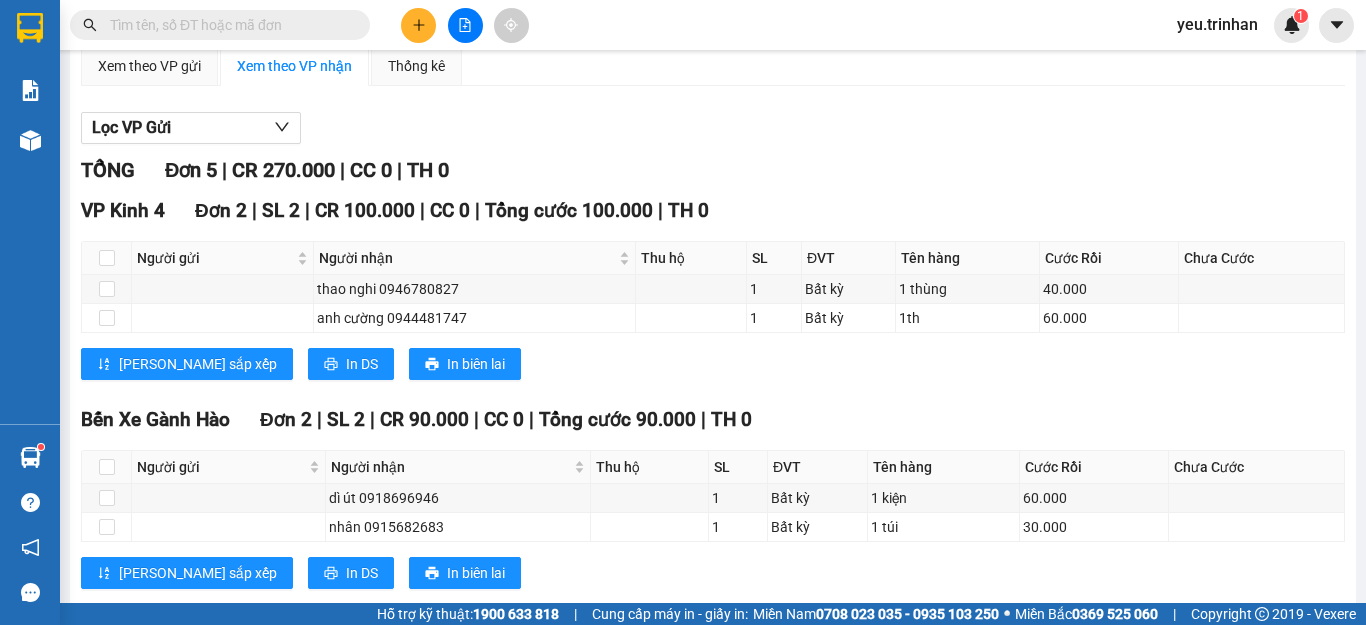 click on "Sài Gòn - Hộ Phòng" at bounding box center (221, -91) 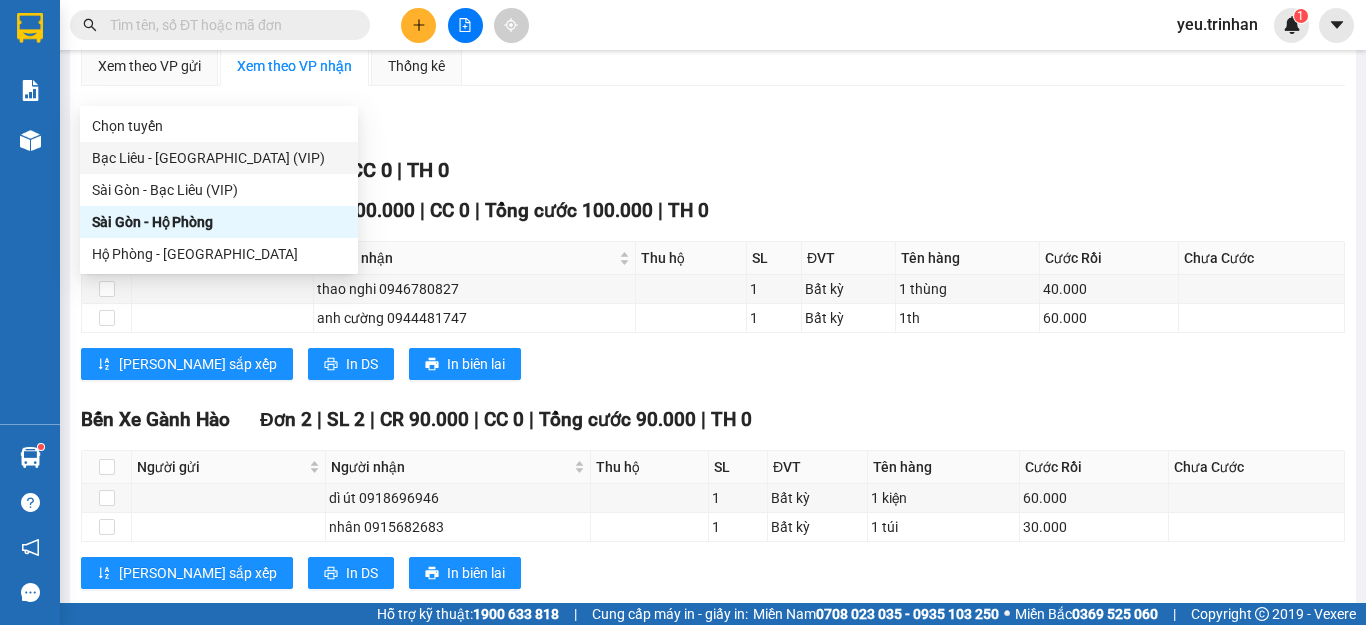 drag, startPoint x: 437, startPoint y: 133, endPoint x: 447, endPoint y: 121, distance: 15.6205 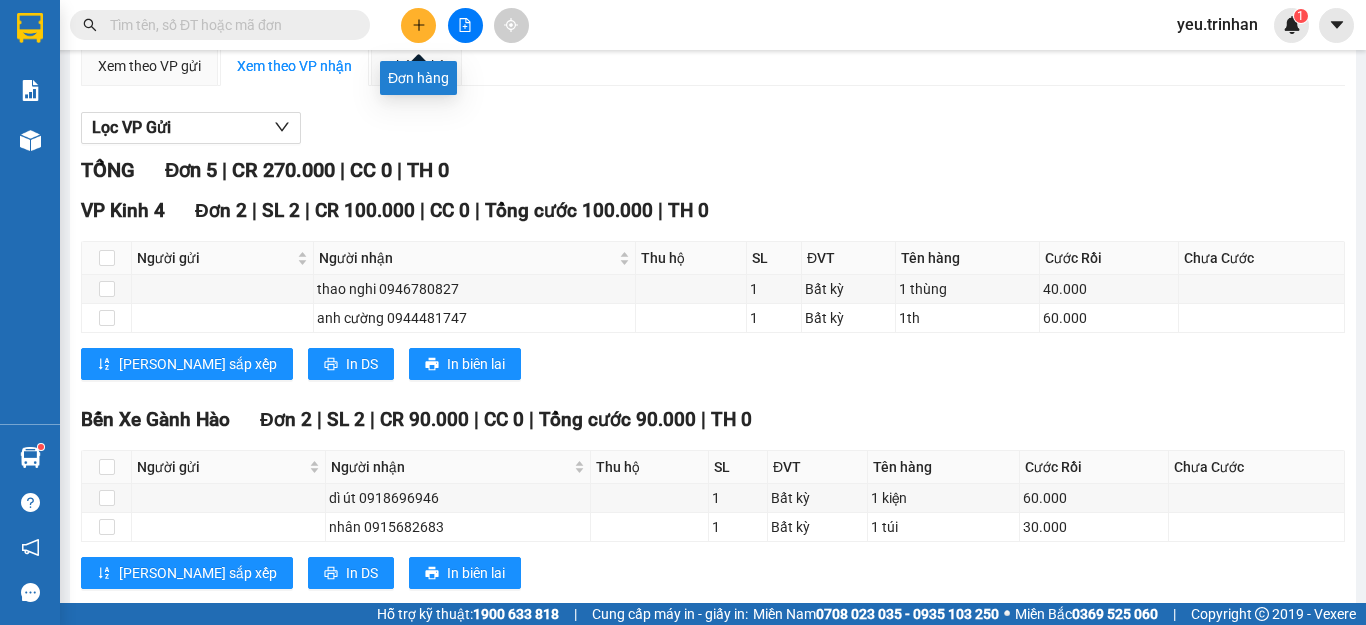 click 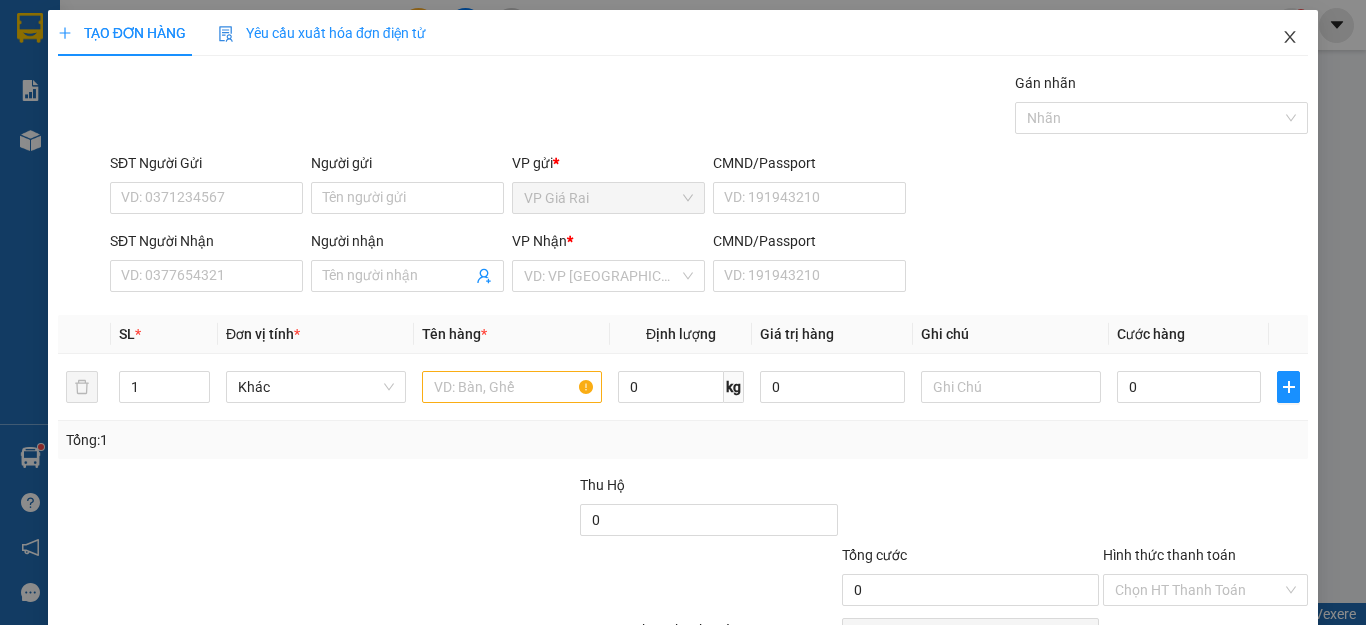 click at bounding box center (1290, 38) 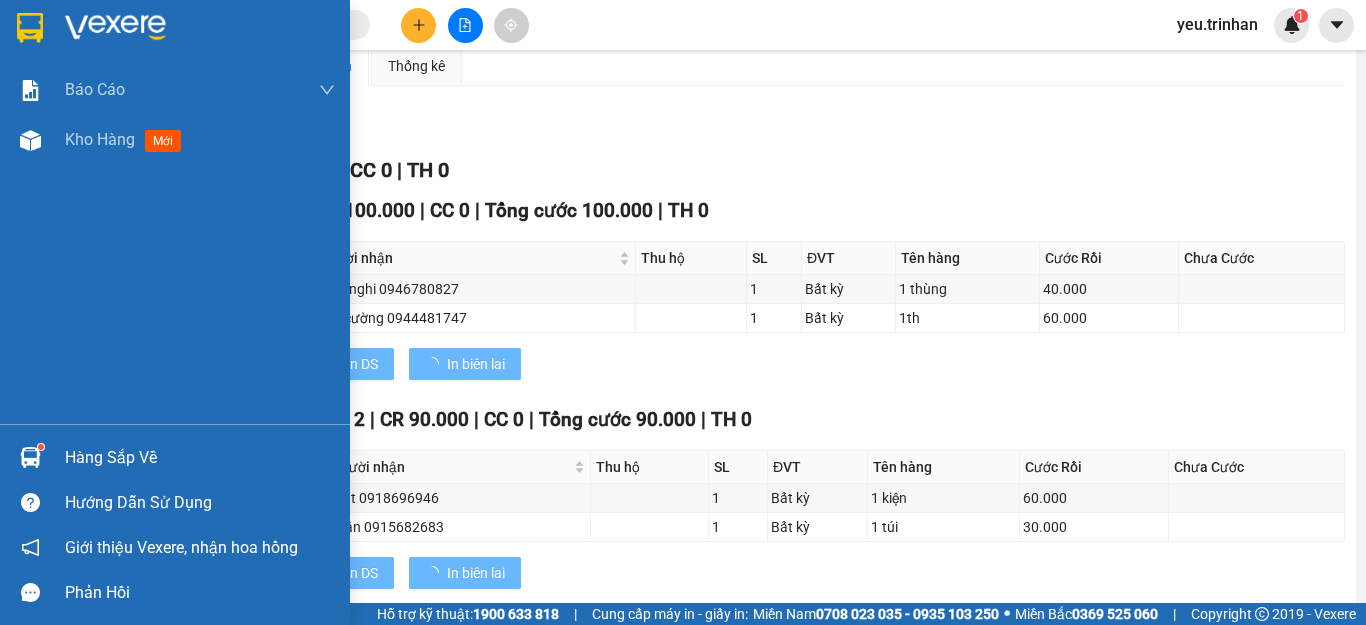 click at bounding box center [30, 28] 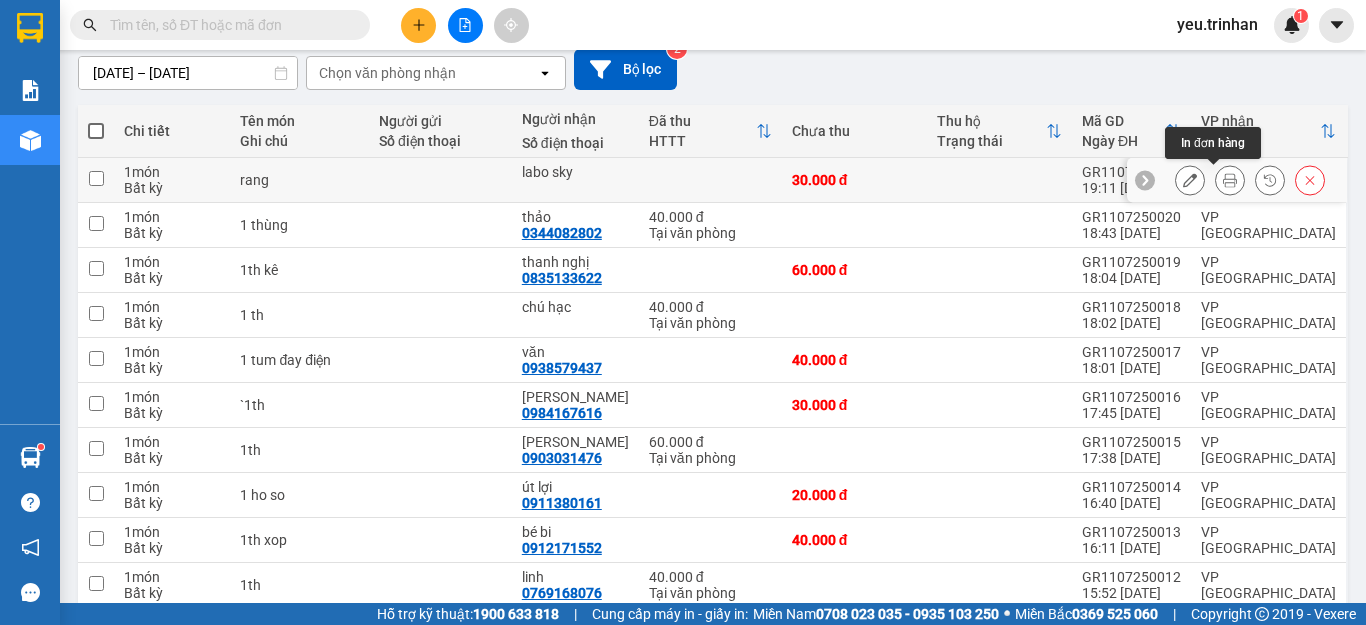 click 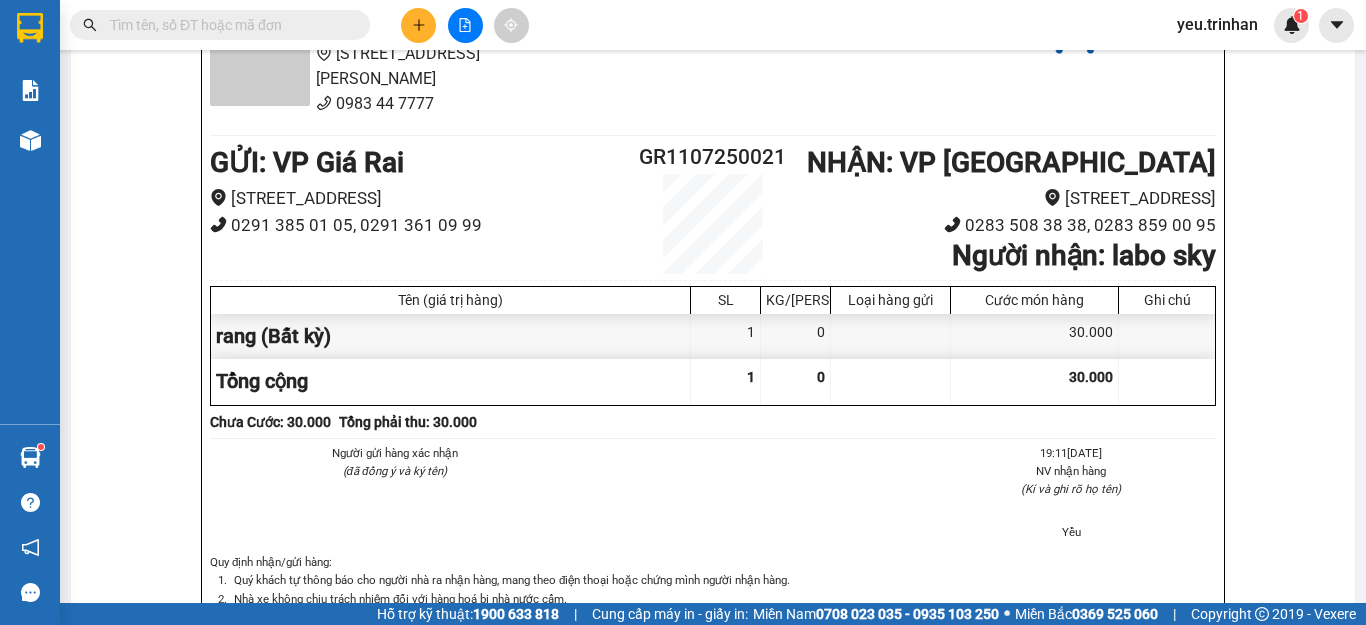 click on "In mẫu A5" at bounding box center [710, -73] 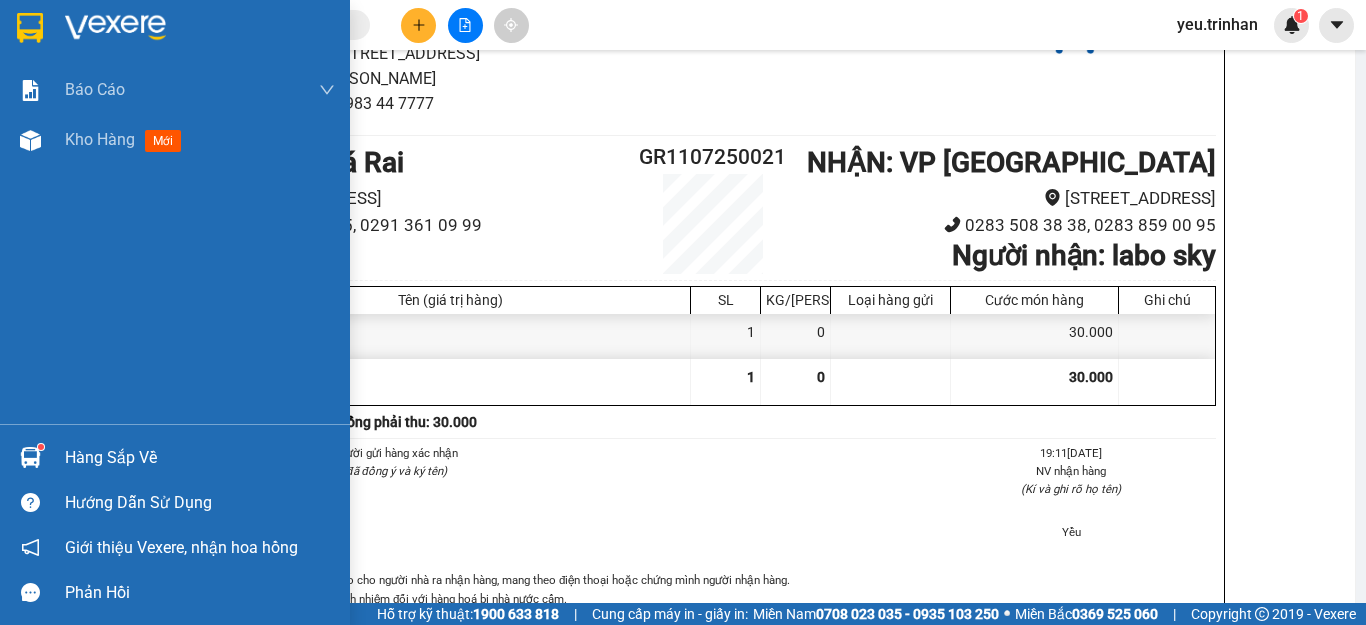 drag, startPoint x: 34, startPoint y: 30, endPoint x: 608, endPoint y: 10, distance: 574.3483 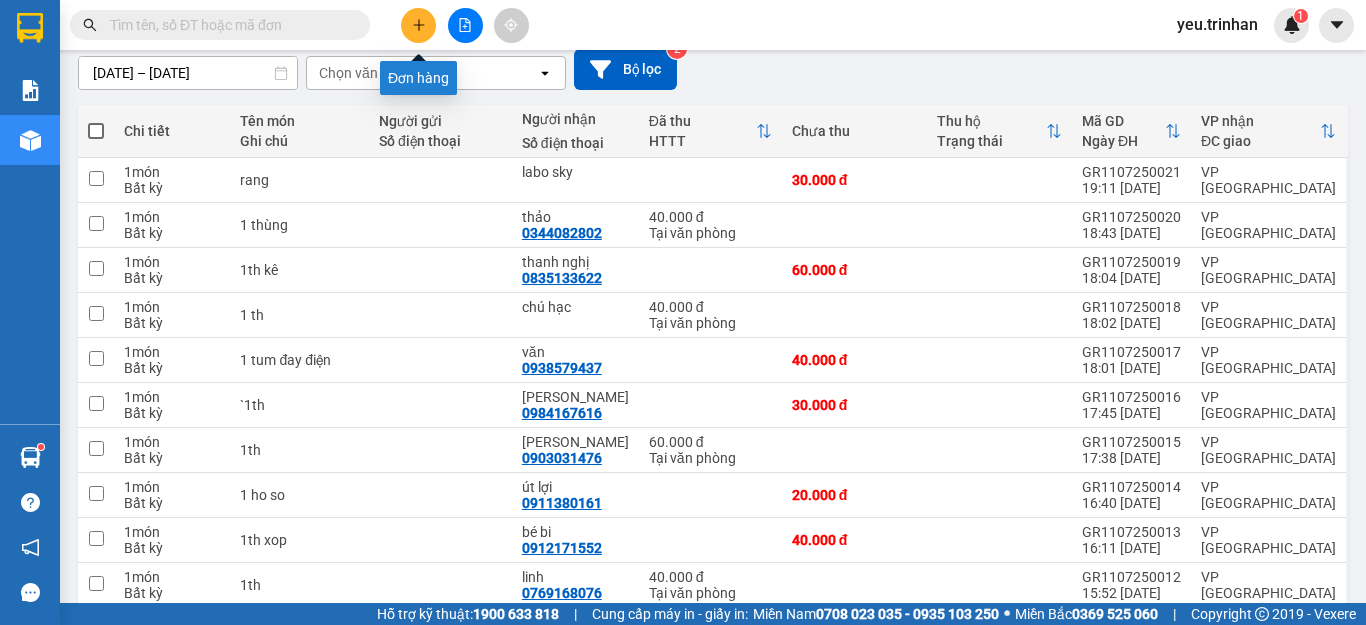 click 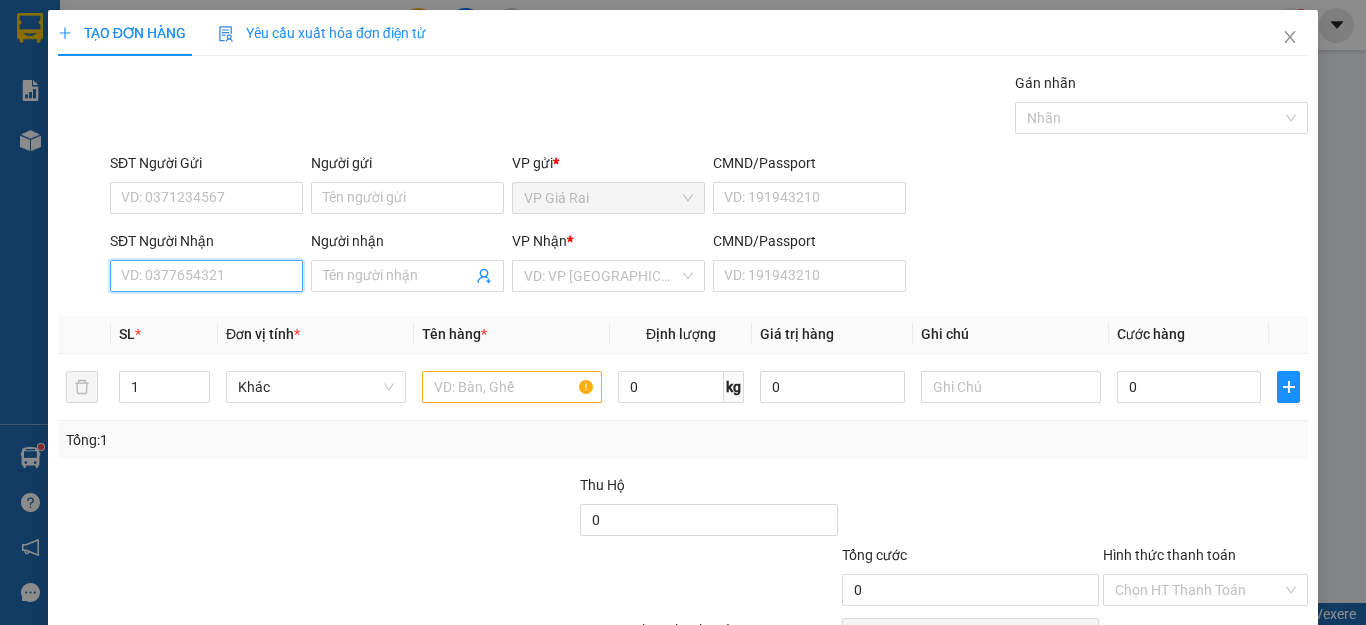 click on "SĐT Người Nhận" at bounding box center (206, 276) 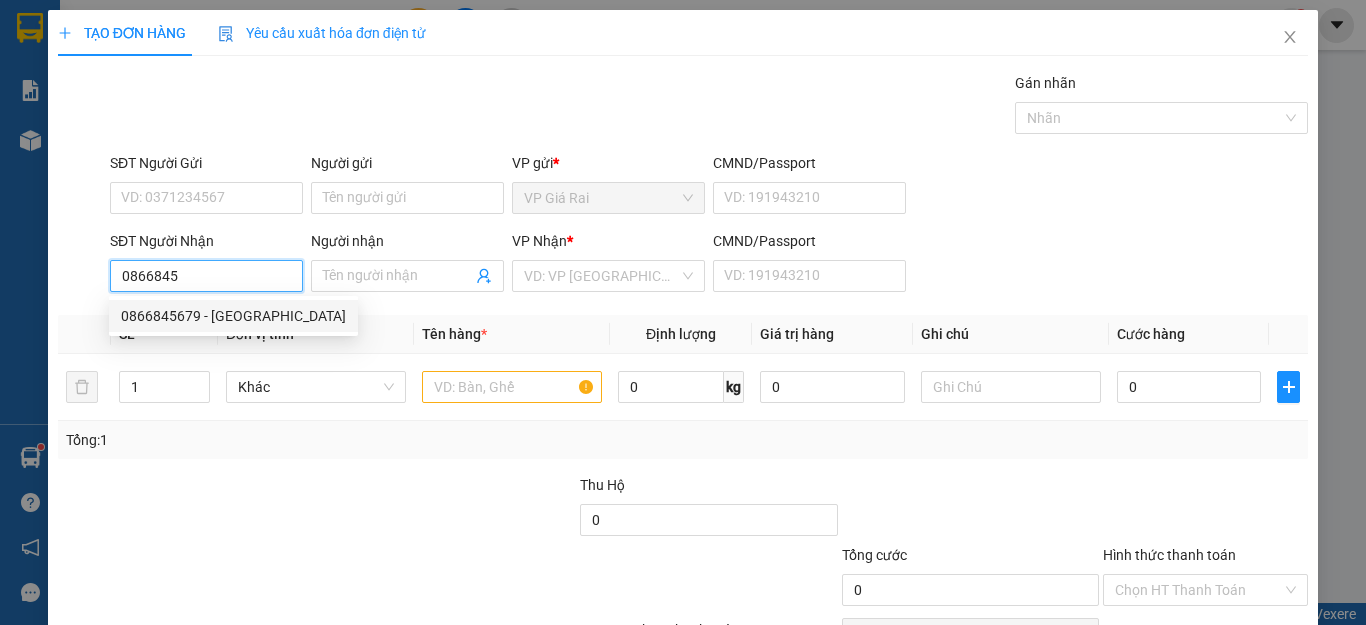 click on "0866845679 - [GEOGRAPHIC_DATA]" at bounding box center [233, 316] 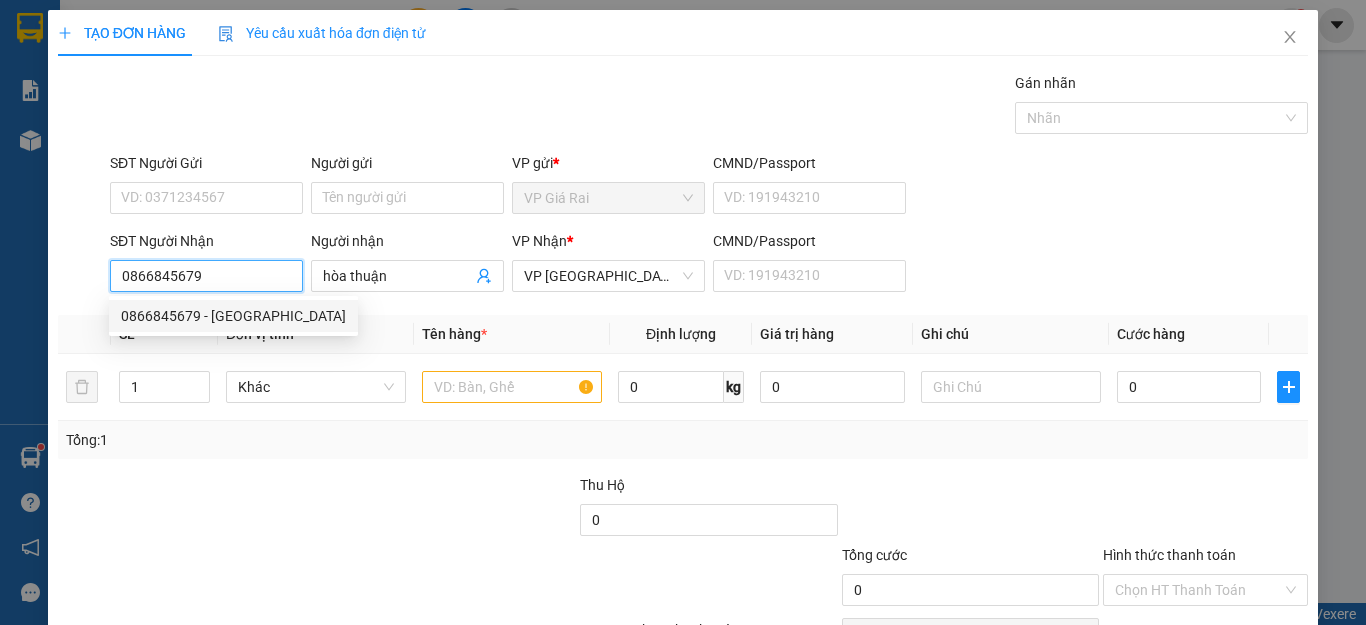 type on "40.000" 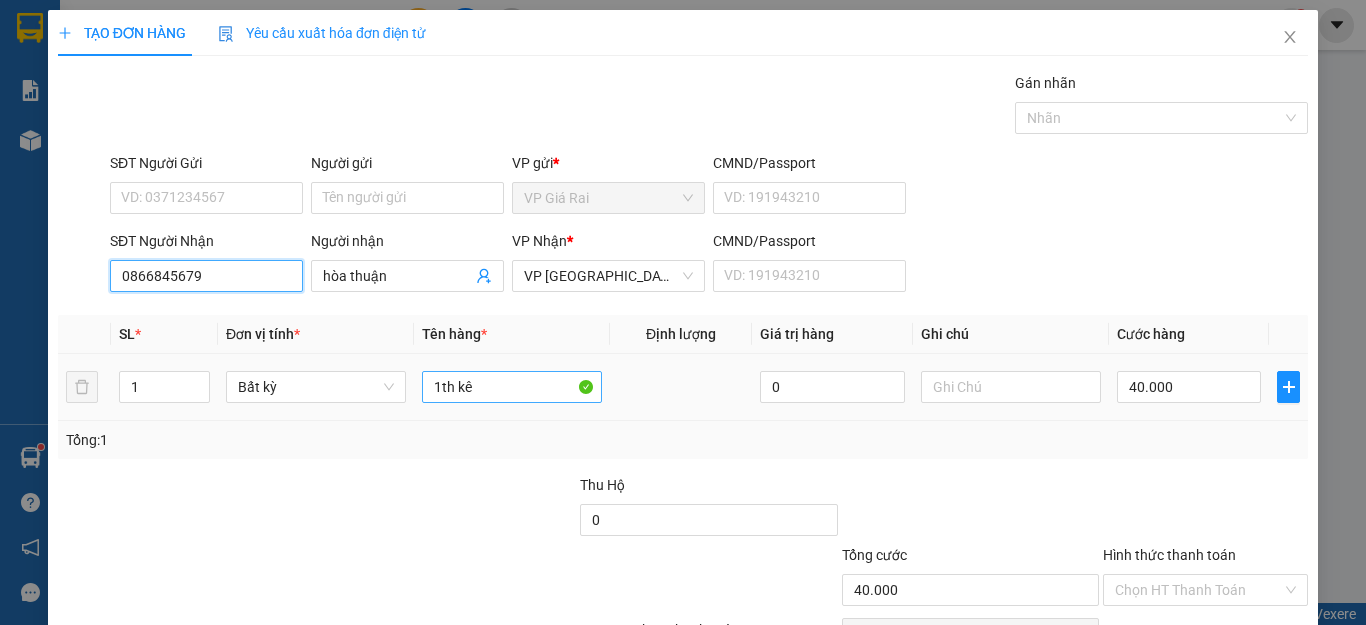 type on "0866845679" 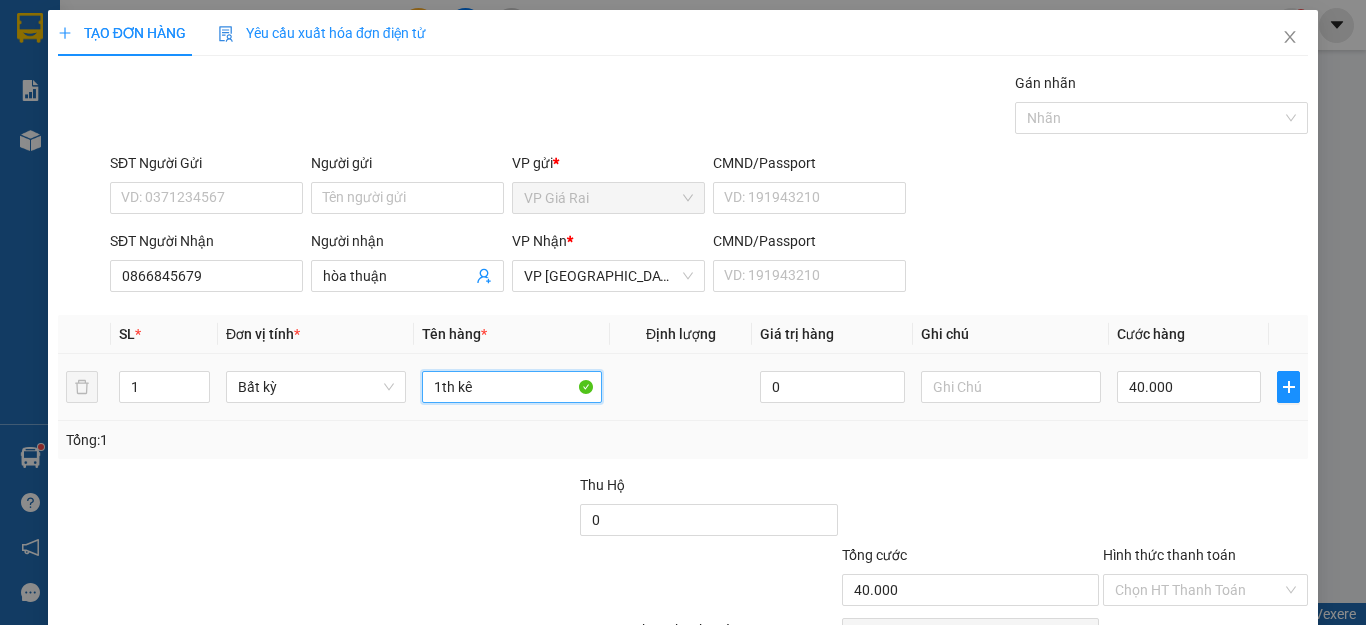 click on "1th kê" at bounding box center (512, 387) 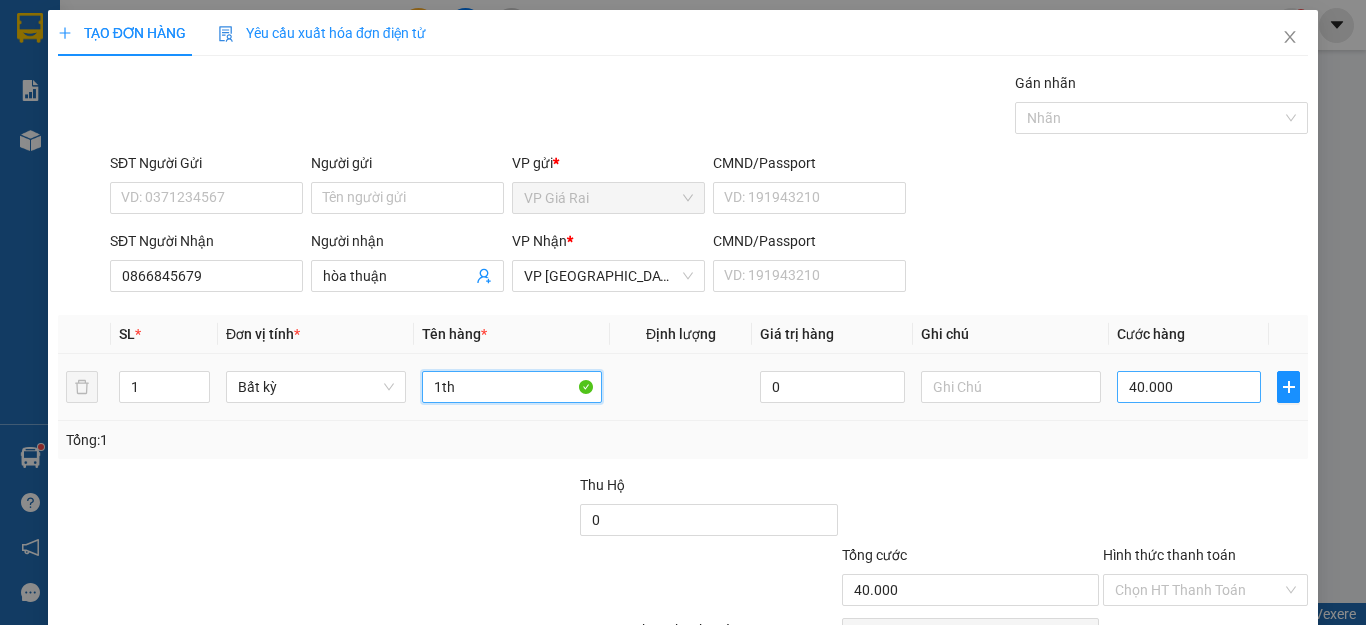 type on "1th" 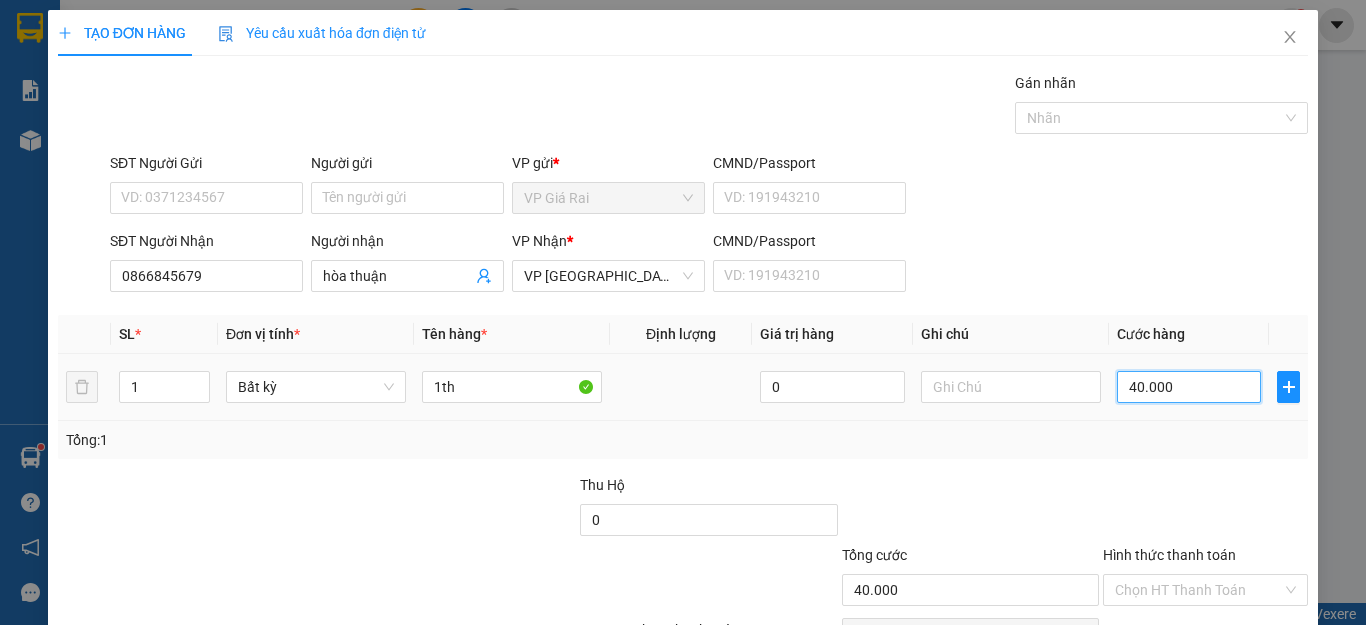 click on "40.000" at bounding box center [1189, 387] 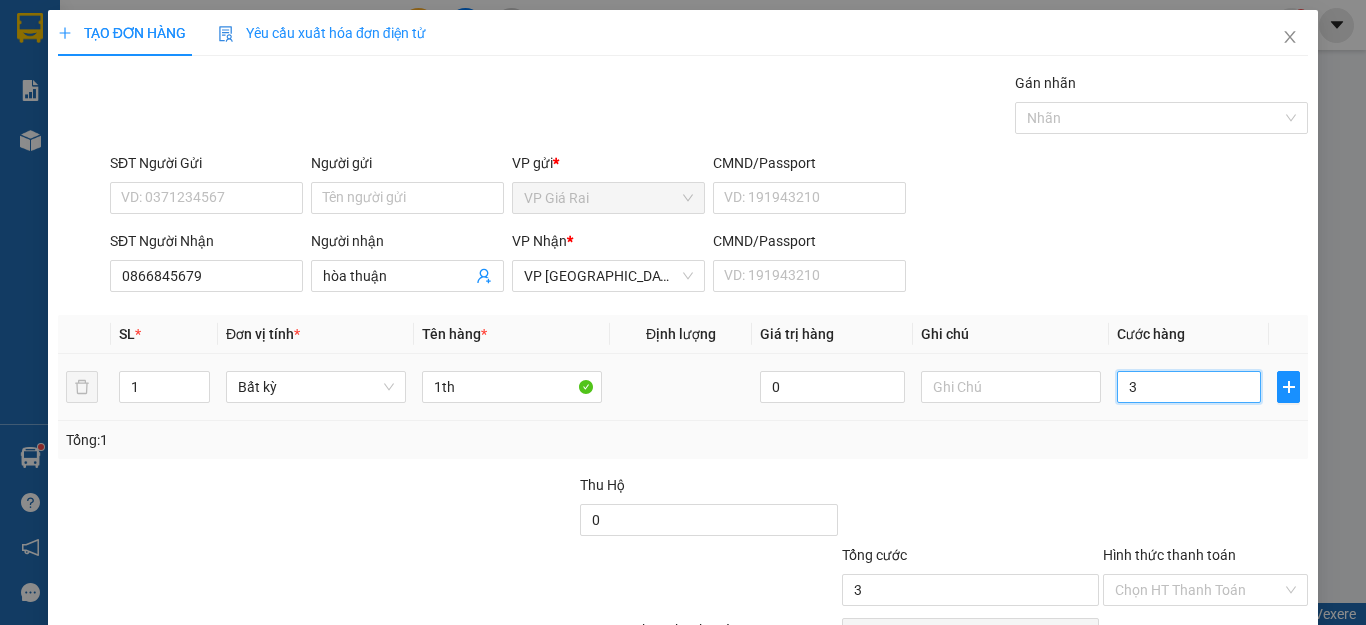 type on "30" 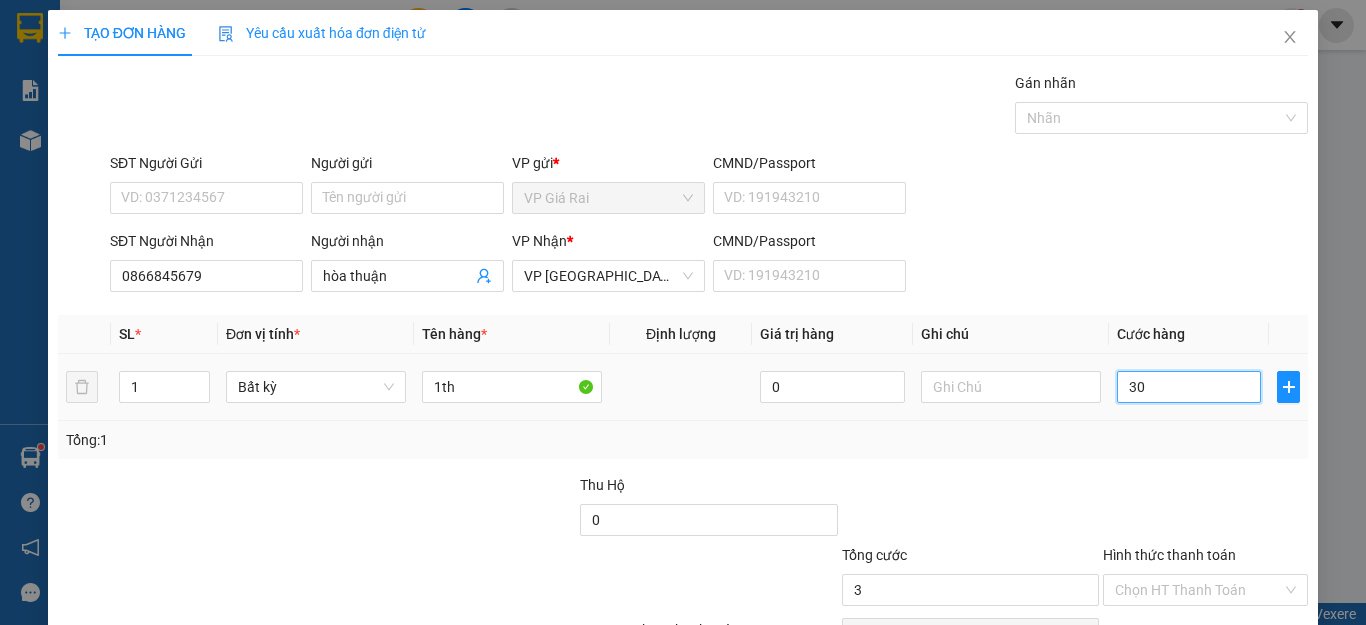 type on "30" 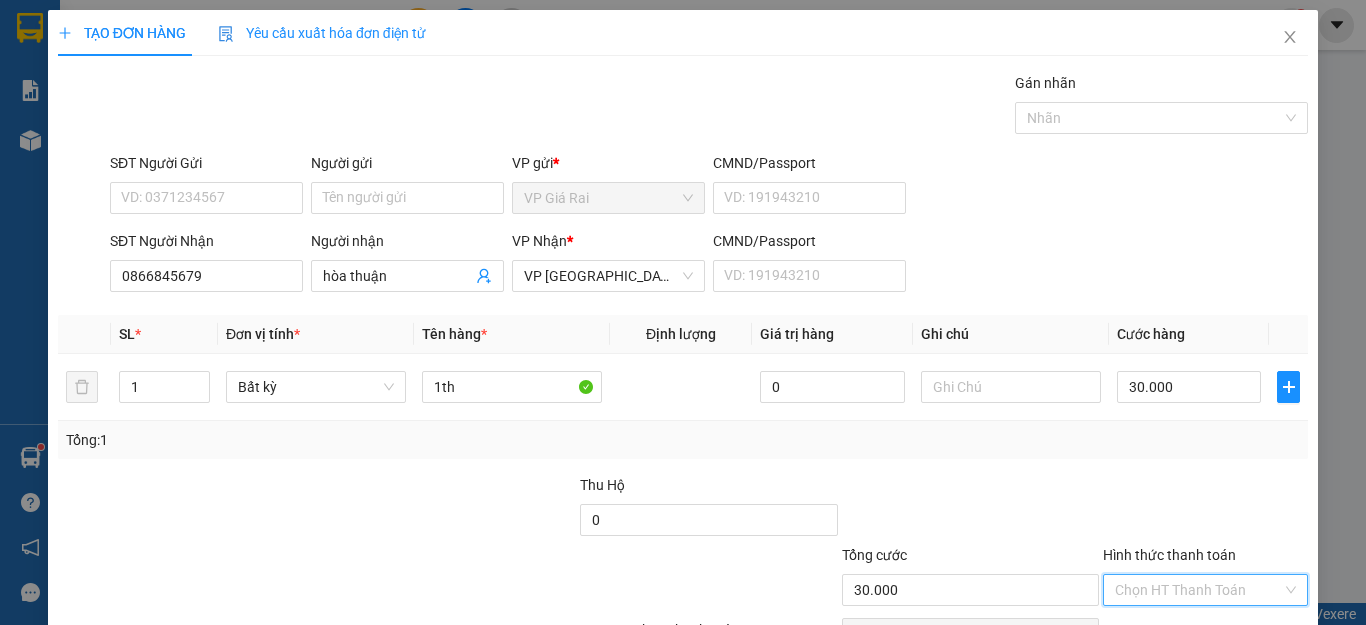 drag, startPoint x: 1160, startPoint y: 483, endPoint x: 1161, endPoint y: 518, distance: 35.014282 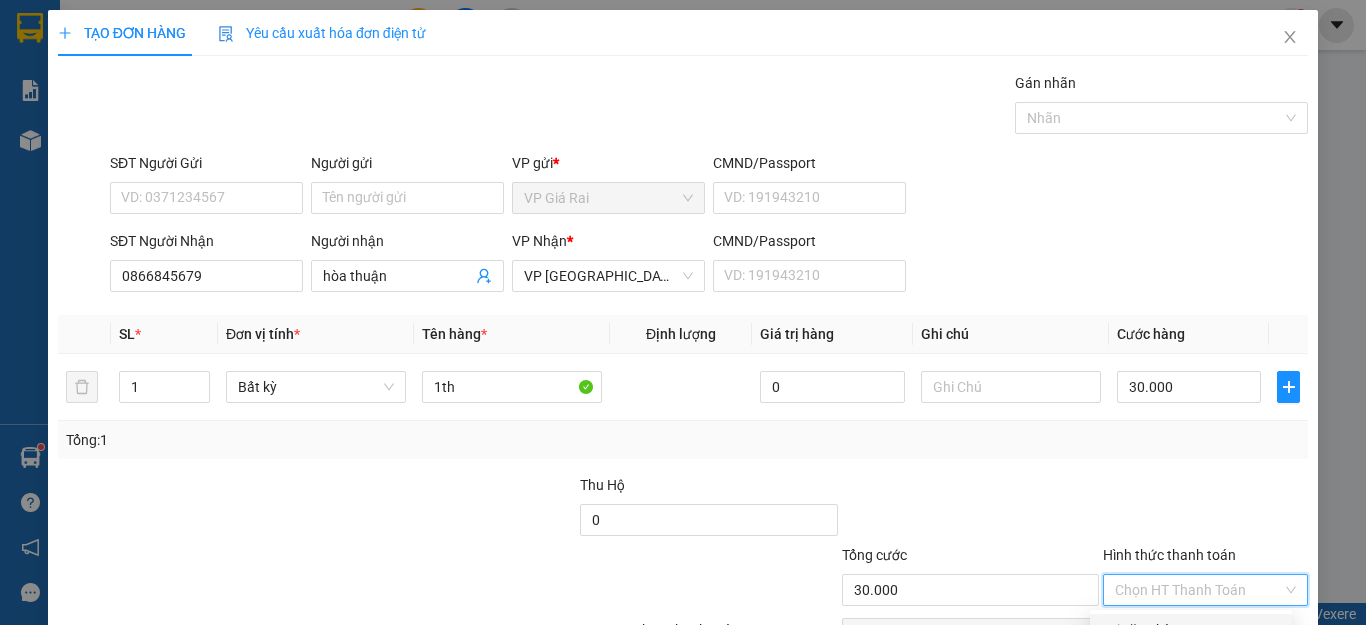 click on "Tại văn phòng" at bounding box center [1191, 630] 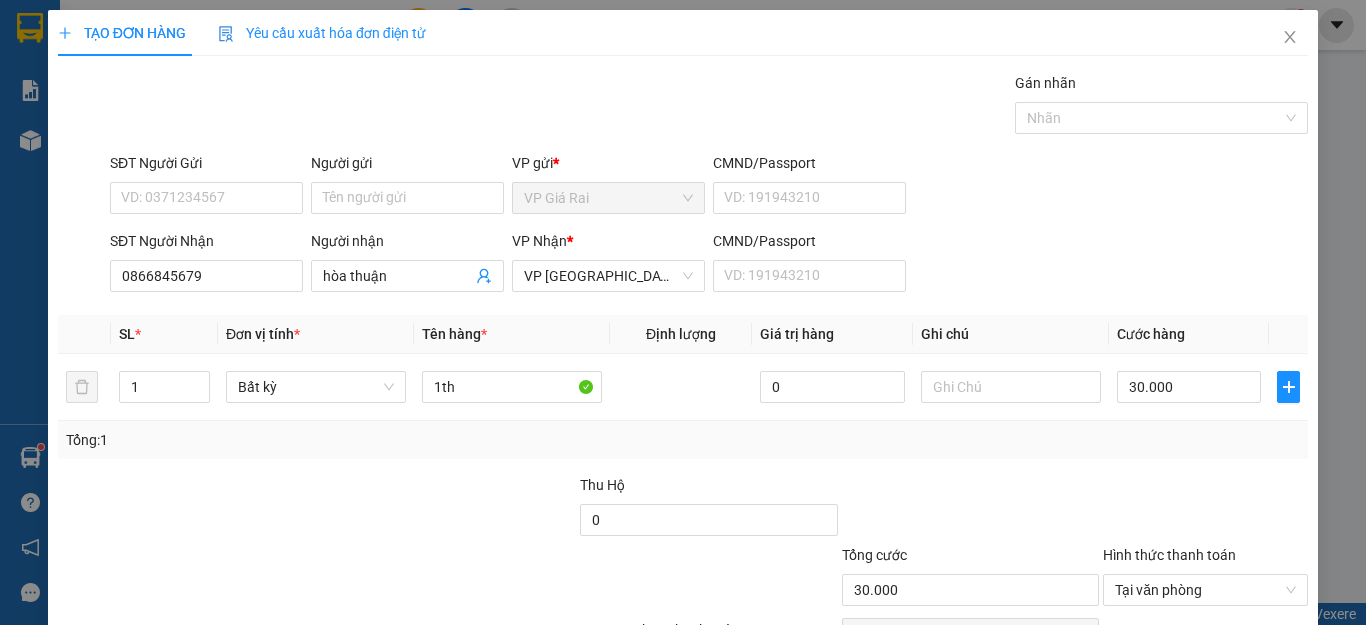 click 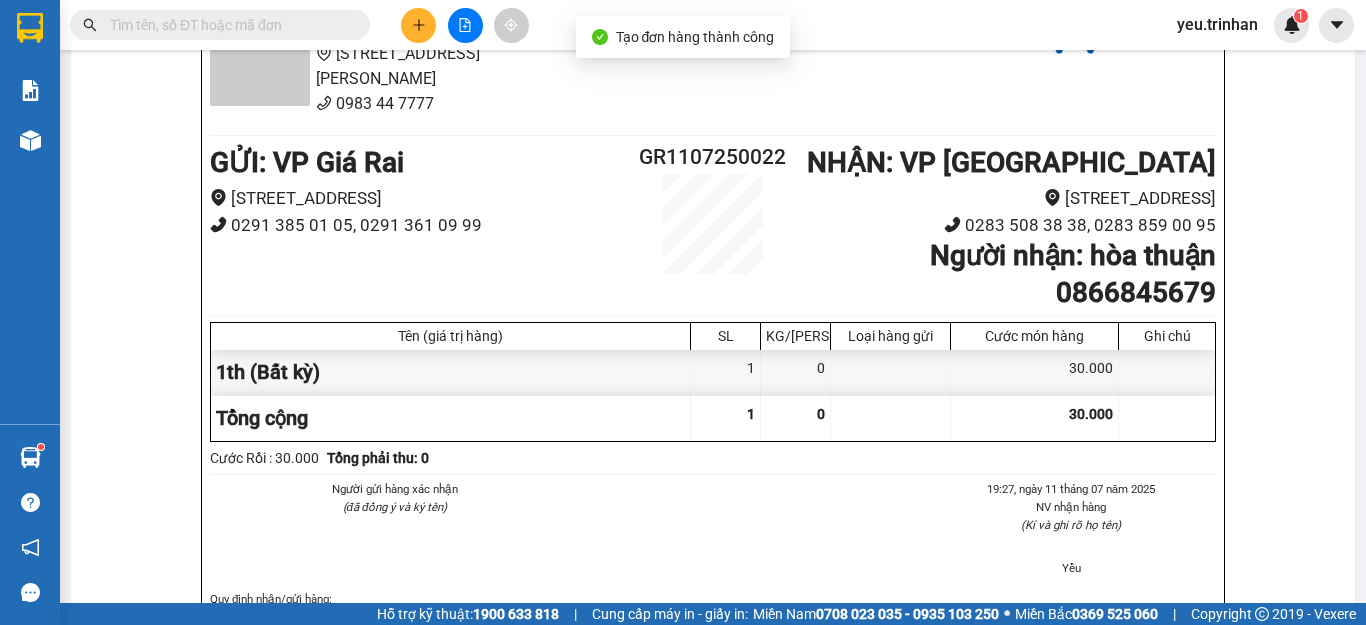 click on "In mẫu A5" at bounding box center (710, -73) 